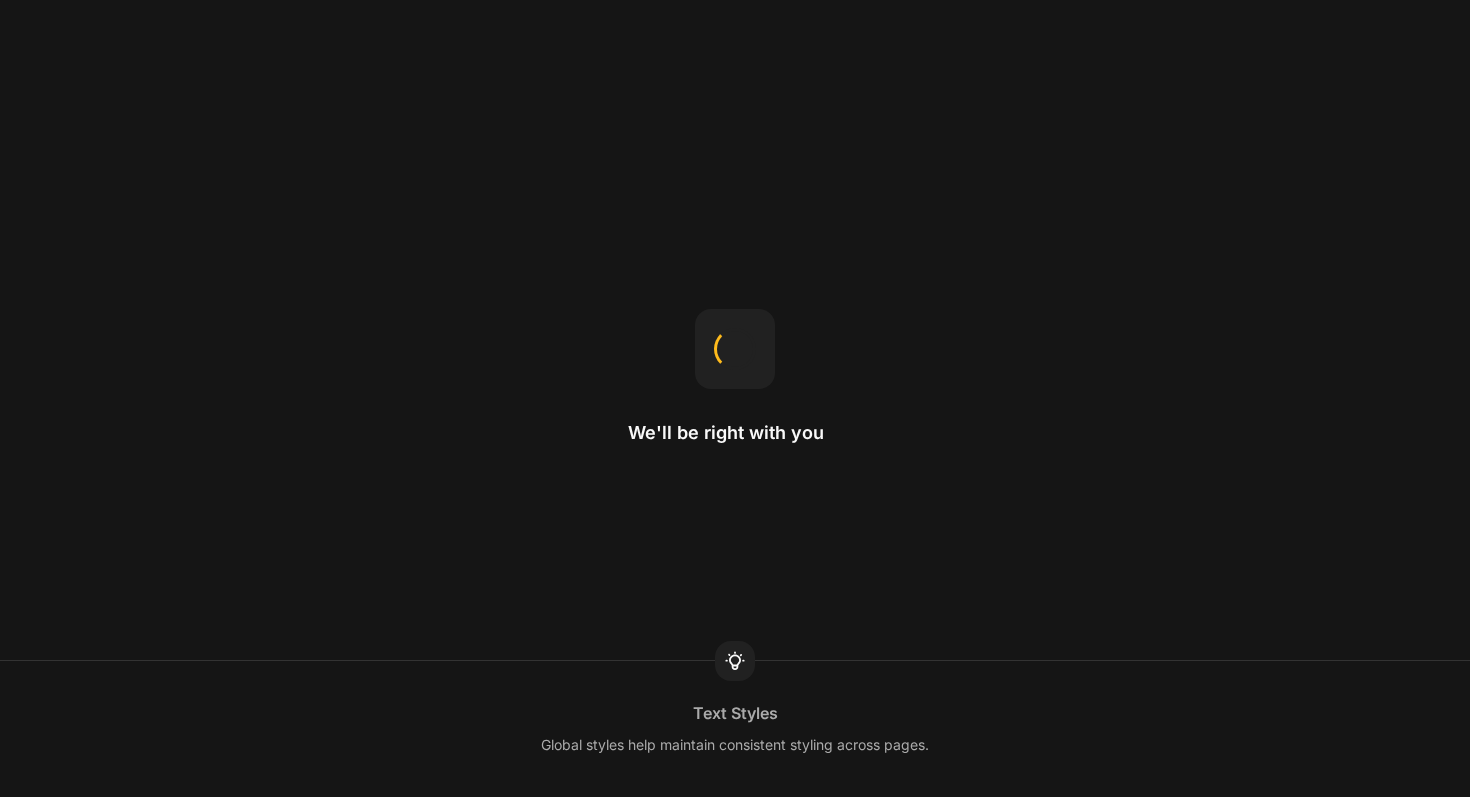 scroll, scrollTop: 0, scrollLeft: 0, axis: both 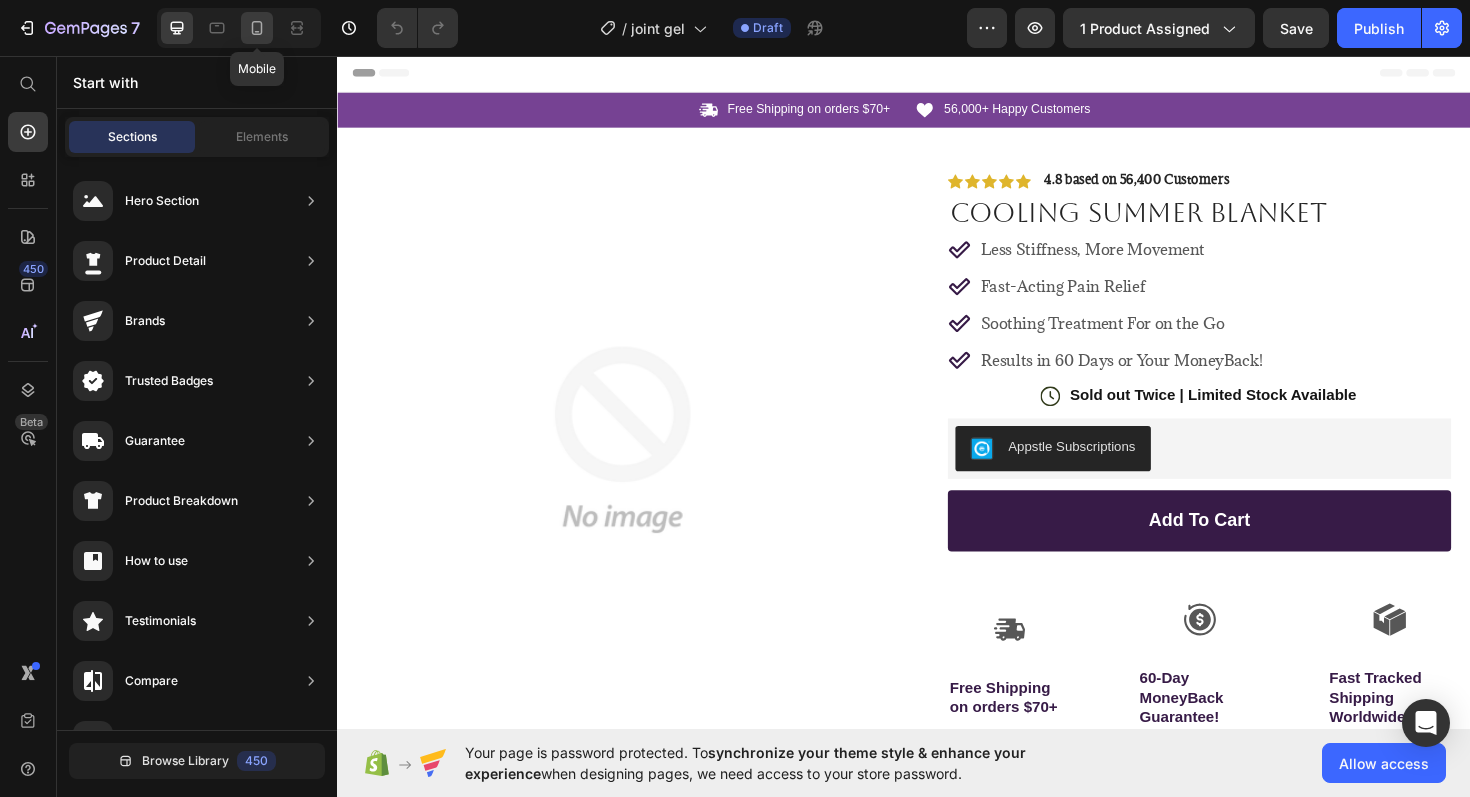 click 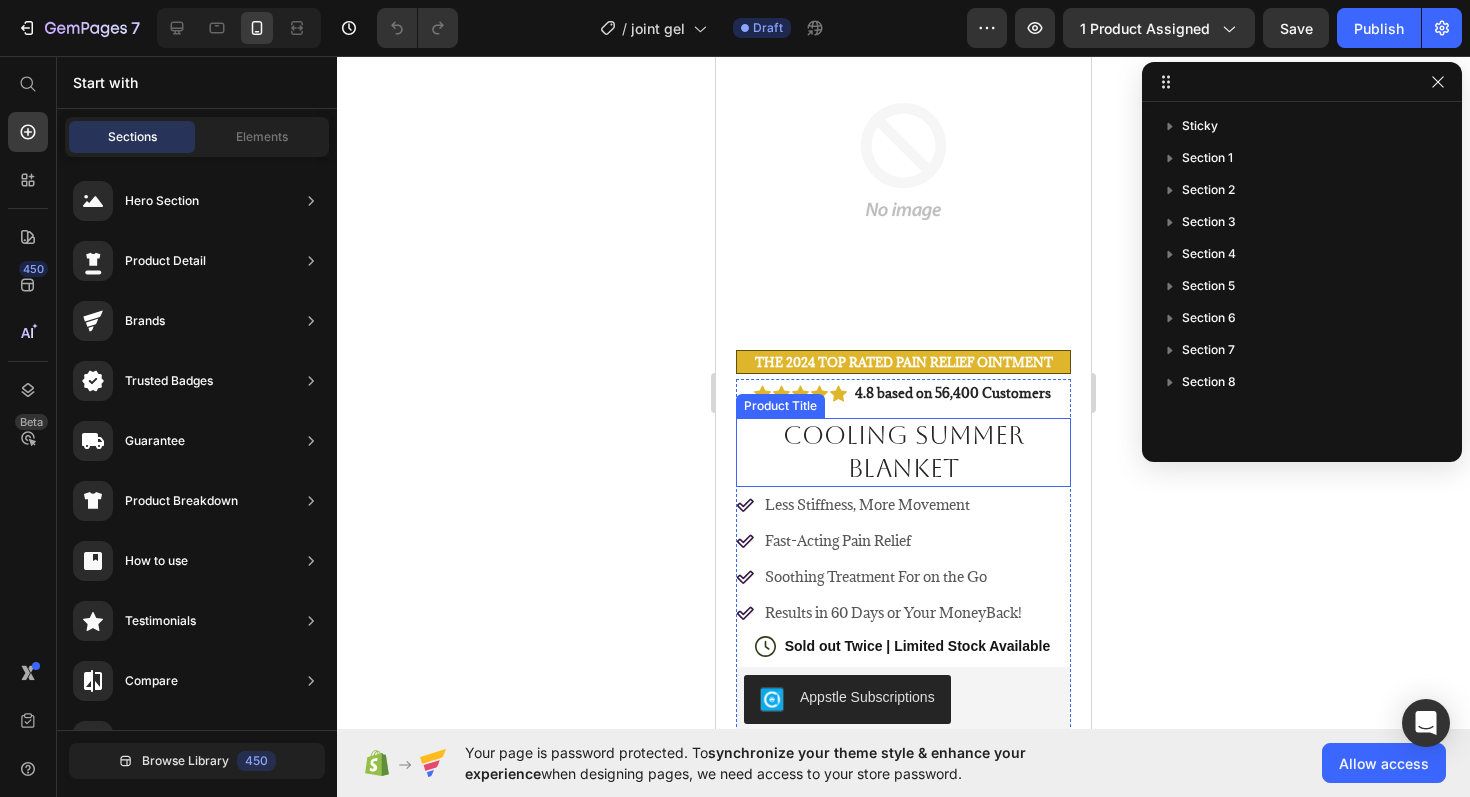 scroll, scrollTop: 161, scrollLeft: 0, axis: vertical 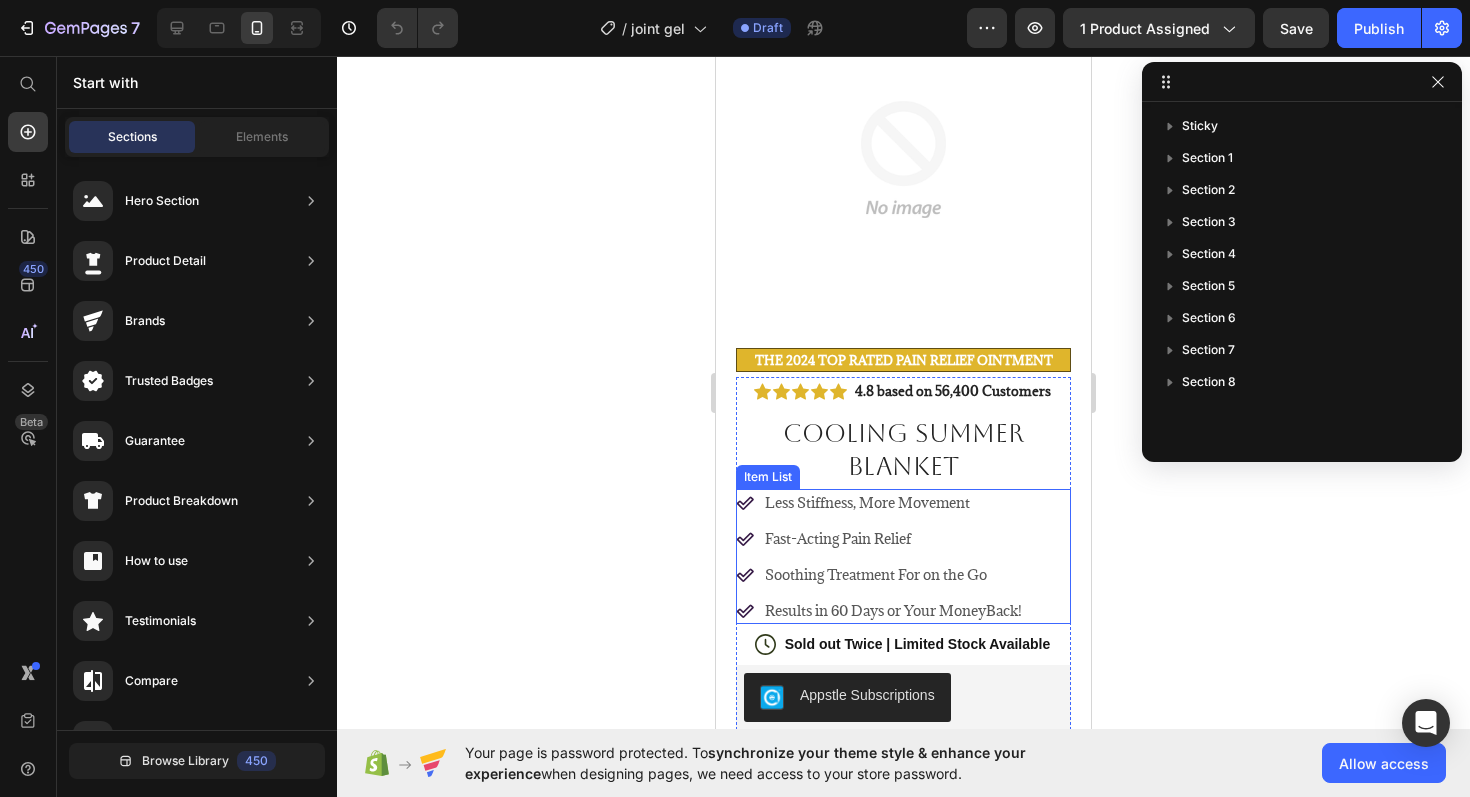 click on "Less Stiffness, More Movement" at bounding box center [893, 502] 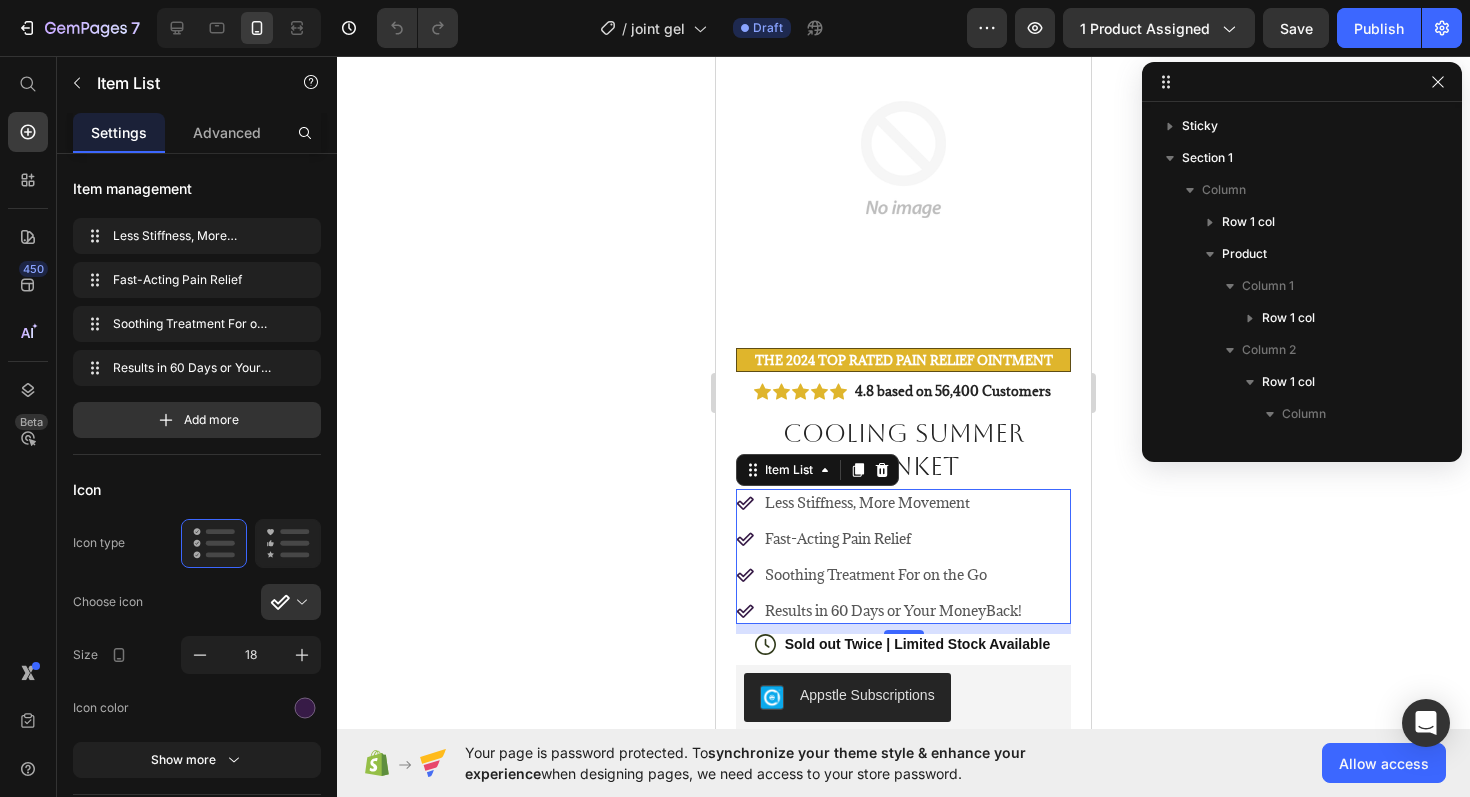 scroll, scrollTop: 250, scrollLeft: 0, axis: vertical 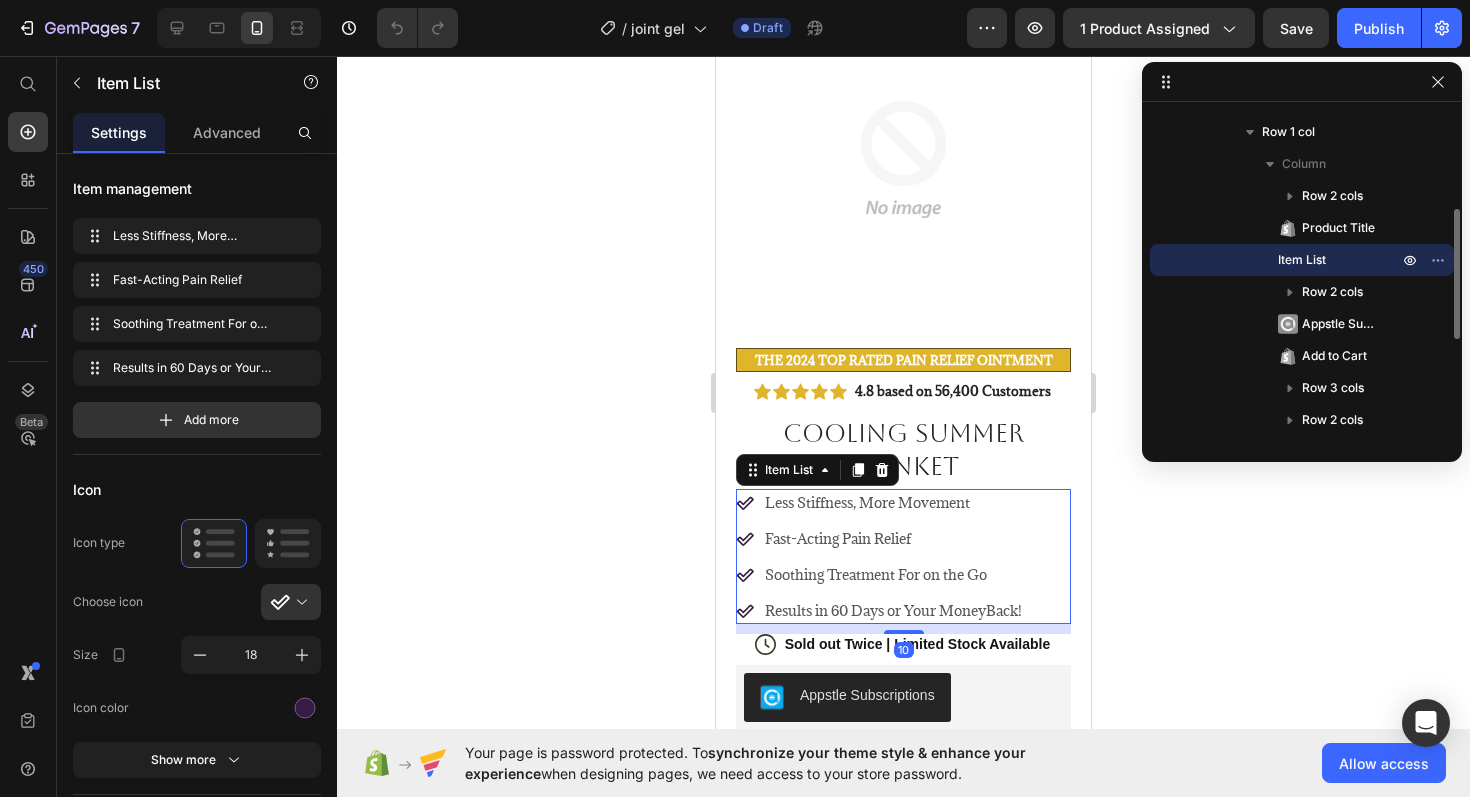 click on "Less Stiffness, More Movement" at bounding box center [893, 502] 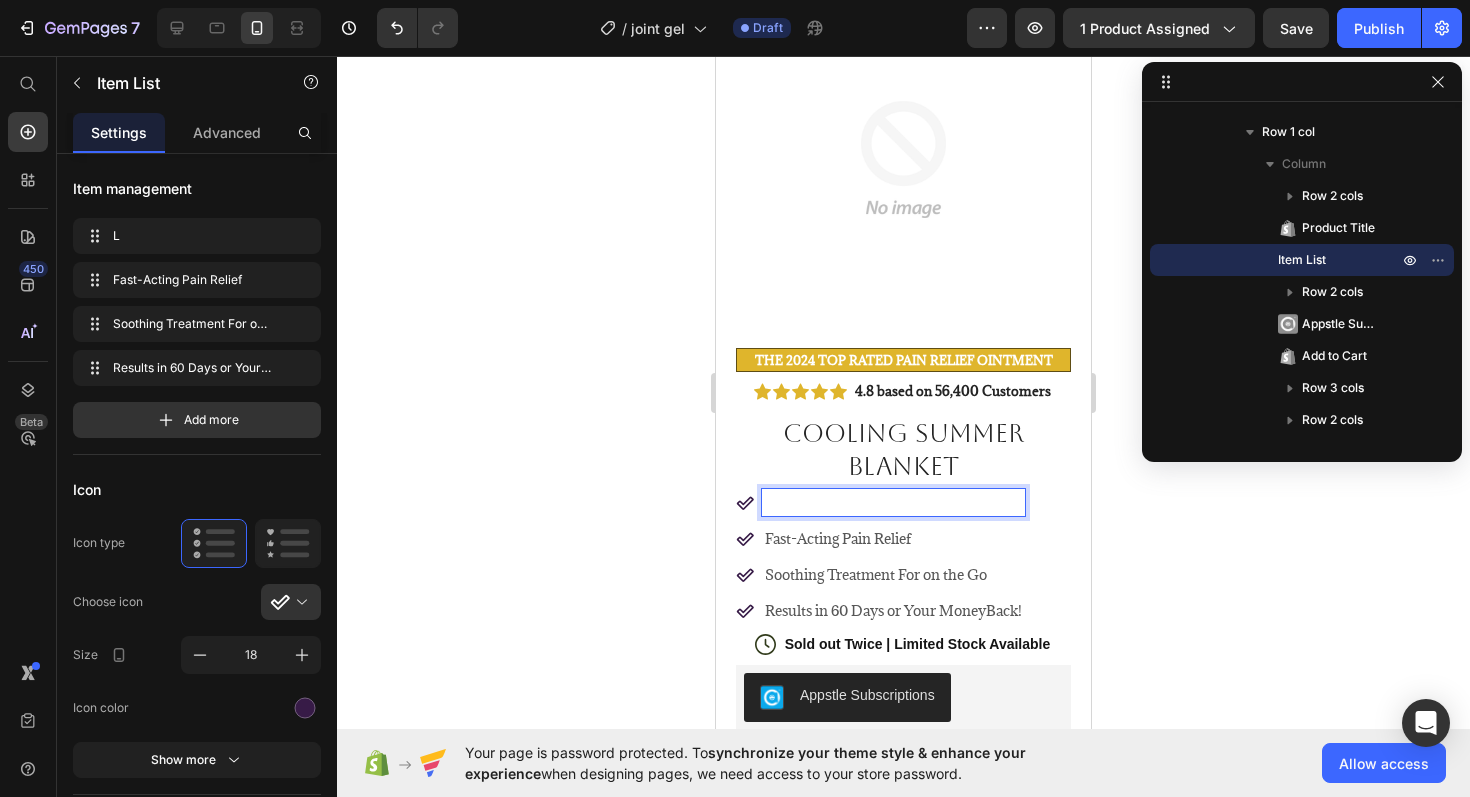 scroll, scrollTop: 155, scrollLeft: 0, axis: vertical 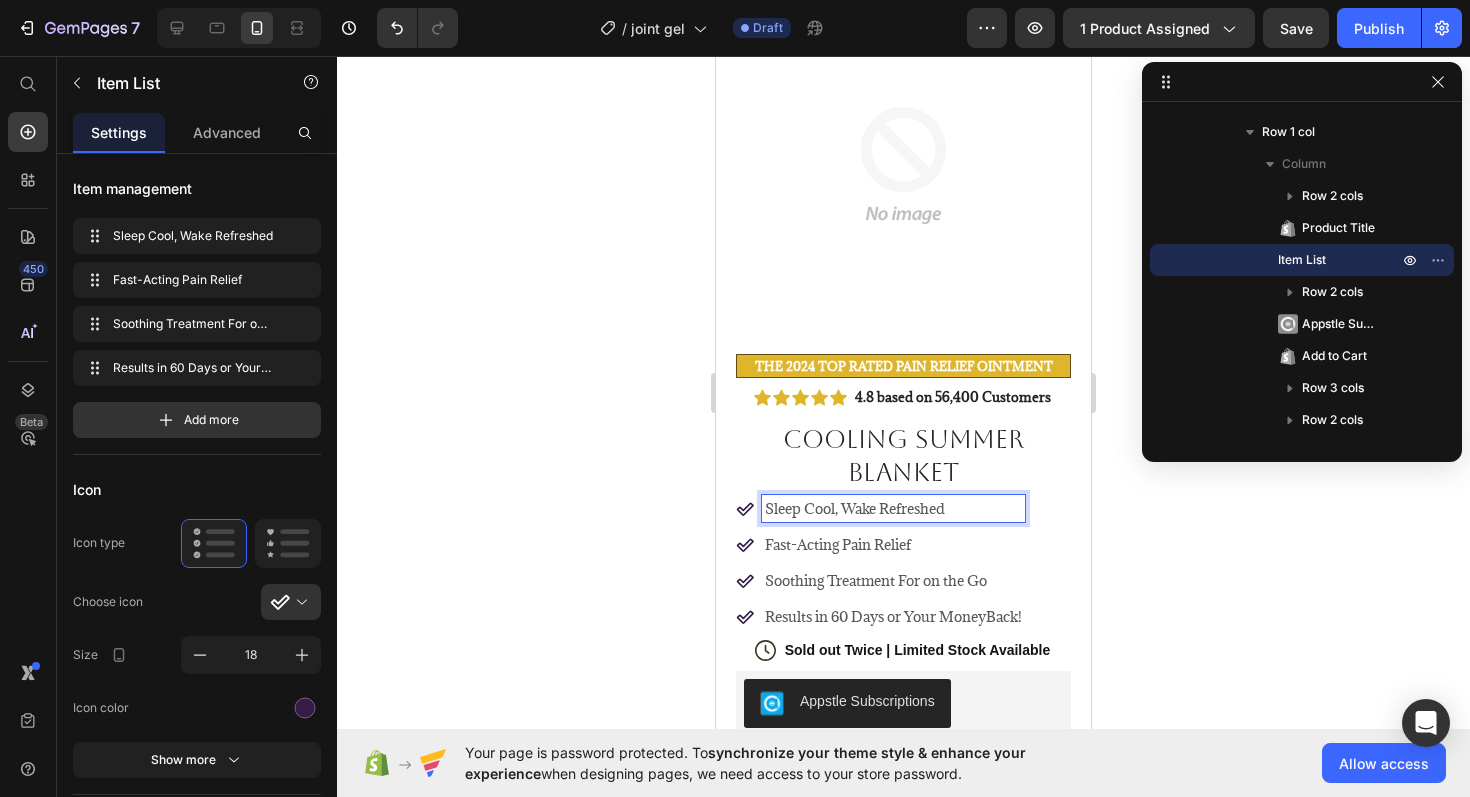 click on "Fast-Acting Pain Relief" at bounding box center (893, 544) 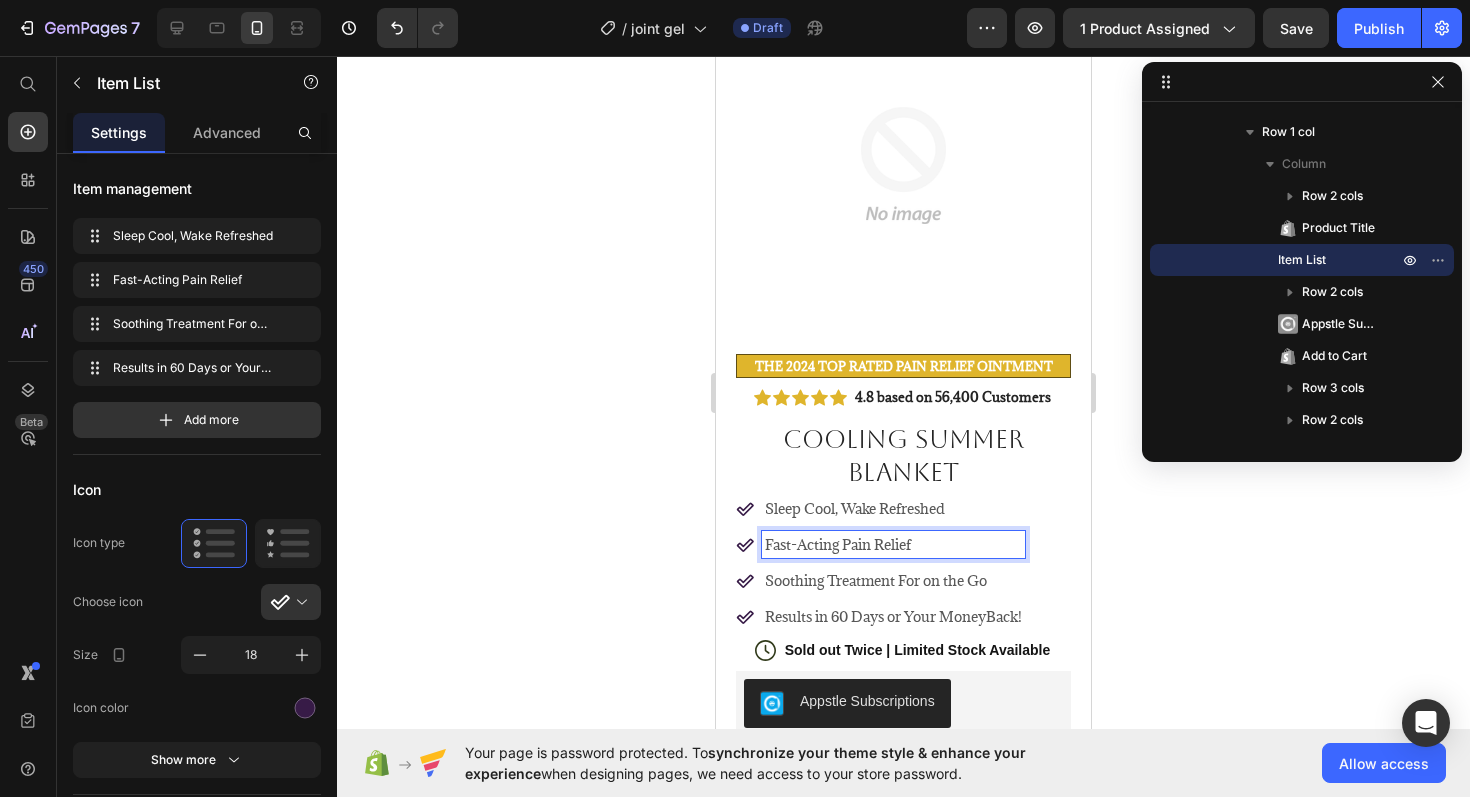 click on "Fast-Acting Pain Relief" at bounding box center [893, 544] 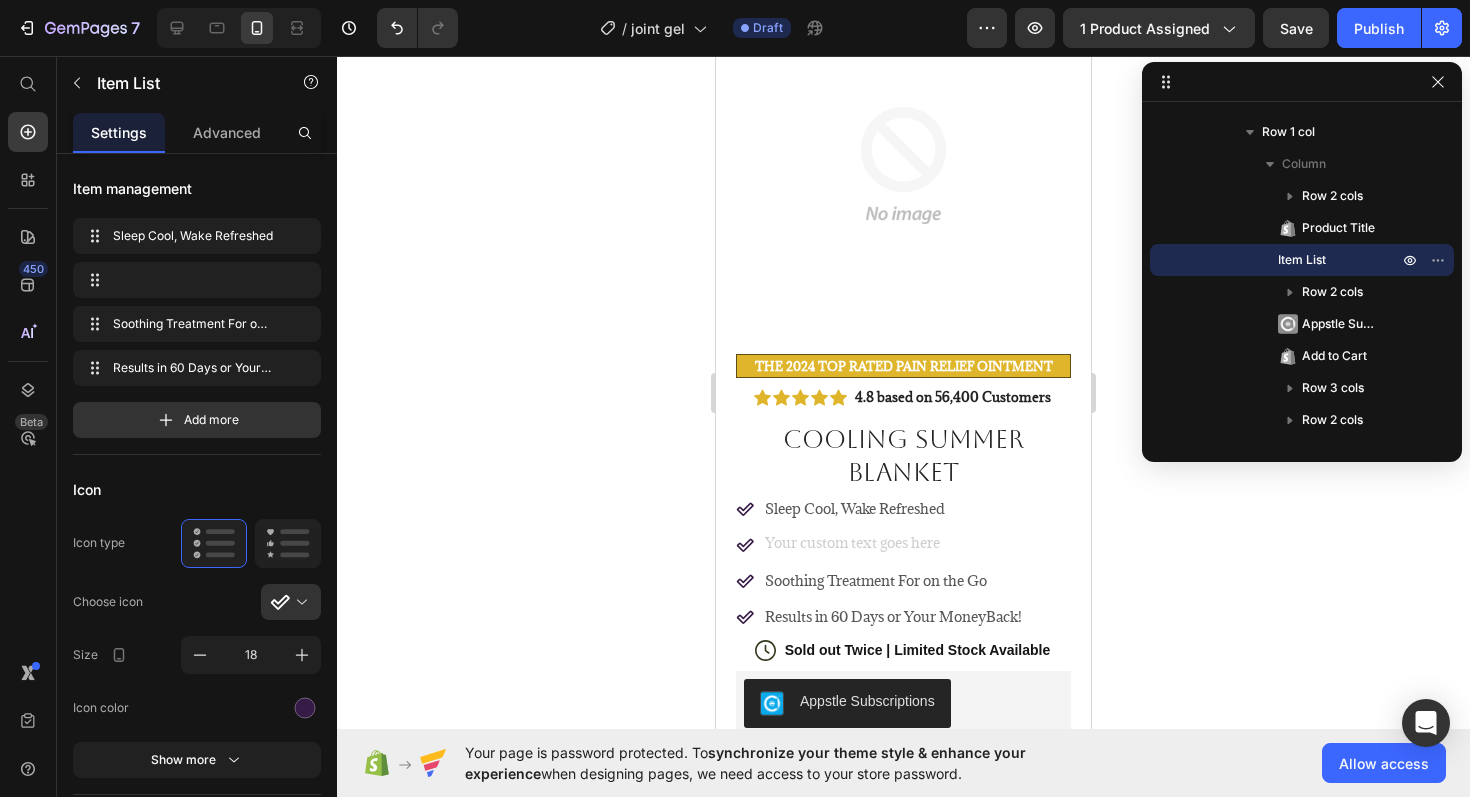 scroll, scrollTop: 149, scrollLeft: 0, axis: vertical 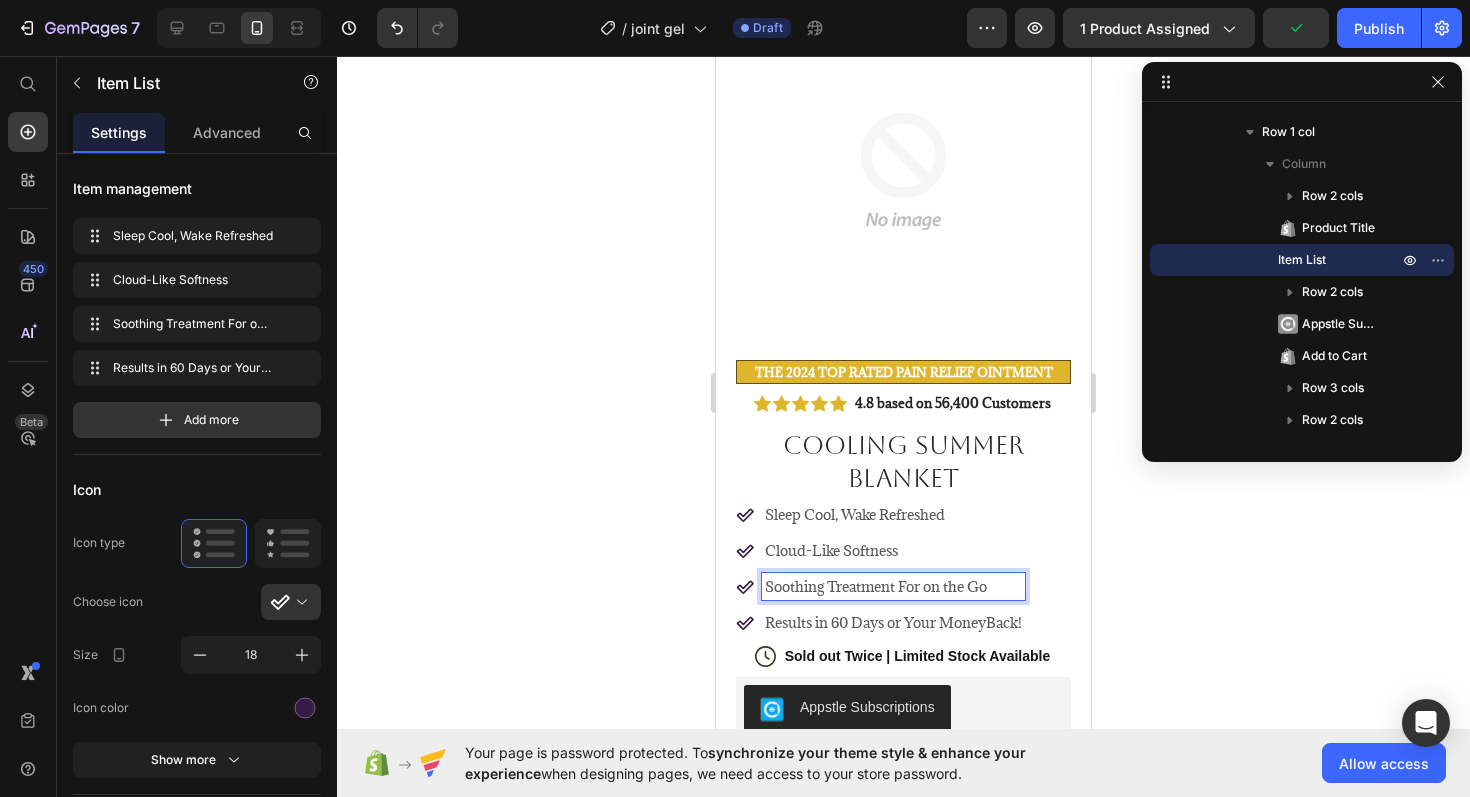 click on "Soothing Treatment For on the Go" at bounding box center [893, 586] 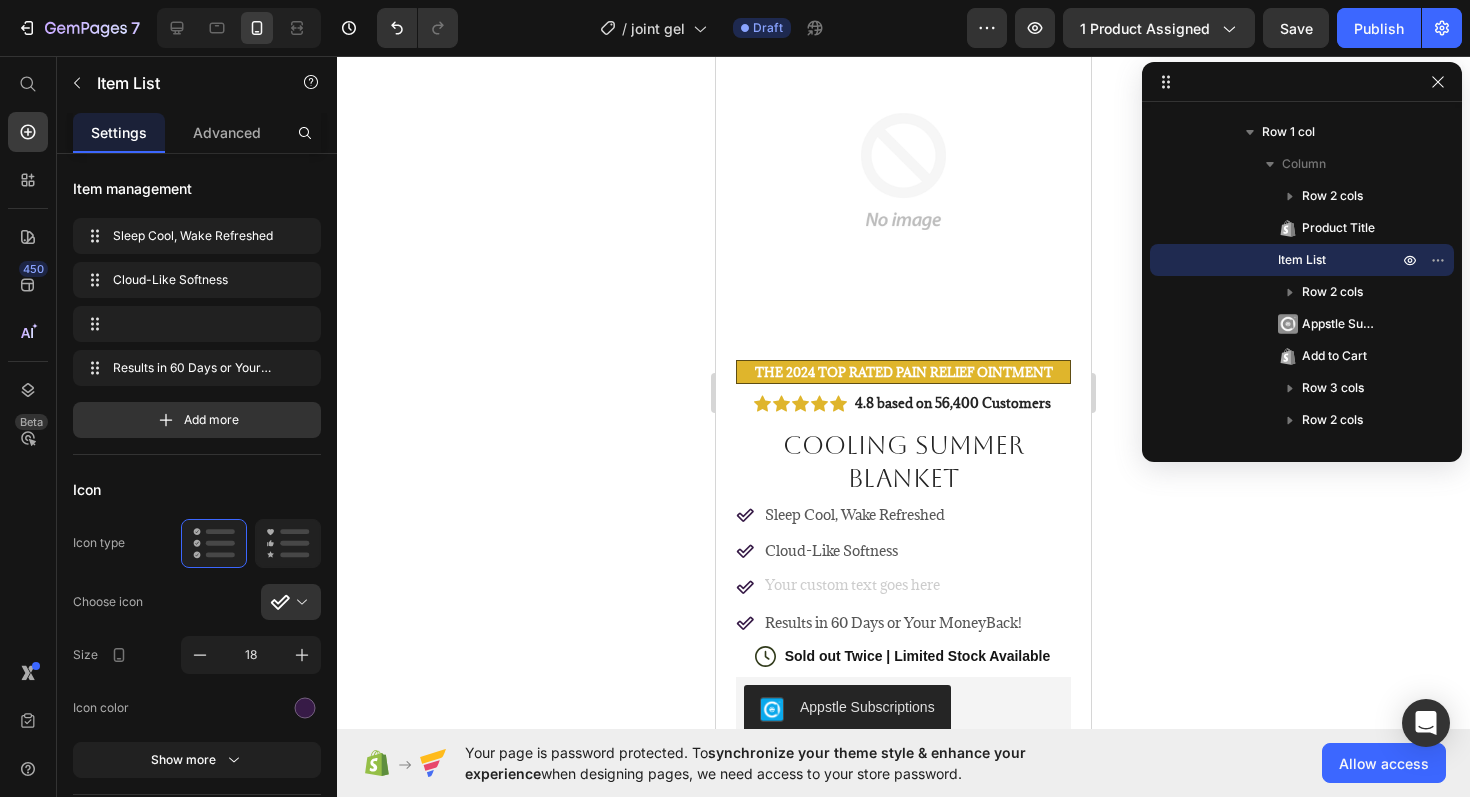 scroll, scrollTop: 143, scrollLeft: 0, axis: vertical 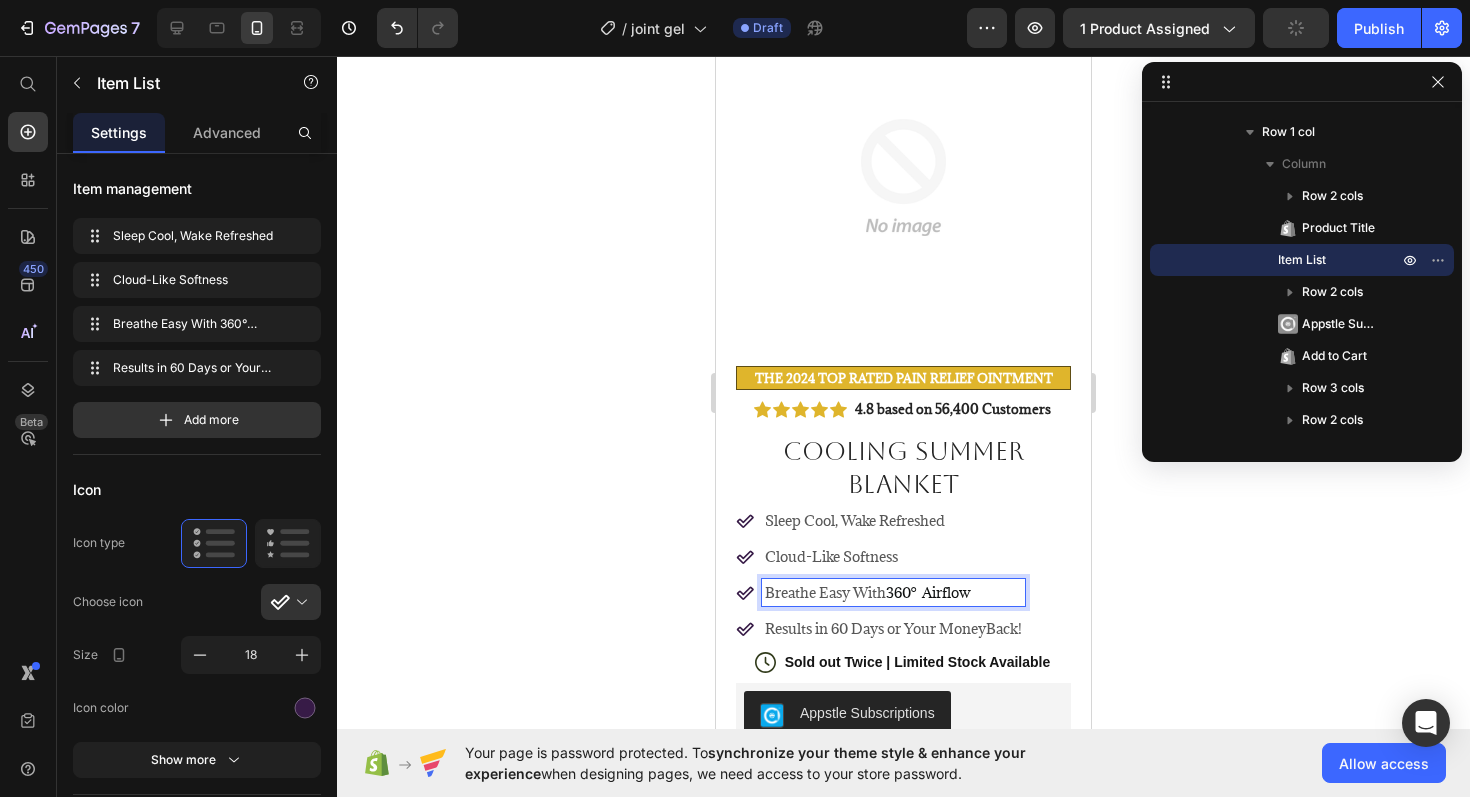 click on "360°  Airflow" at bounding box center [928, 592] 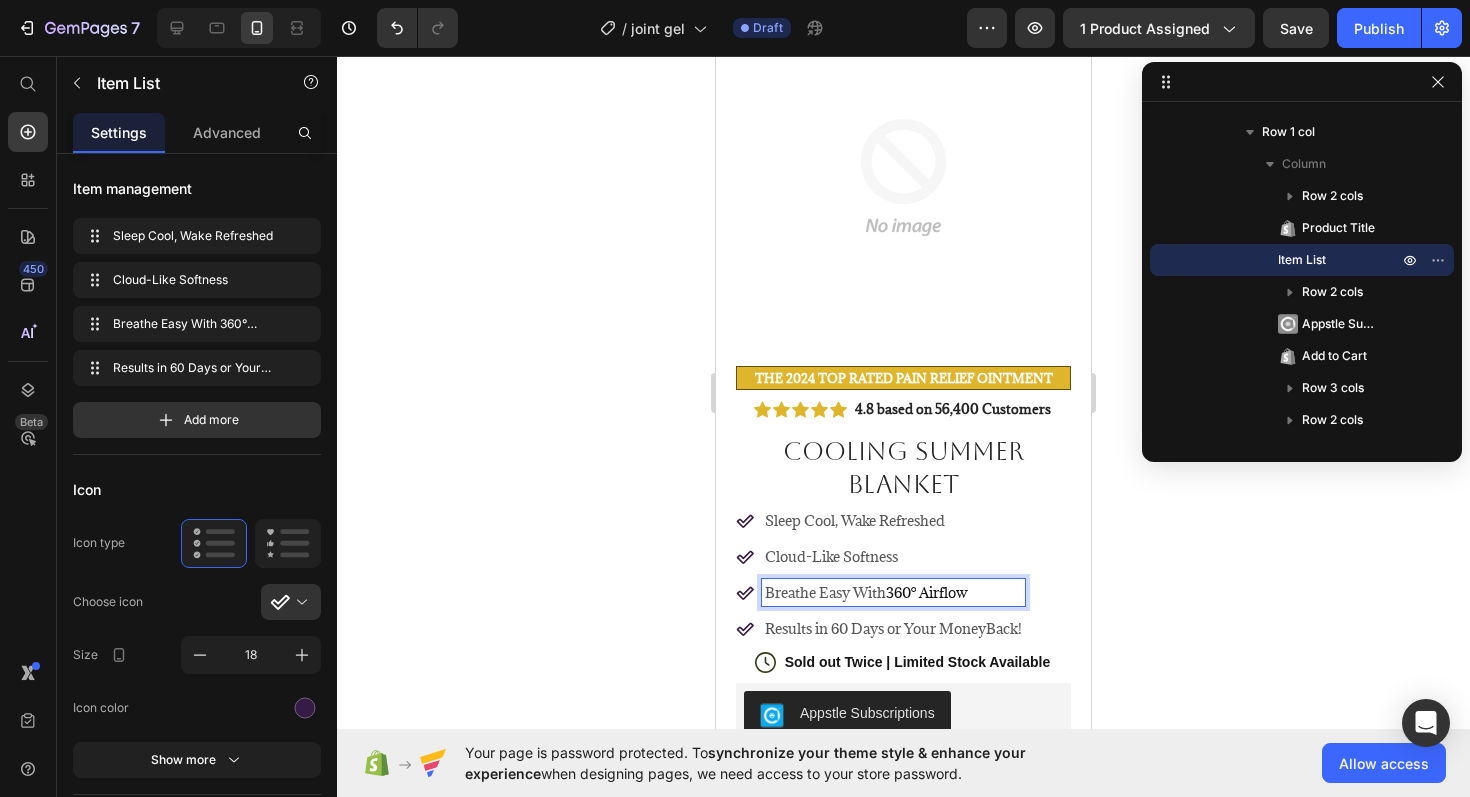 click on "Sleep Cool, Wake Refreshed
Cloud-Like Softness
Breathe Easy With  360° Airflow
Results in 60 Days or Your MoneyBack!" at bounding box center [903, 574] 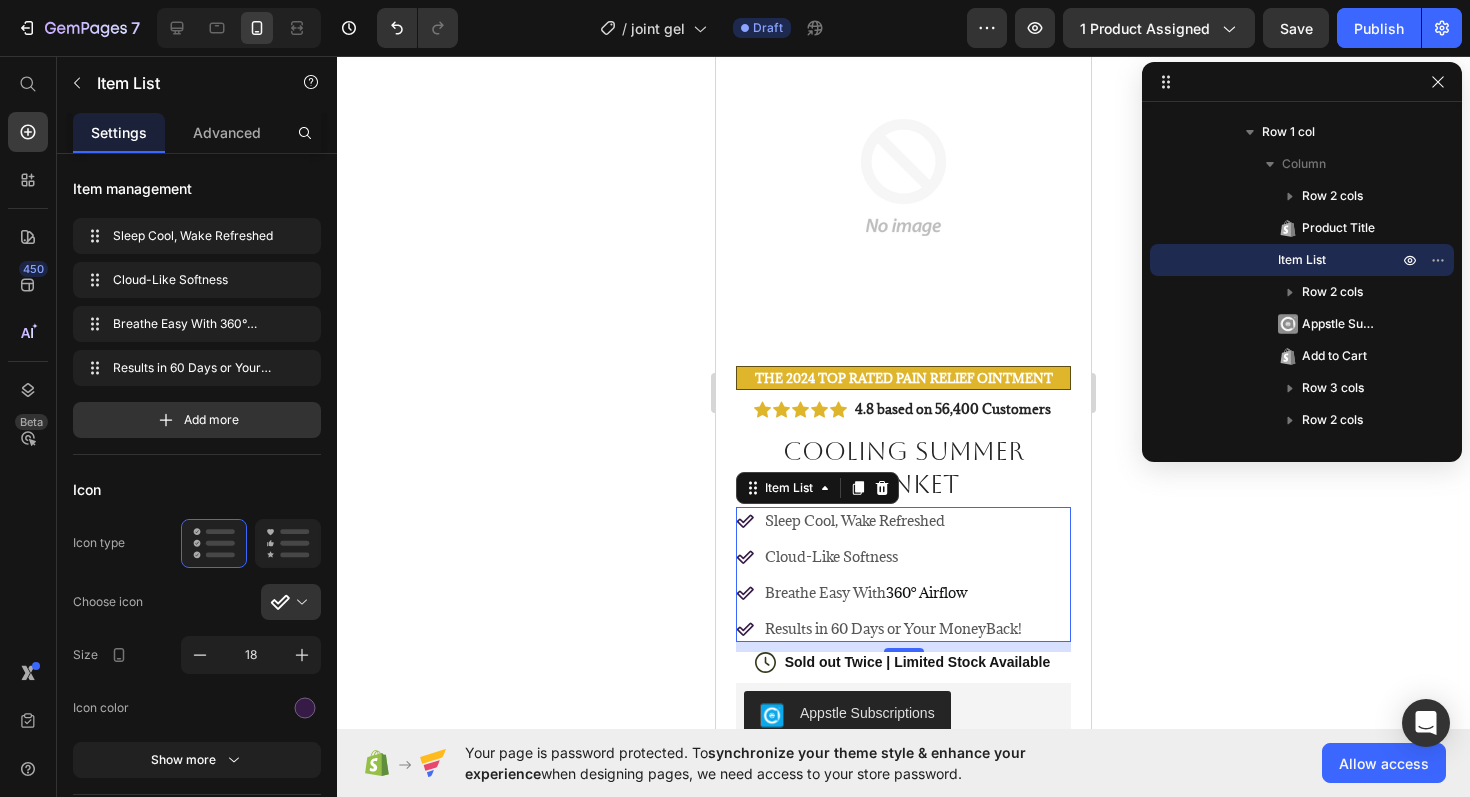 click on "Sleep Cool, Wake Refreshed" at bounding box center [893, 520] 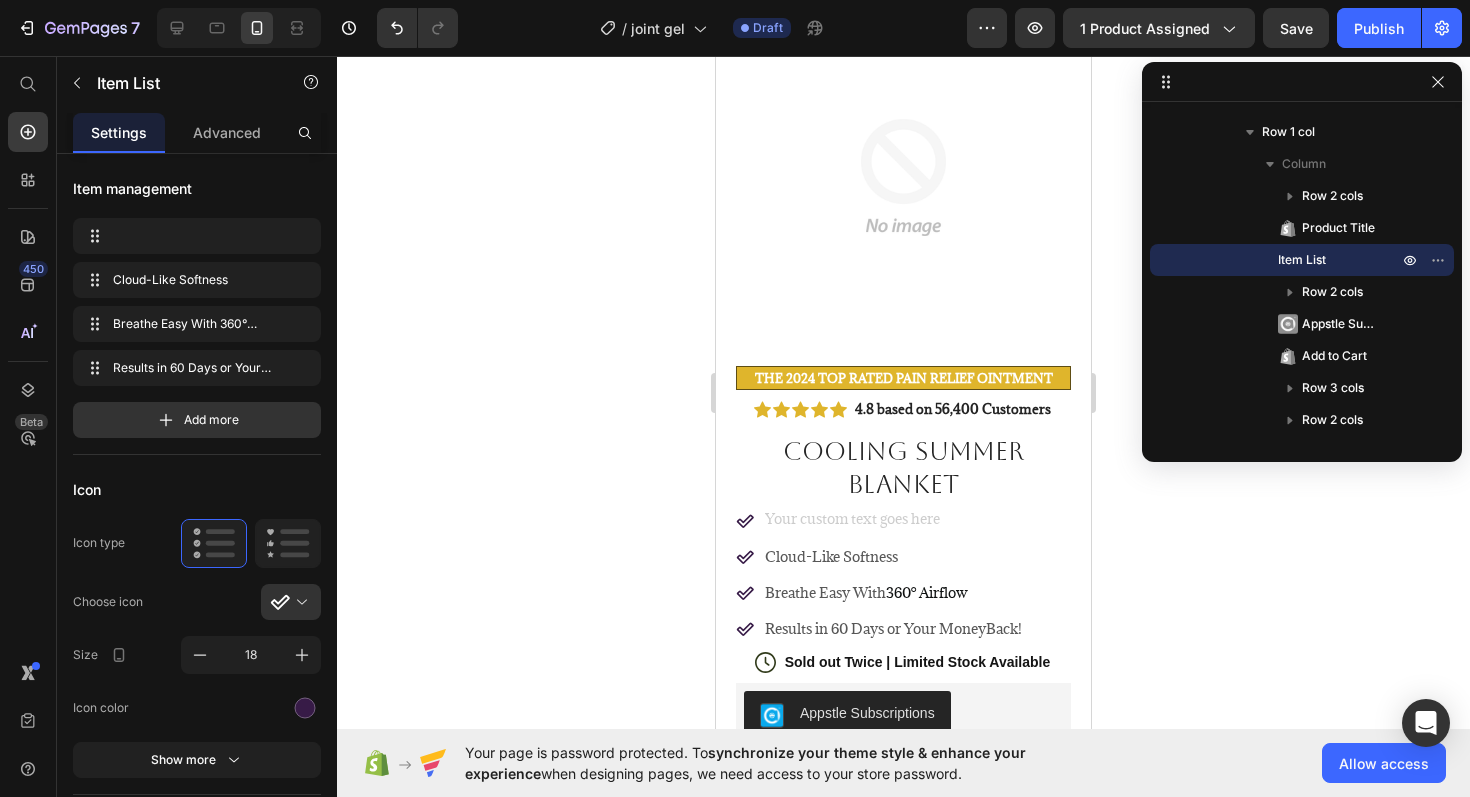 scroll, scrollTop: 137, scrollLeft: 0, axis: vertical 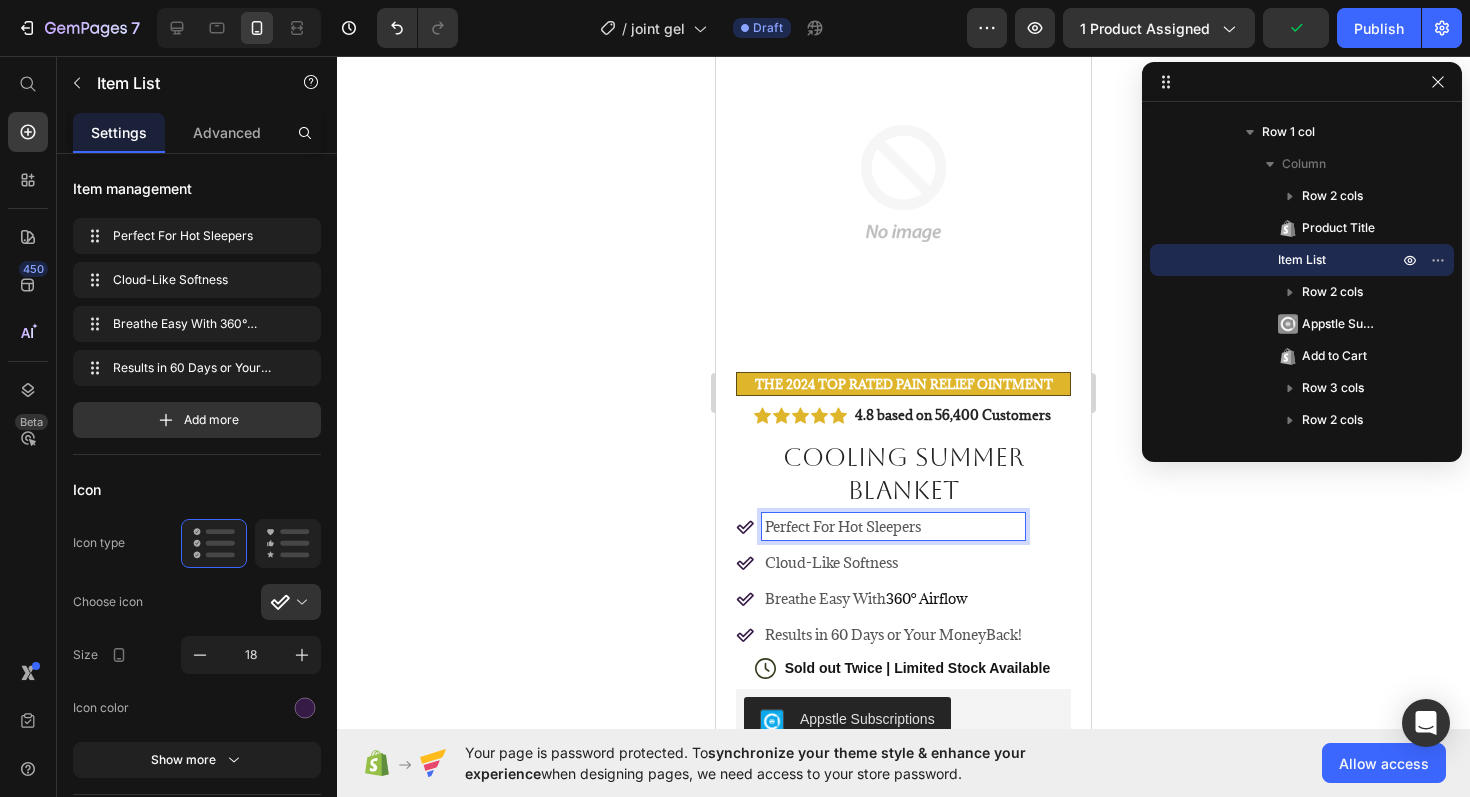 click on "Breathe Easy With 360° Airflow" at bounding box center [893, 598] 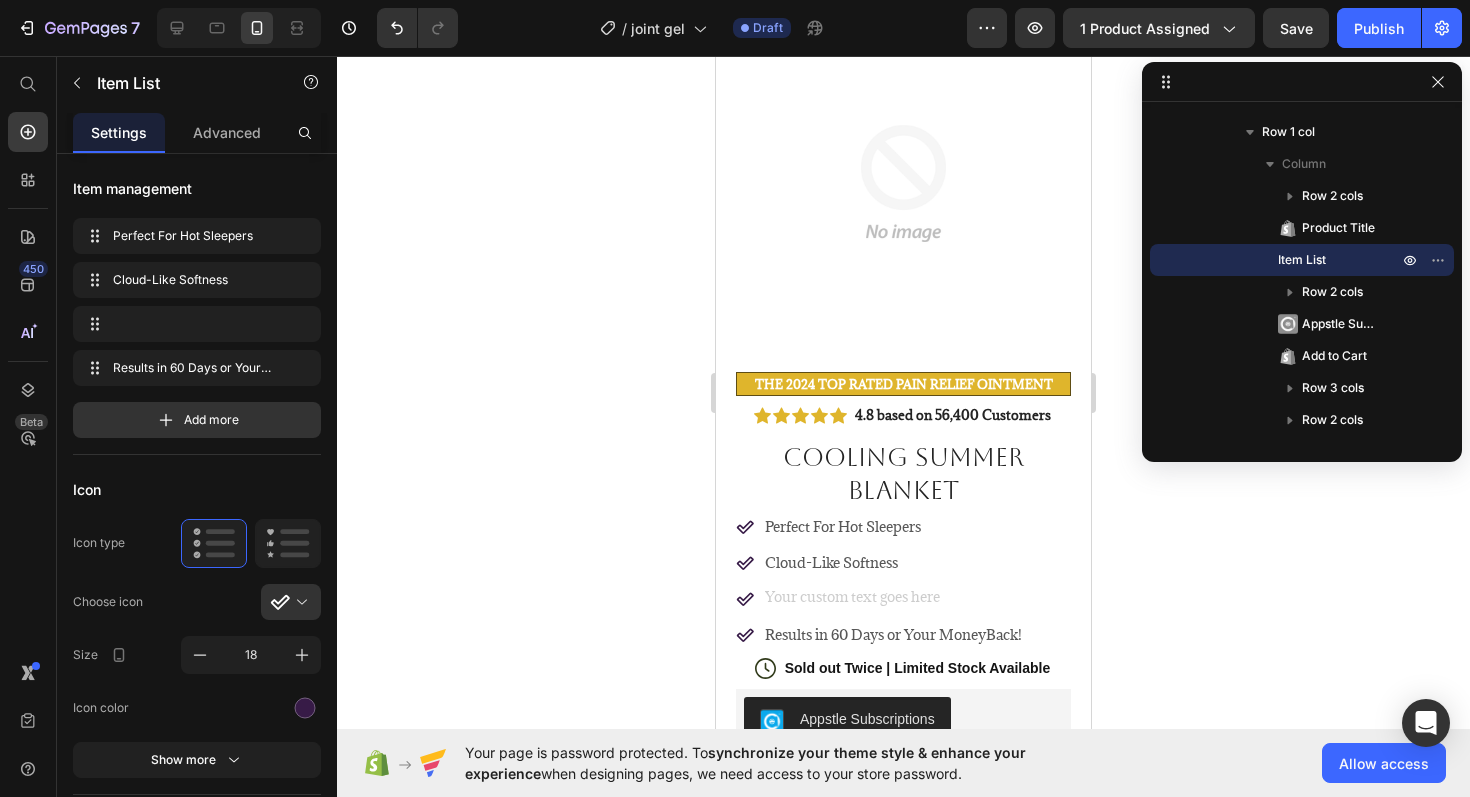 scroll, scrollTop: 131, scrollLeft: 0, axis: vertical 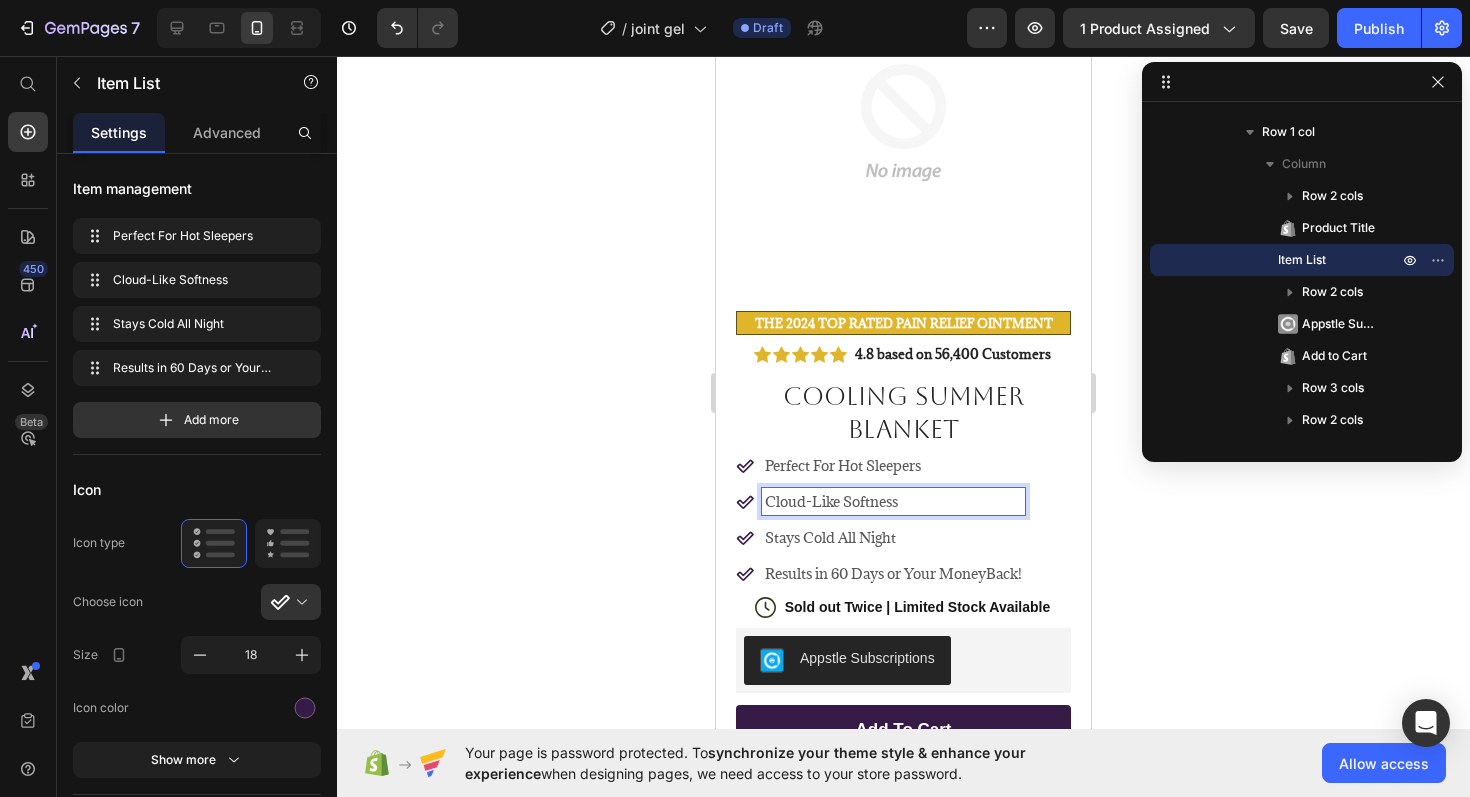 click on "Cloud-Like Softness" at bounding box center [893, 501] 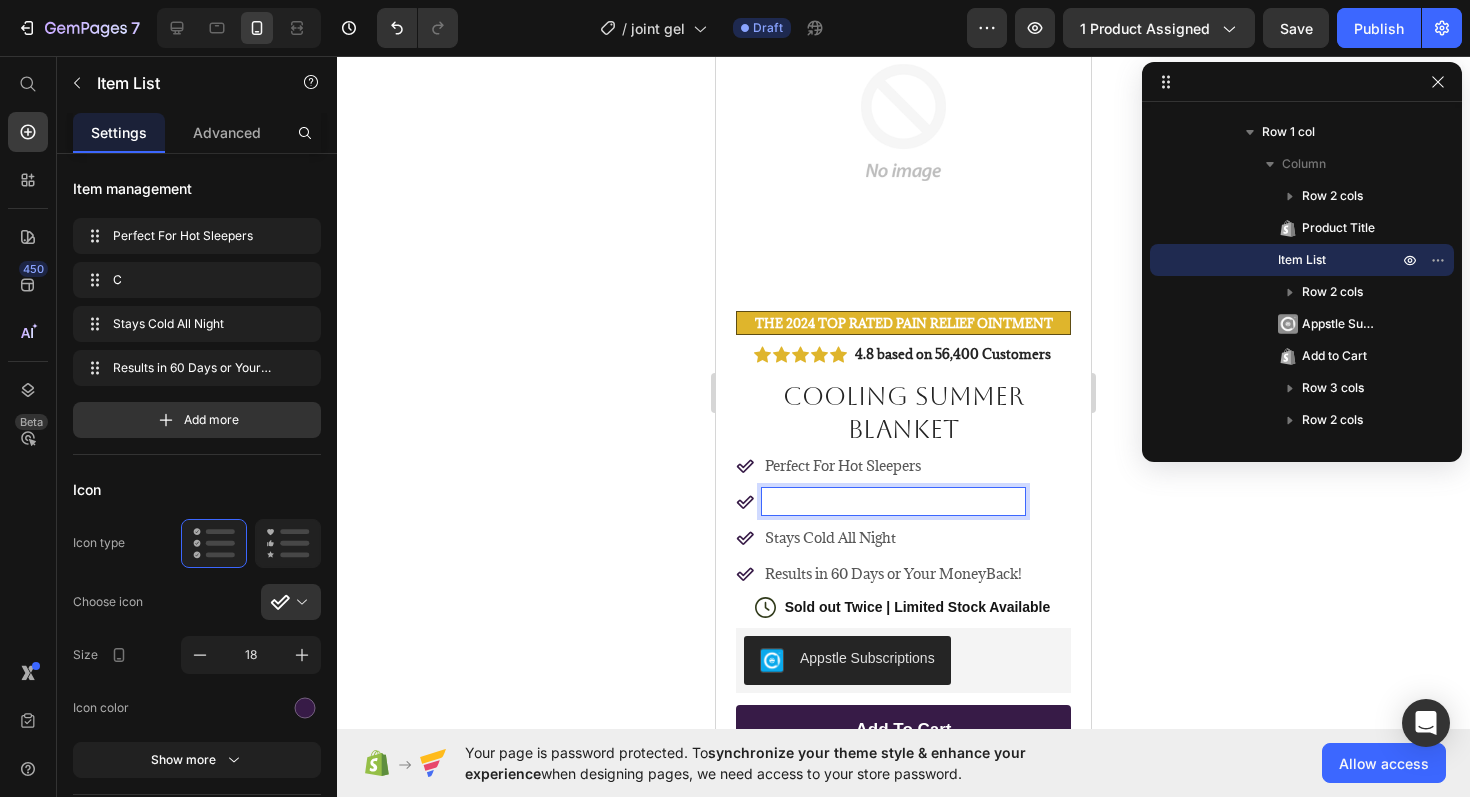 scroll, scrollTop: 192, scrollLeft: 0, axis: vertical 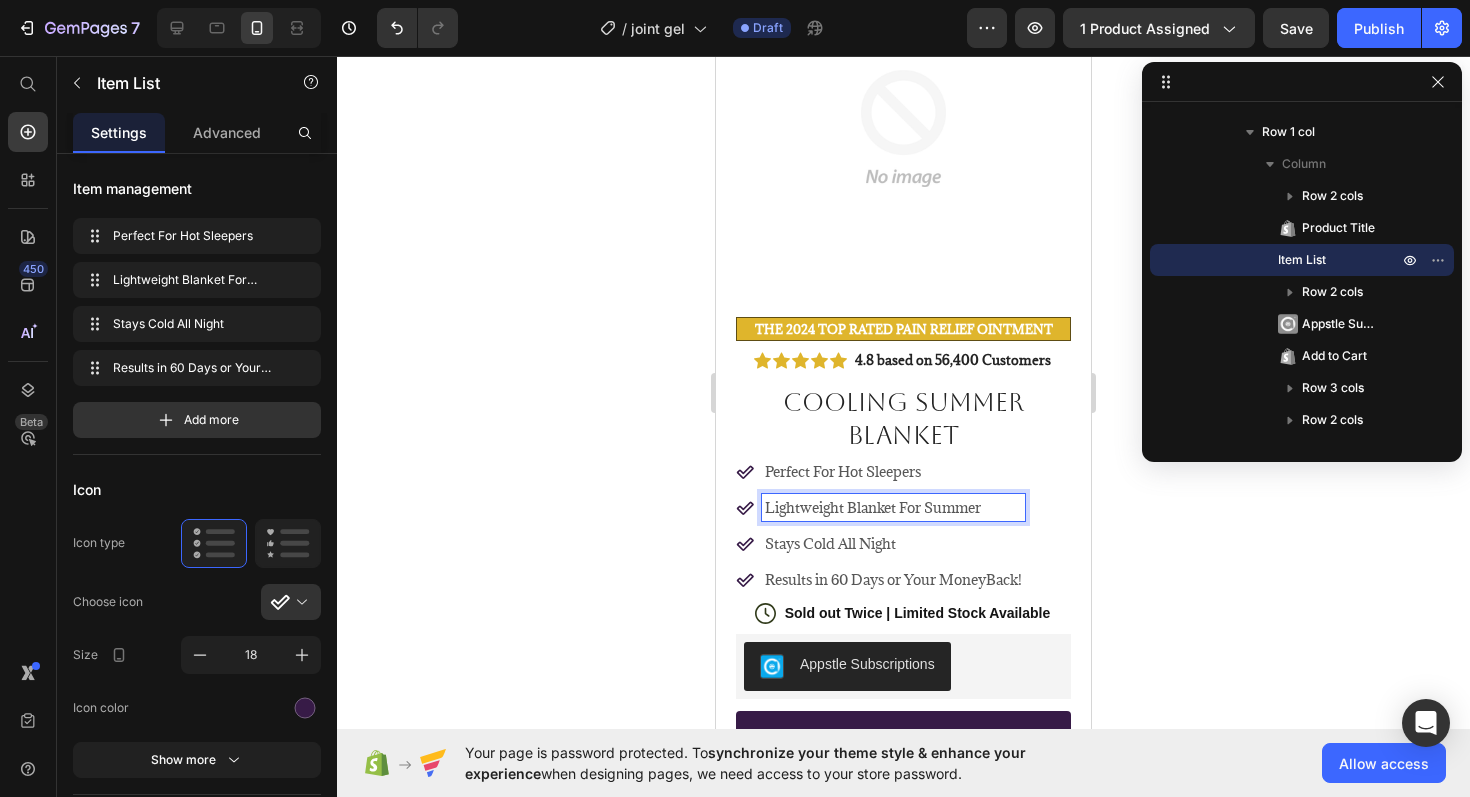 click on "Perfect For Hot Sleepers
Lightweight Blanket For Summer
Stays Cold All Night
Results in 60 Days or Your MoneyBack!" at bounding box center [903, 525] 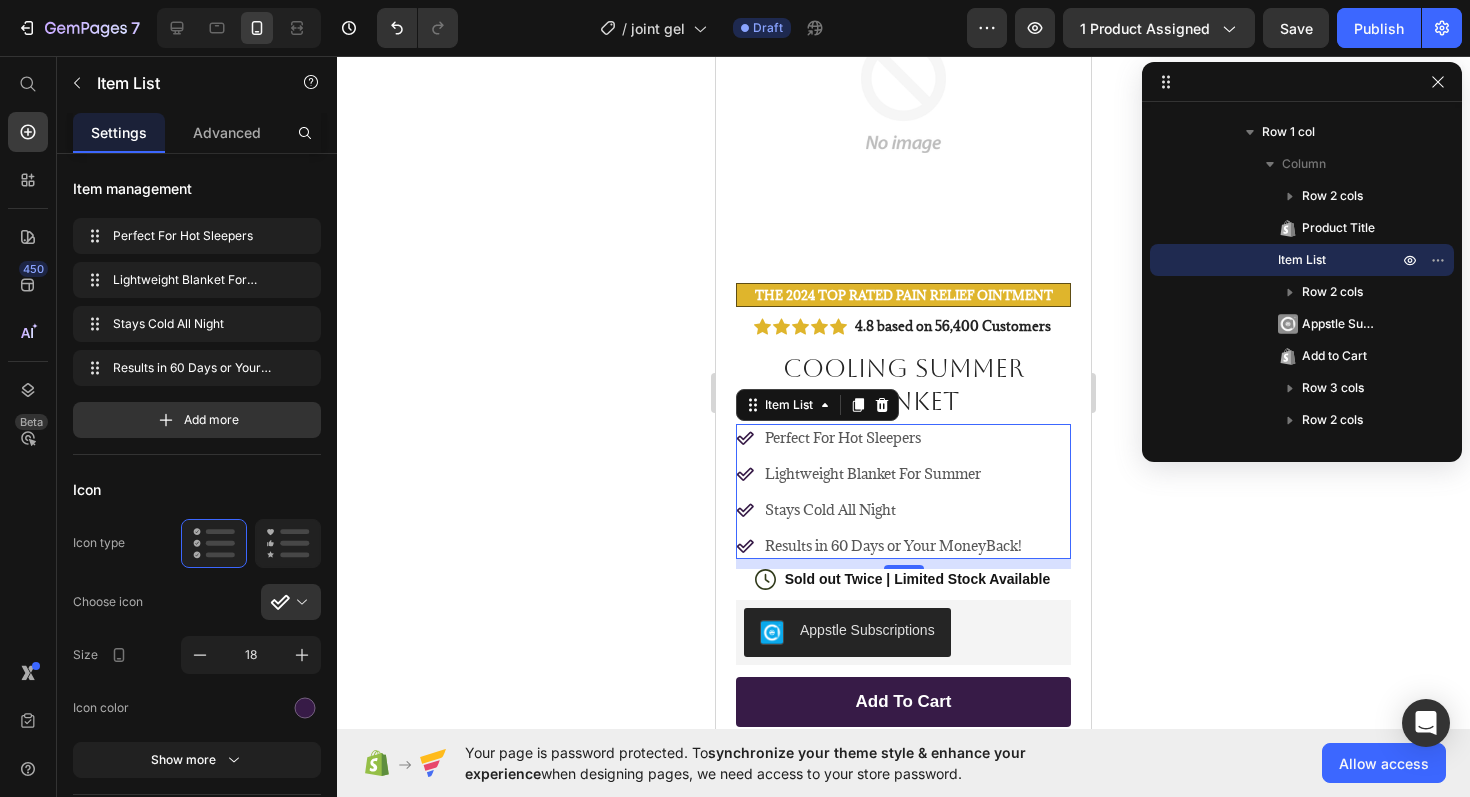 scroll, scrollTop: 227, scrollLeft: 0, axis: vertical 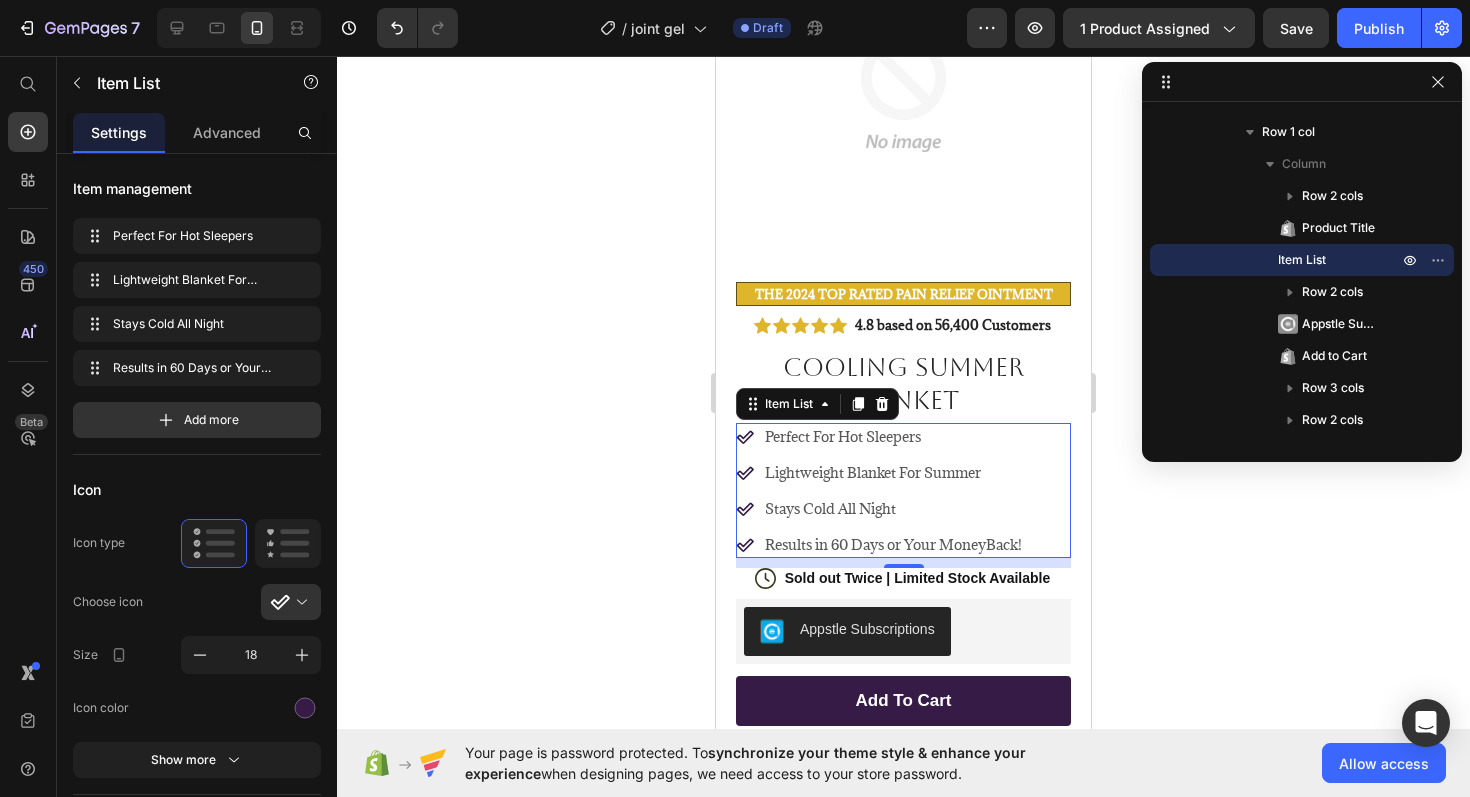 click on "Results in 60 Days or Your MoneyBack!" at bounding box center (893, 544) 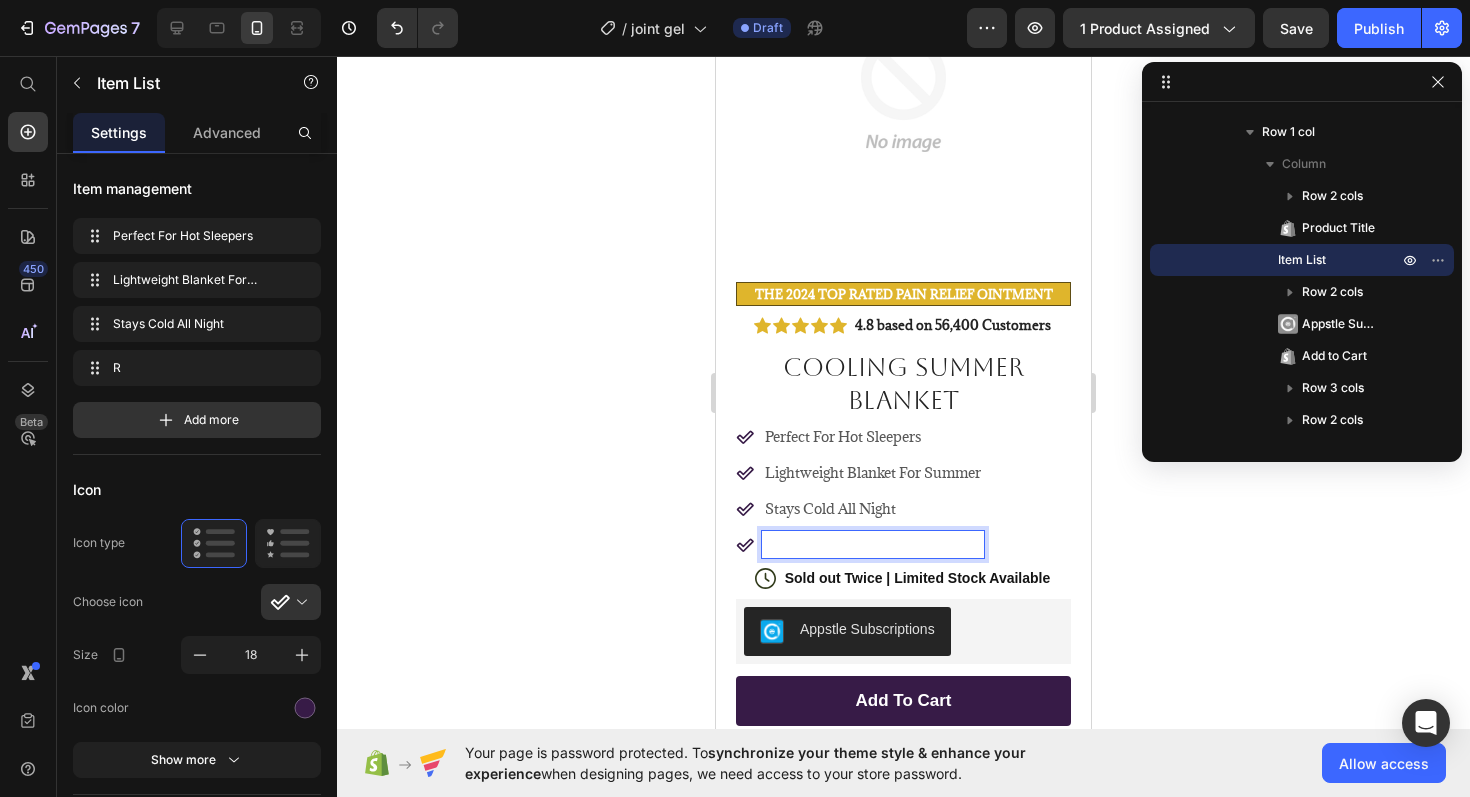 scroll, scrollTop: 221, scrollLeft: 0, axis: vertical 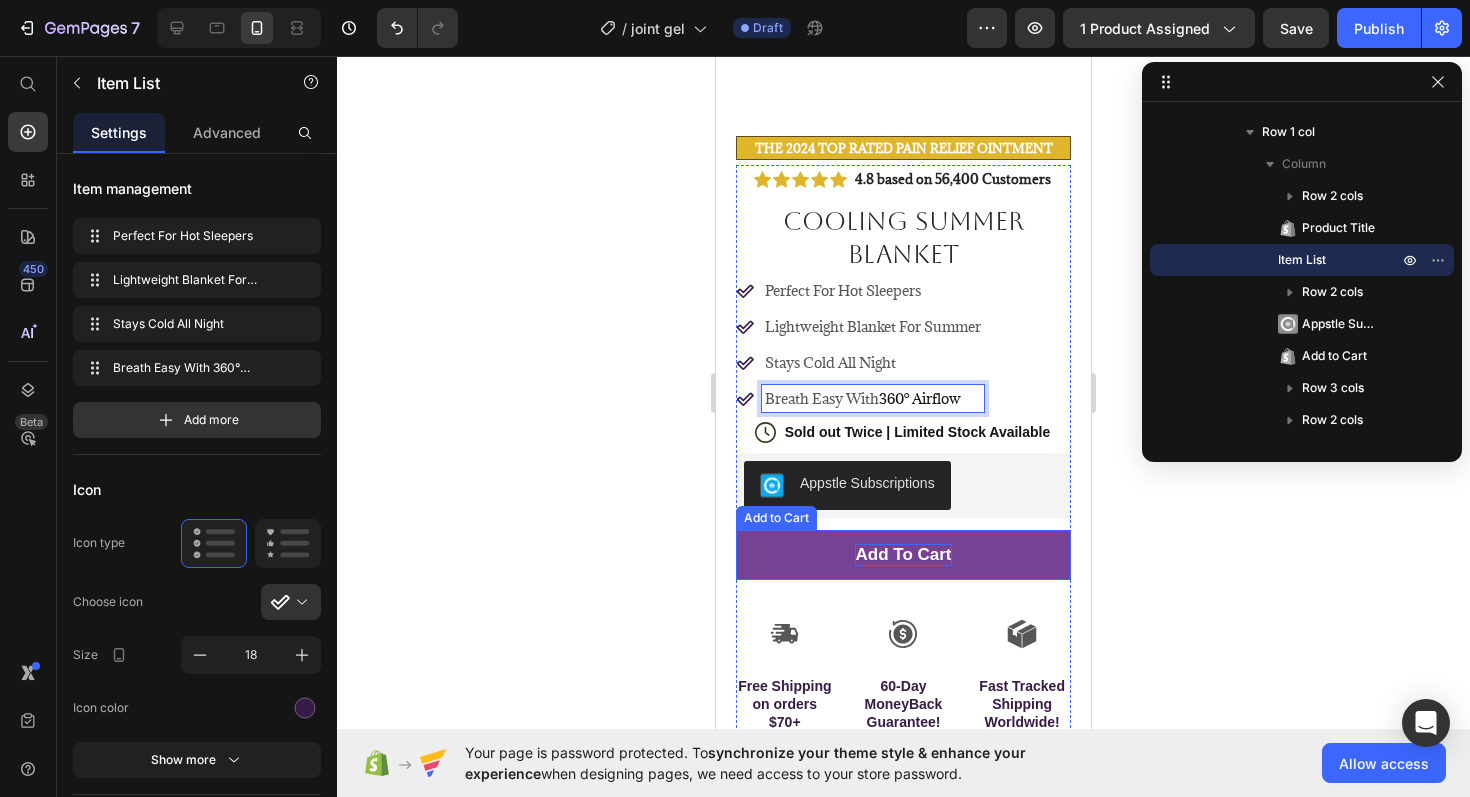 click on "add to cart" at bounding box center [903, 555] 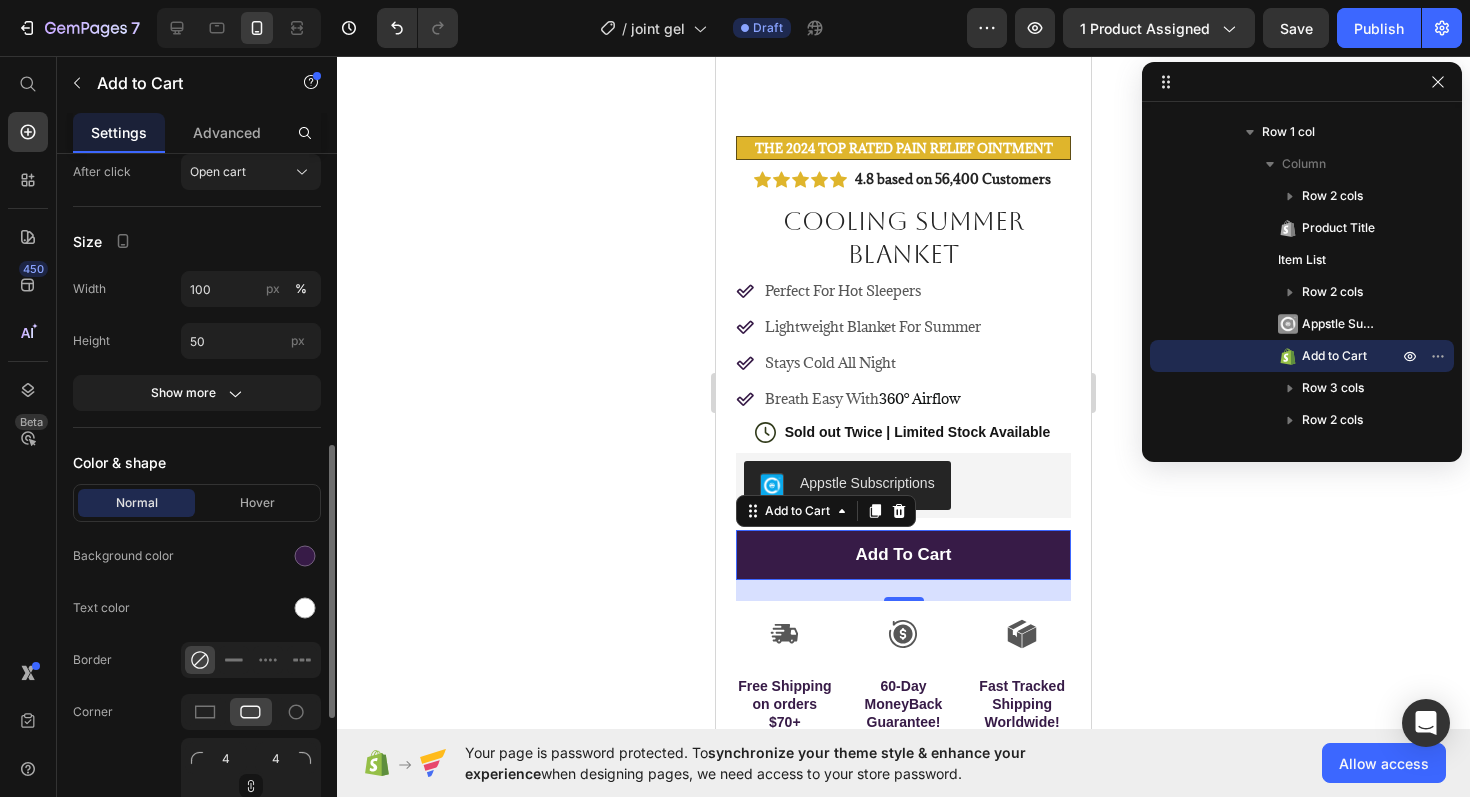 scroll, scrollTop: 742, scrollLeft: 0, axis: vertical 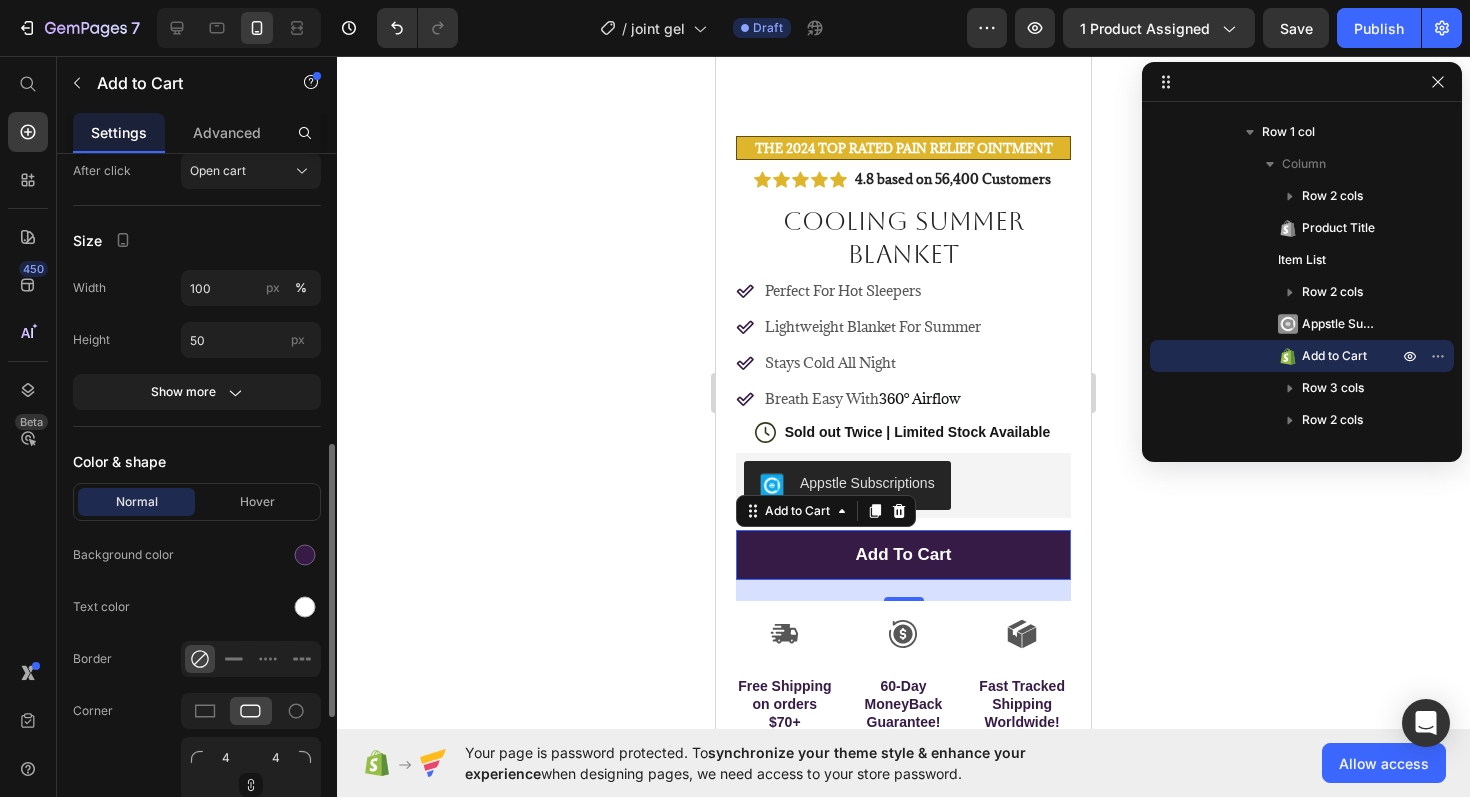 click on "Background color" 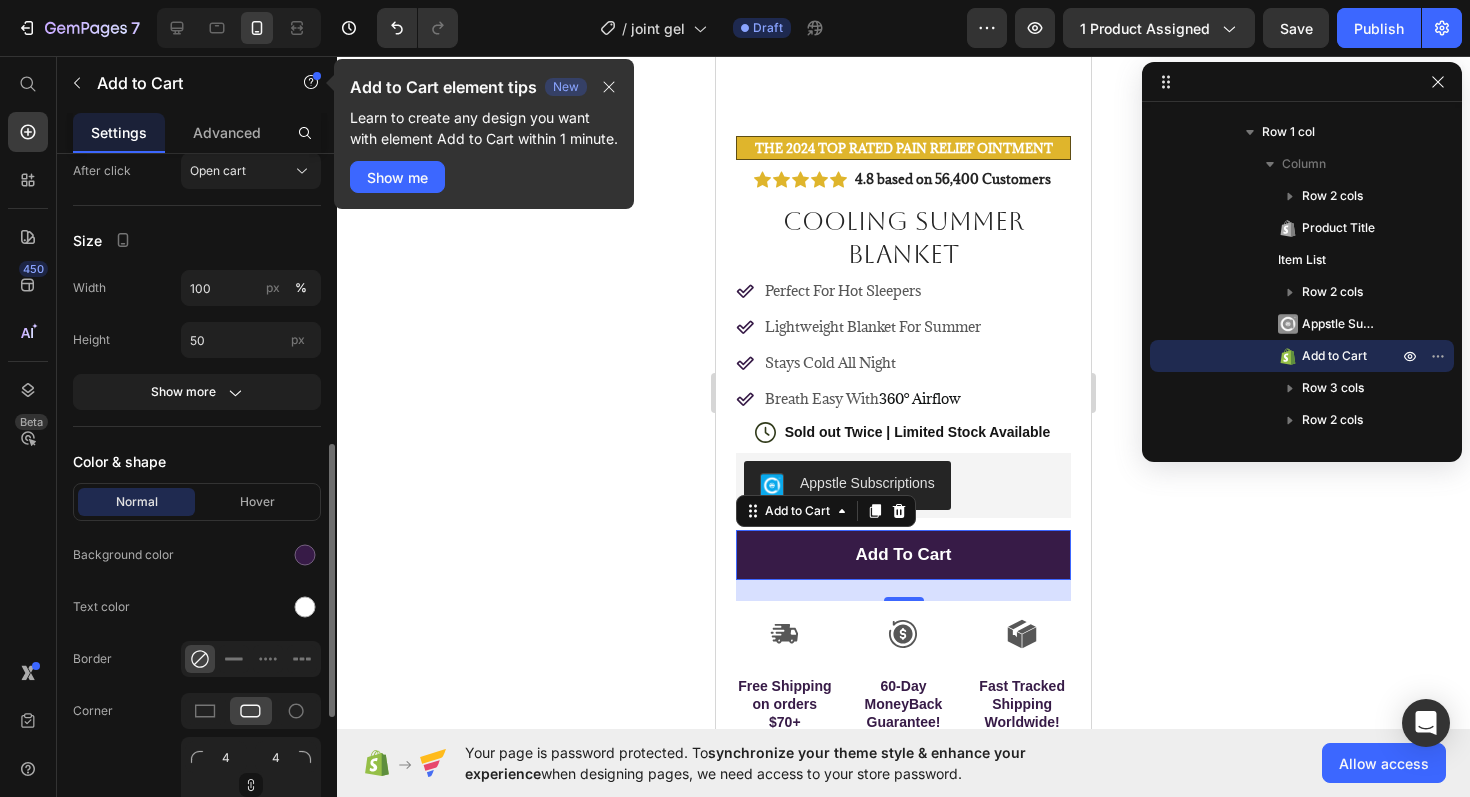 click on "Background color" 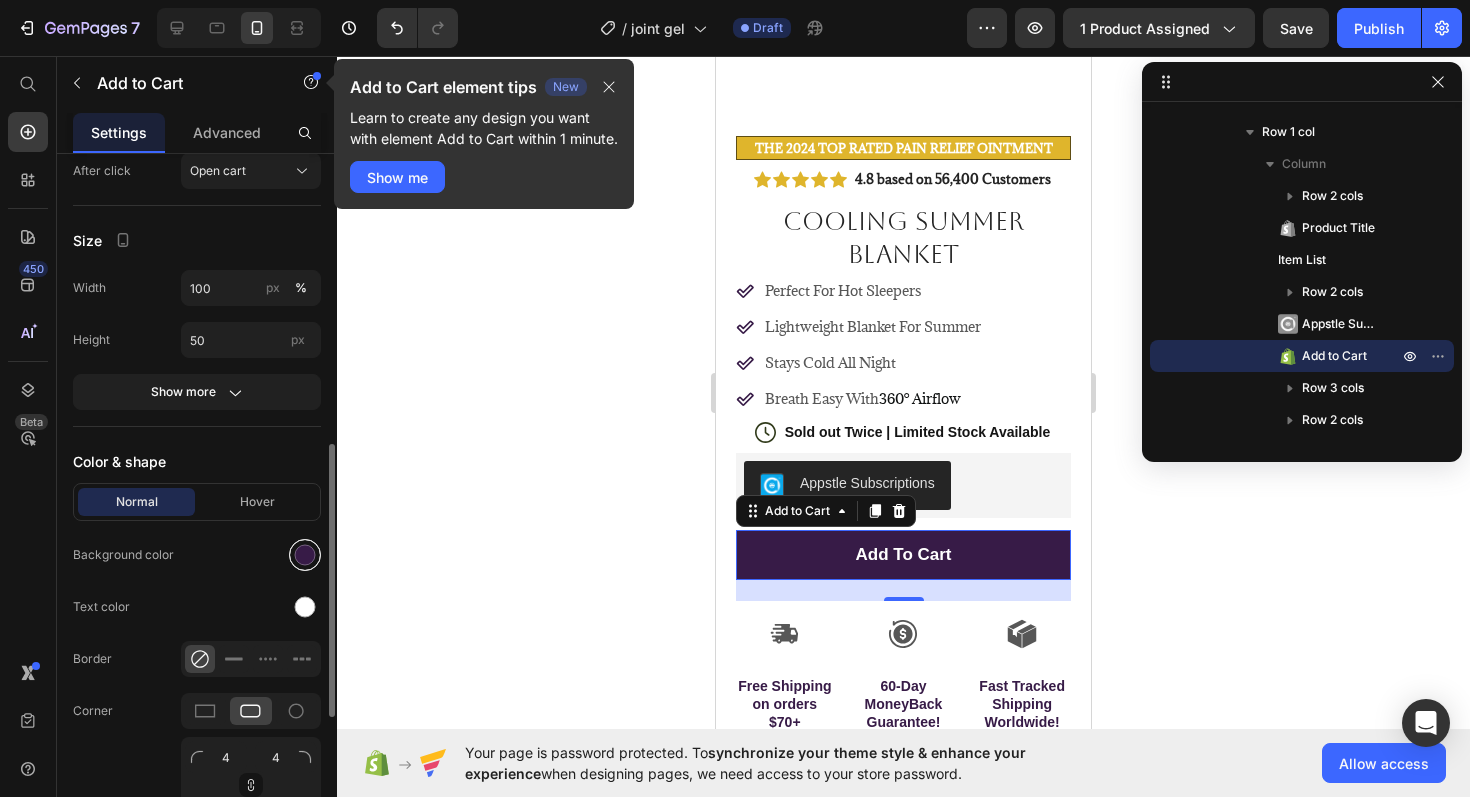 click at bounding box center [305, 555] 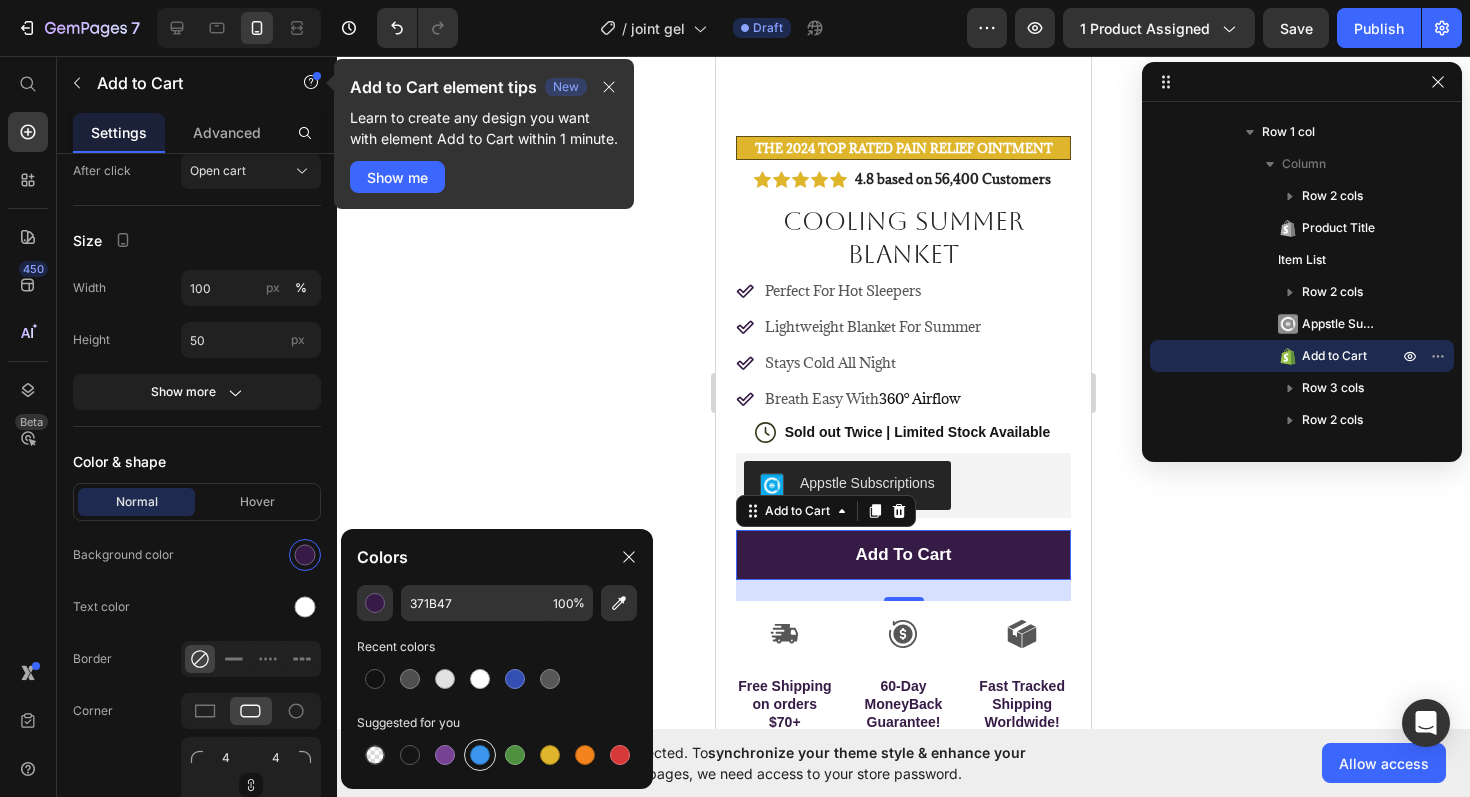 click at bounding box center (480, 755) 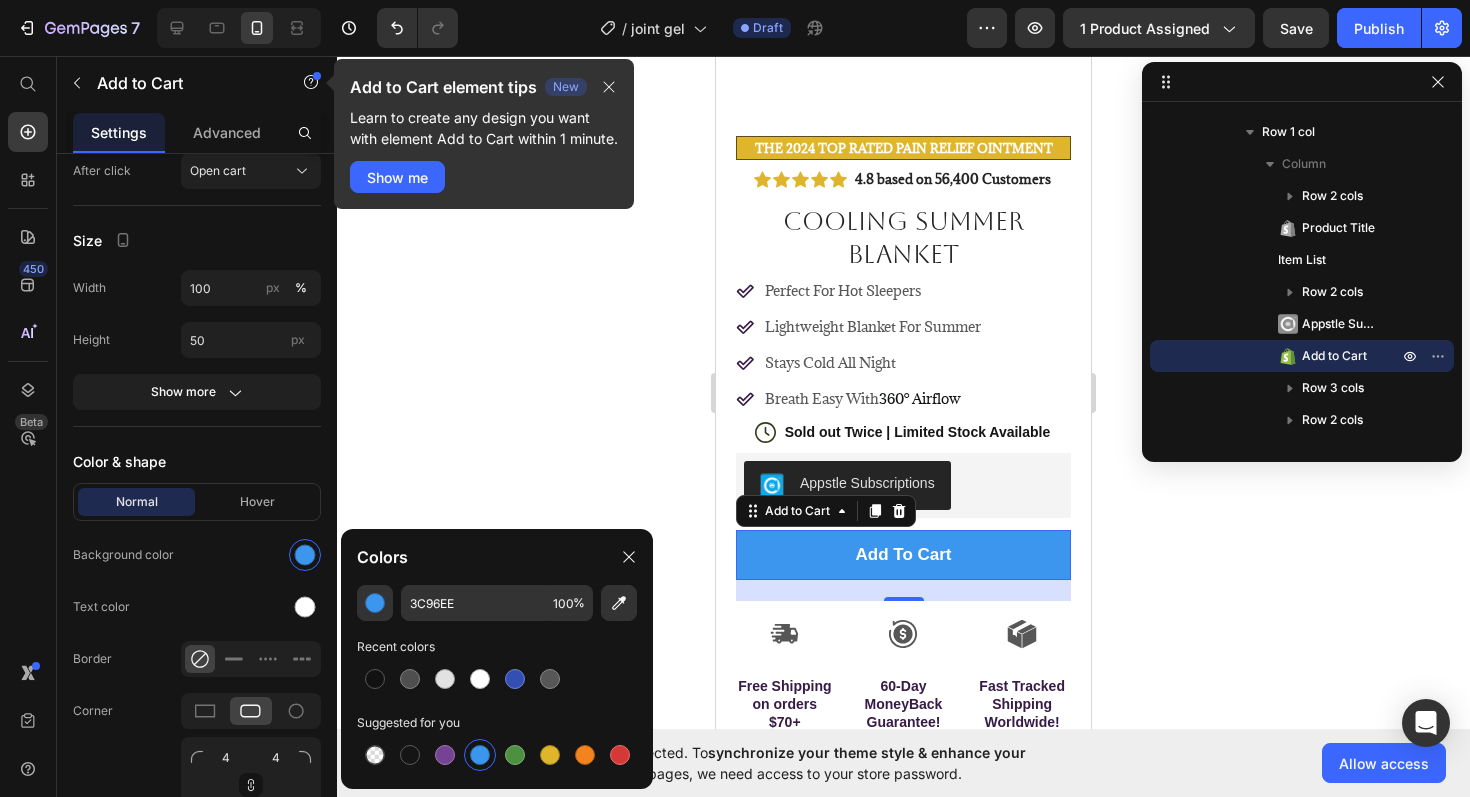 click 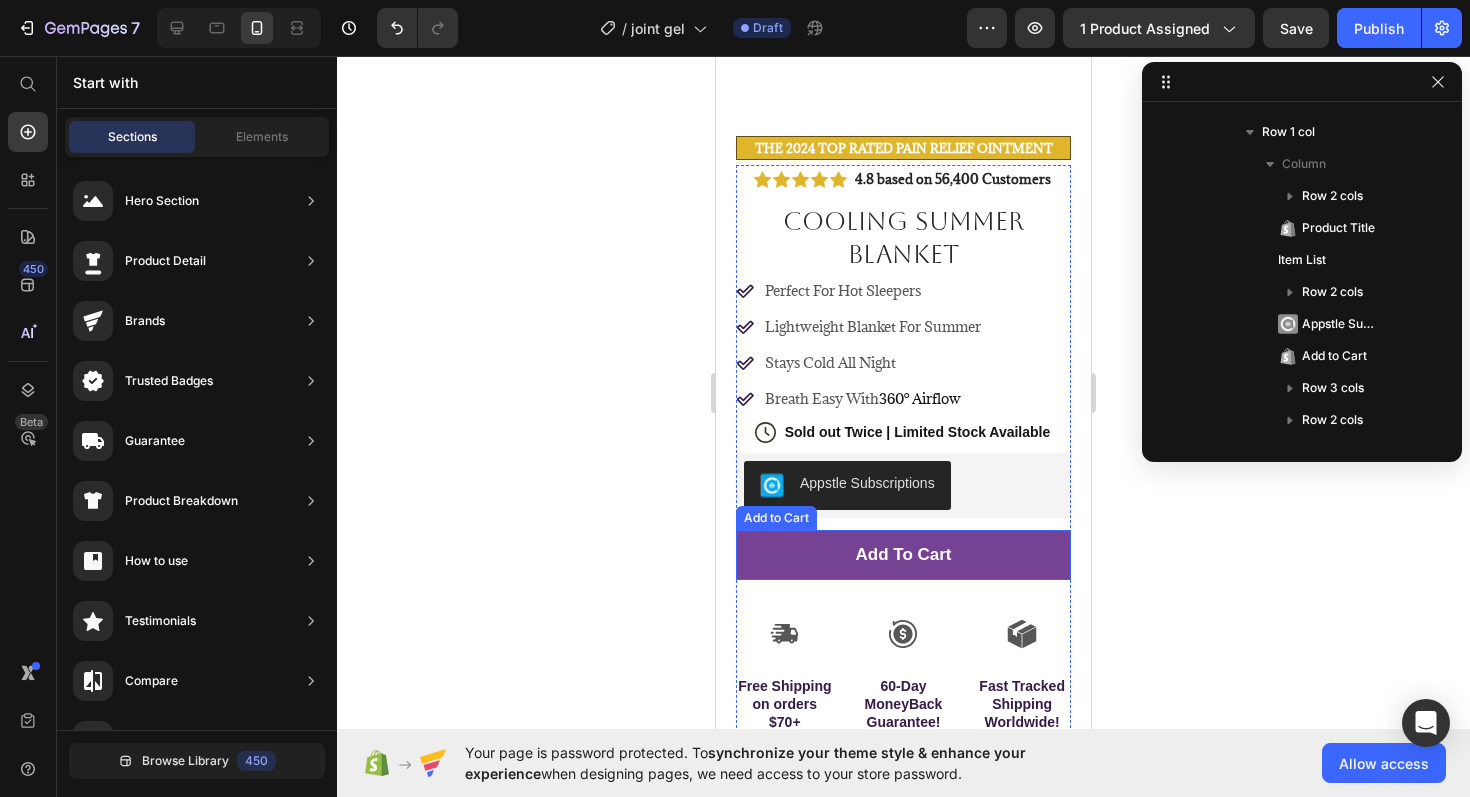 click on "add to cart" at bounding box center (903, 555) 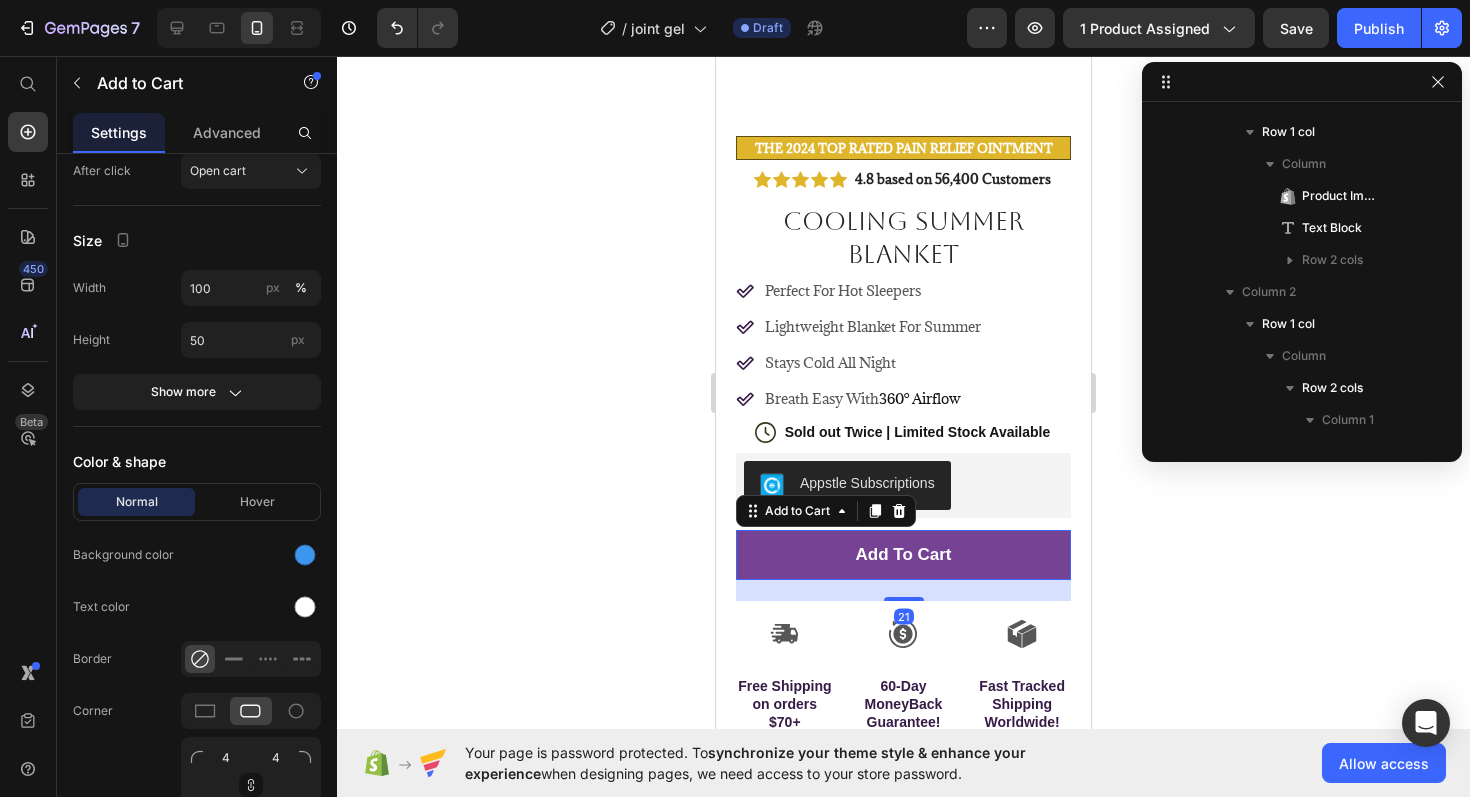 scroll, scrollTop: 794, scrollLeft: 0, axis: vertical 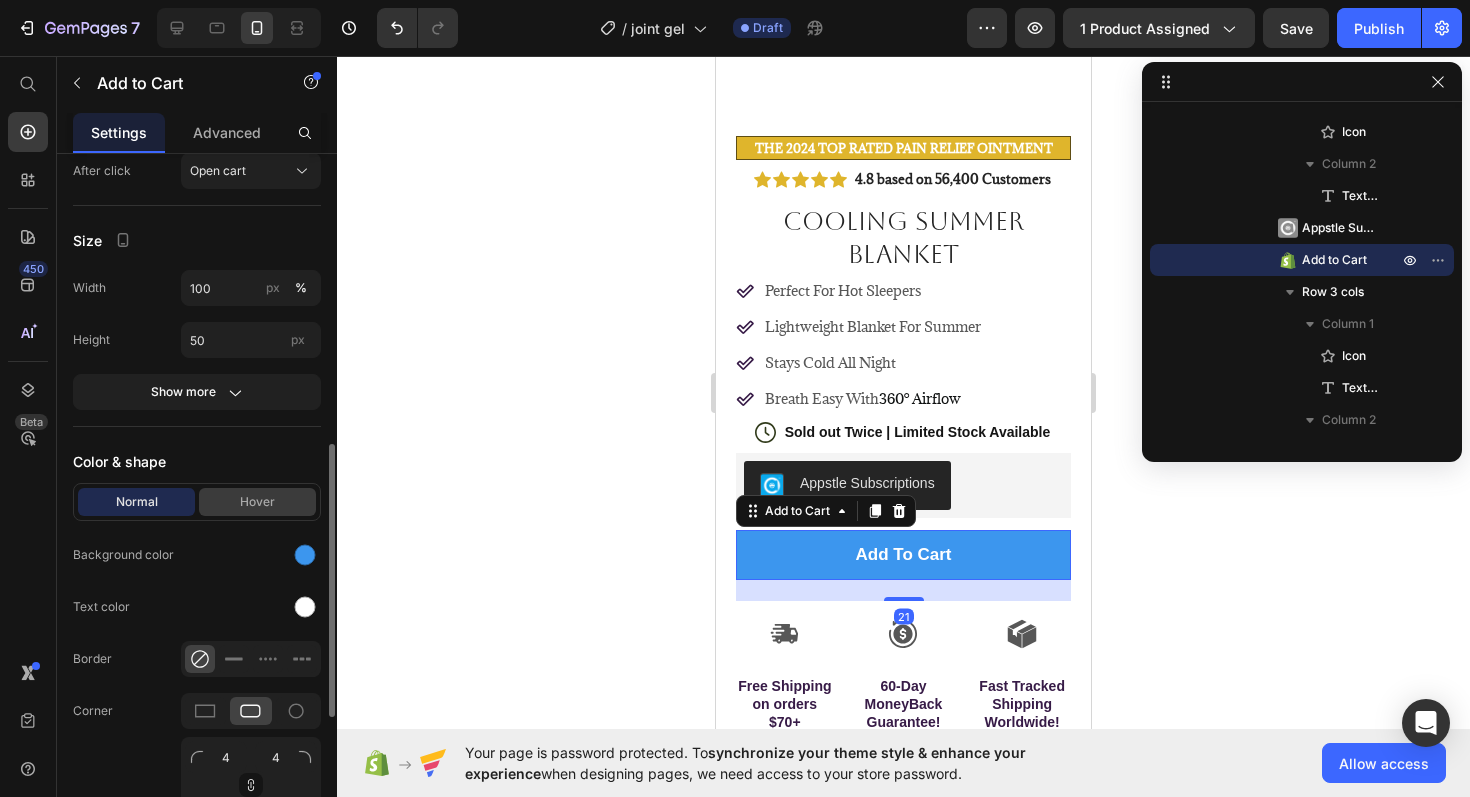 click on "Hover" at bounding box center (257, 502) 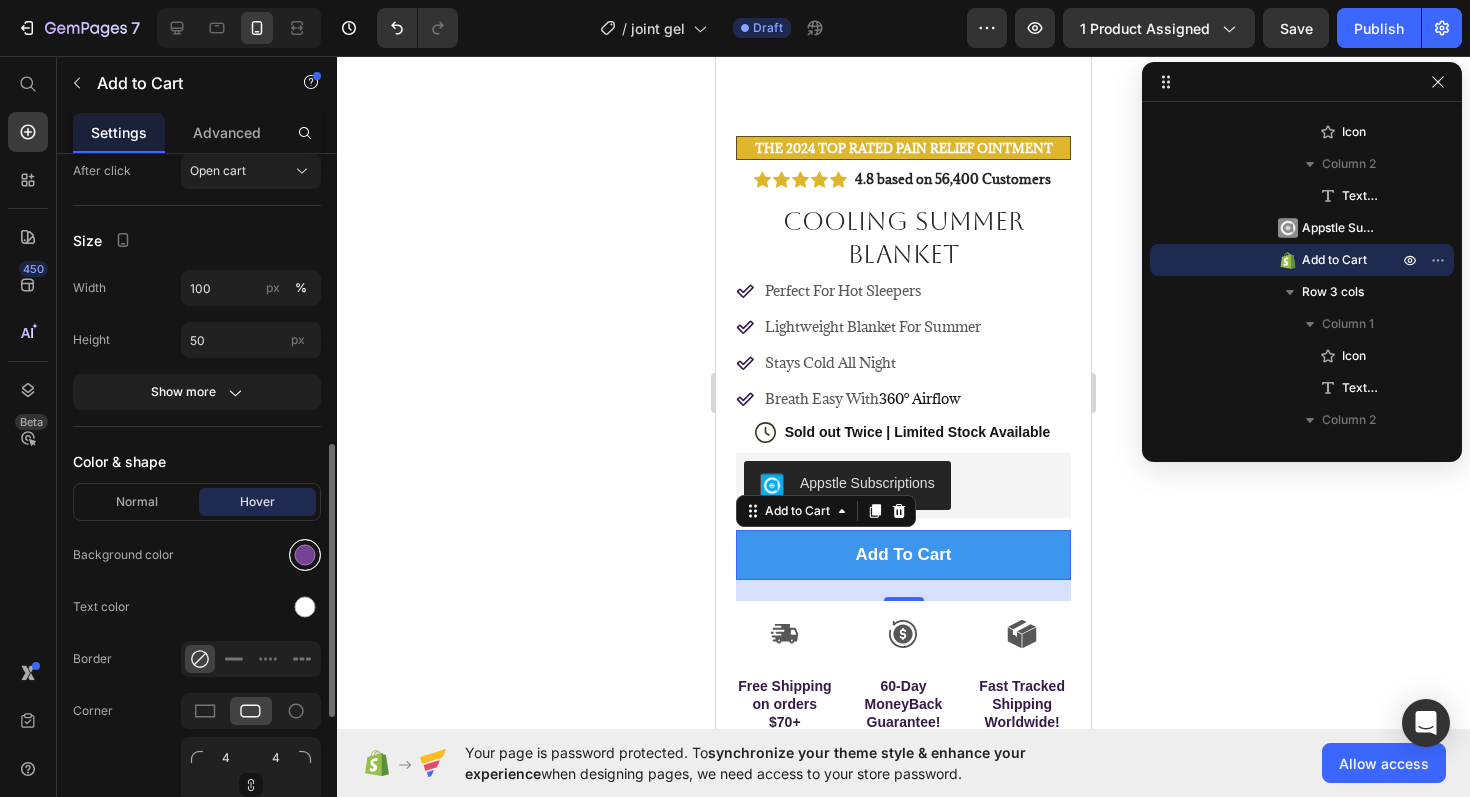 click at bounding box center [305, 555] 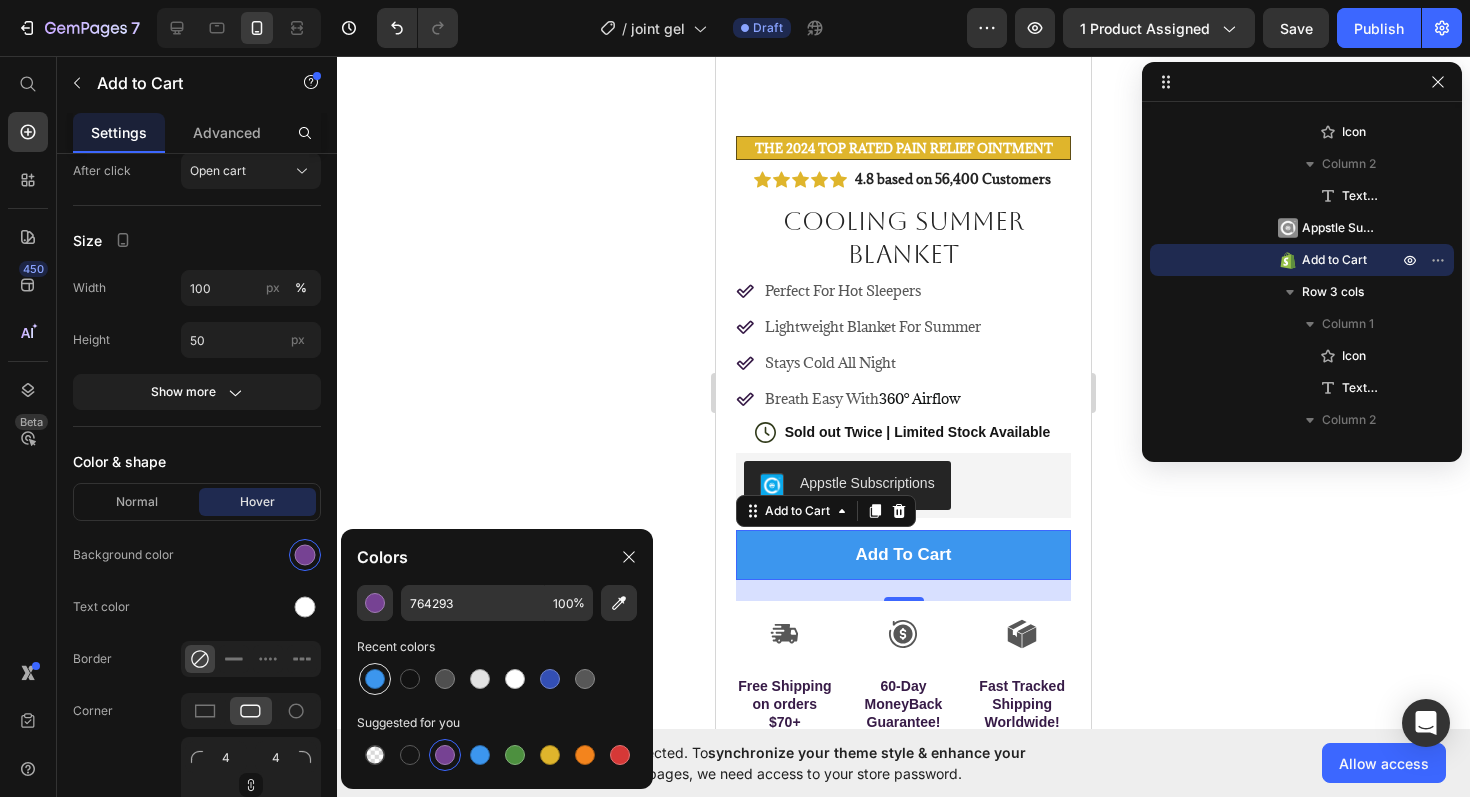 click at bounding box center (375, 679) 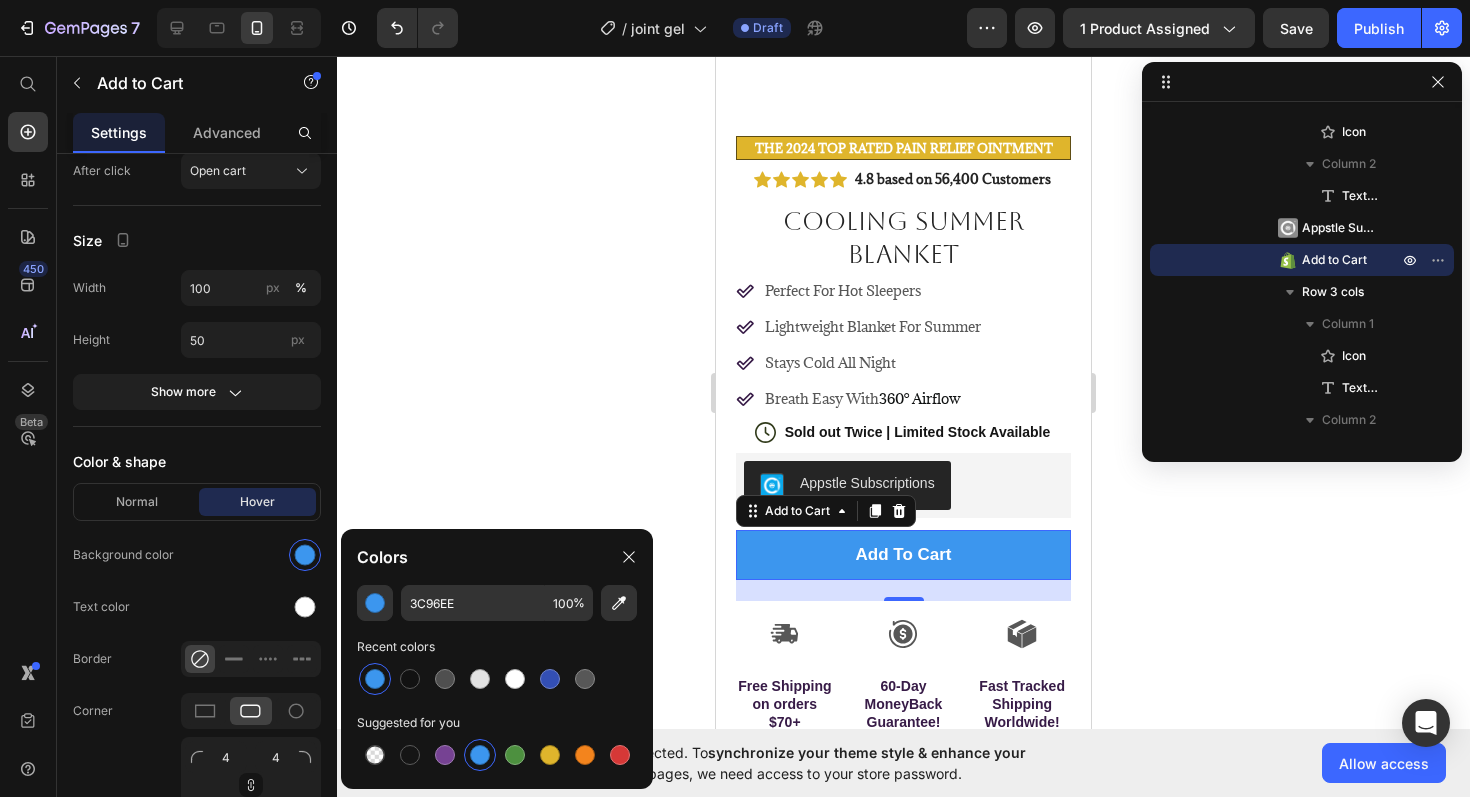 click 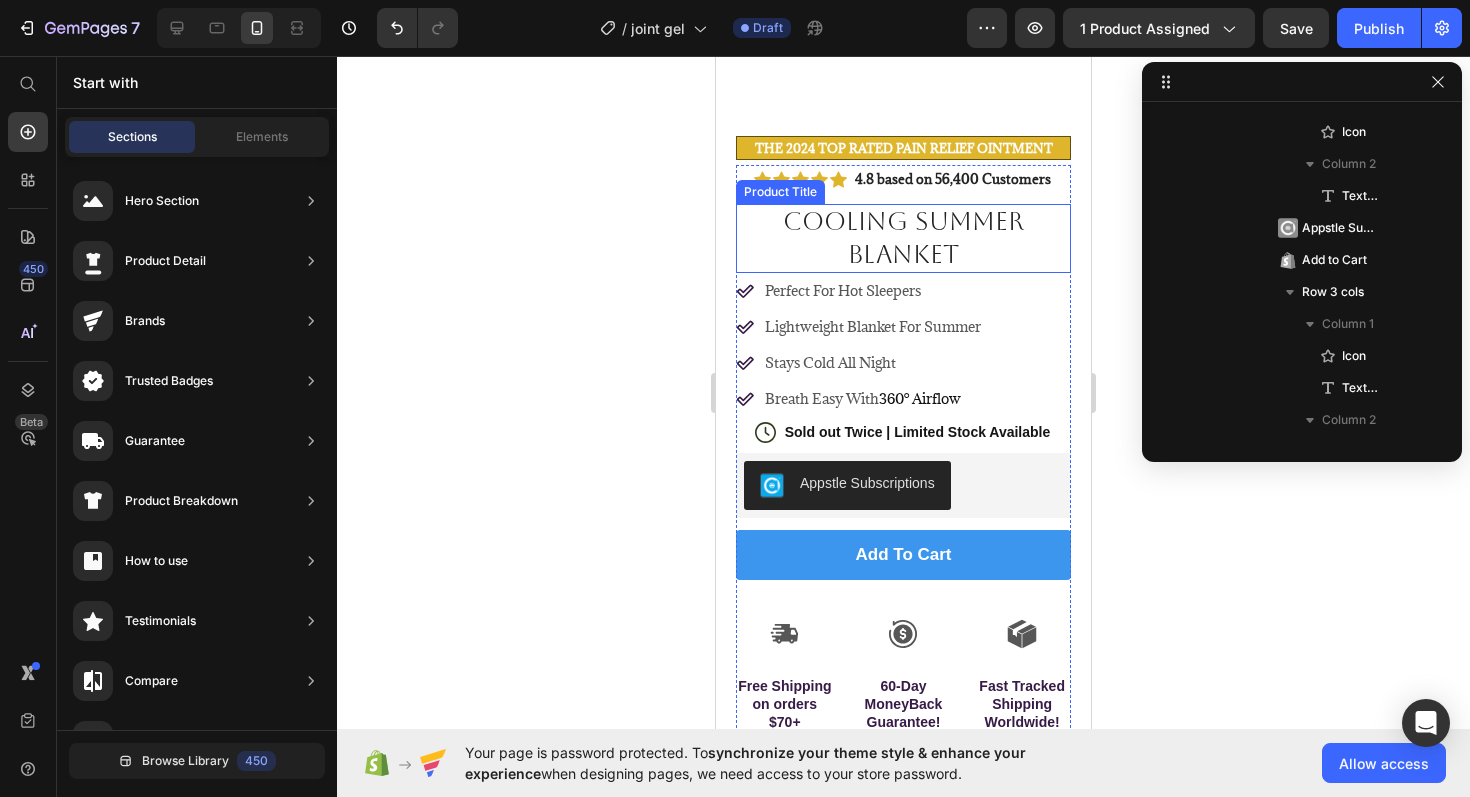 click on "Cooling Summer Blanket" at bounding box center (903, 238) 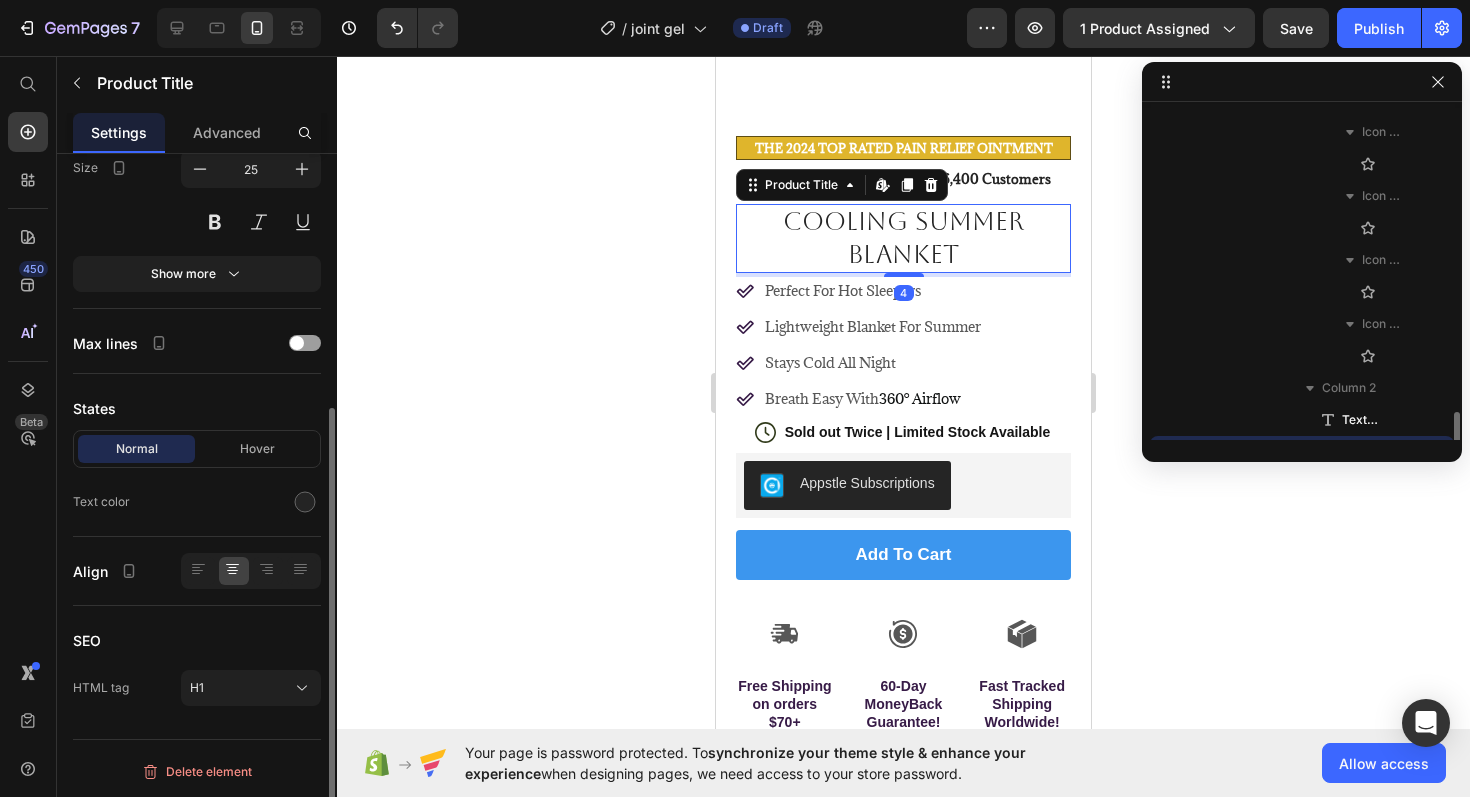 scroll, scrollTop: 986, scrollLeft: 0, axis: vertical 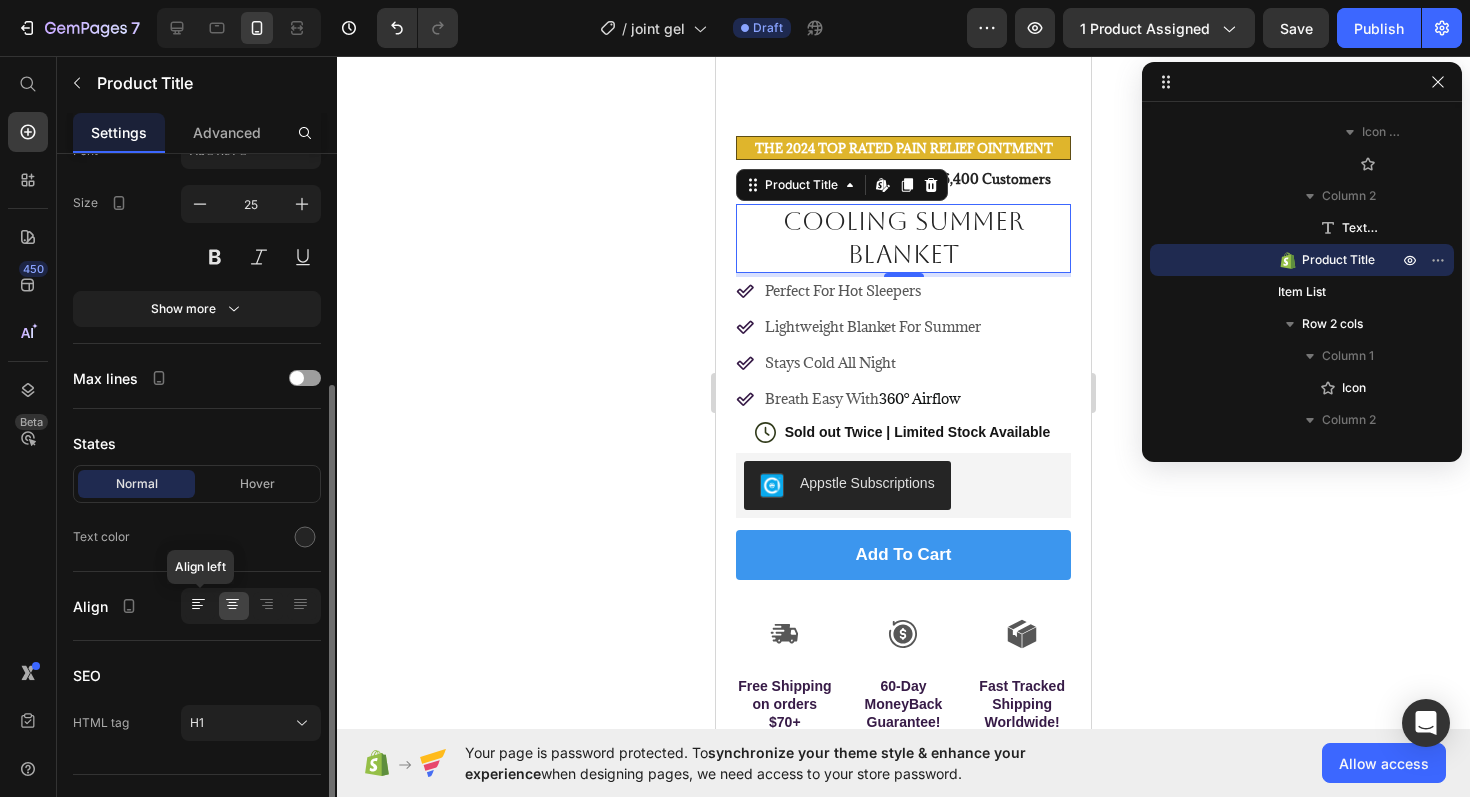 click 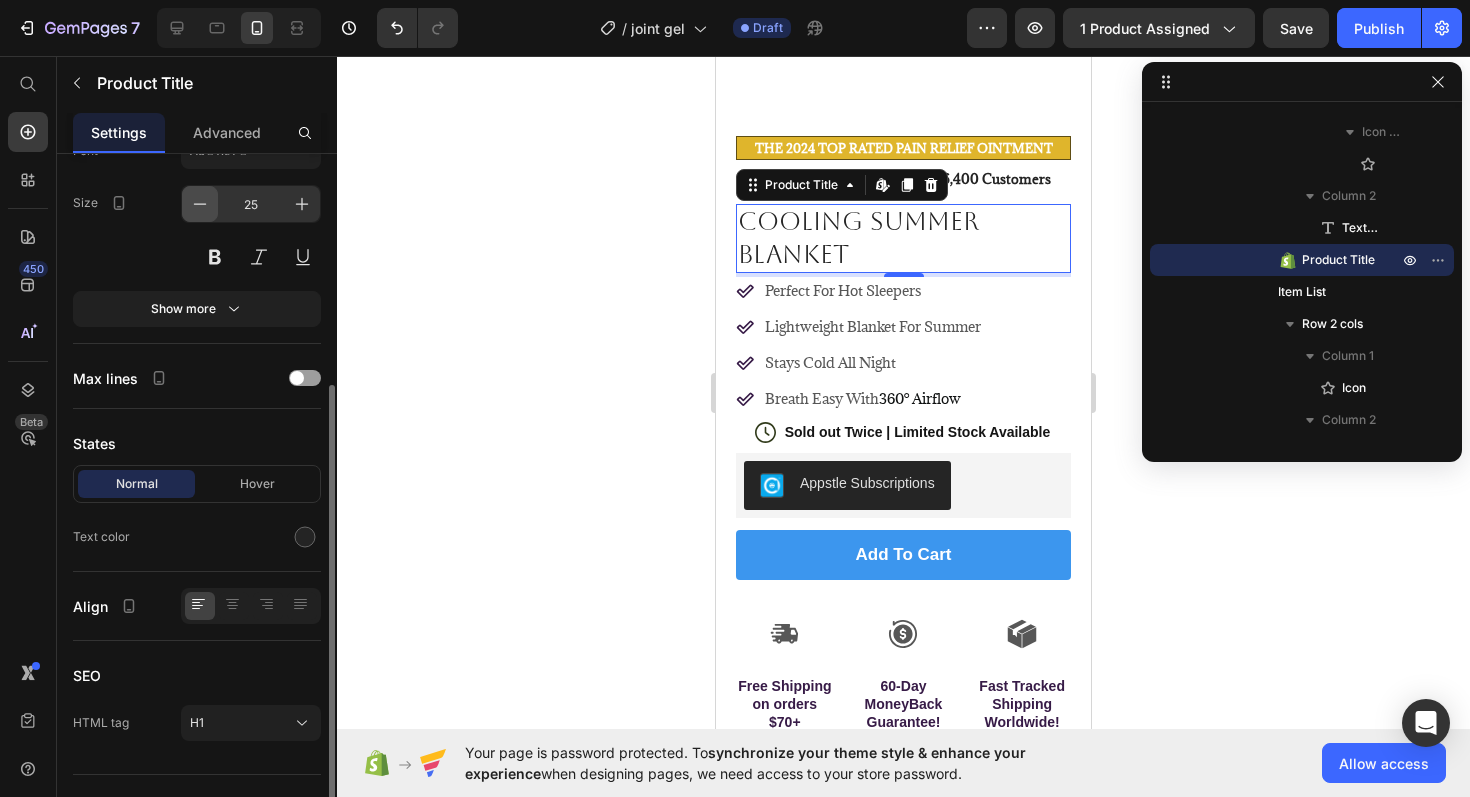 click 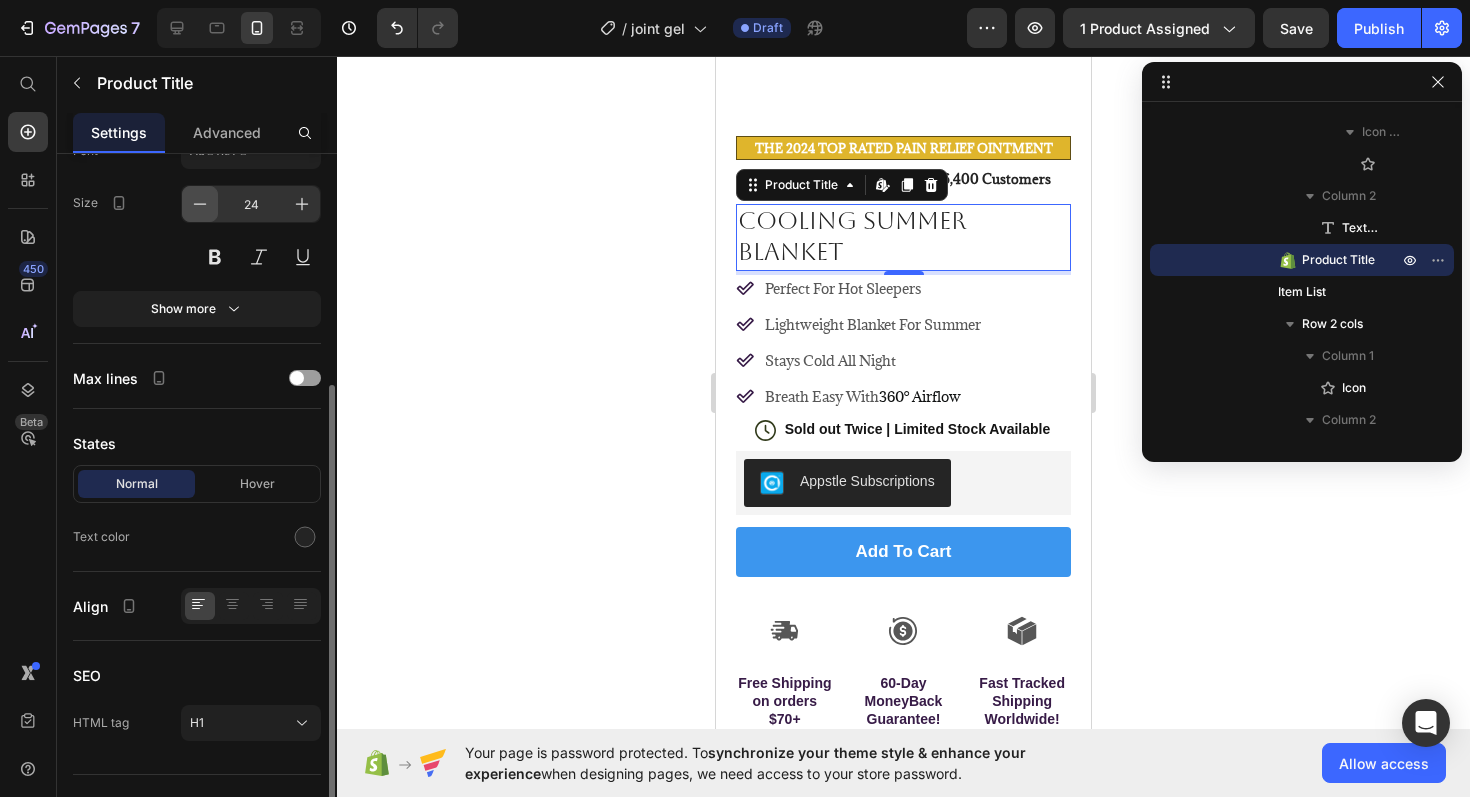 click 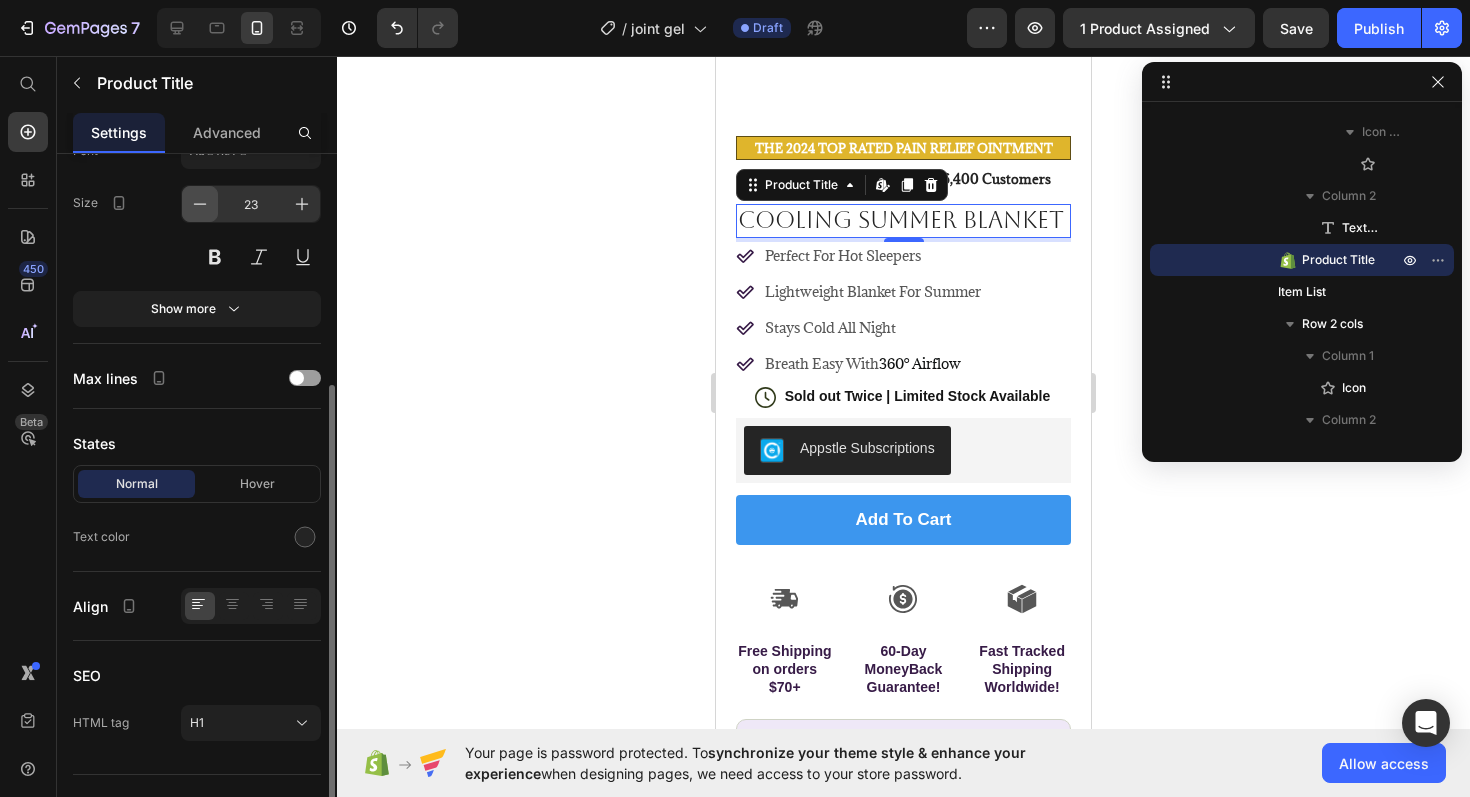 click 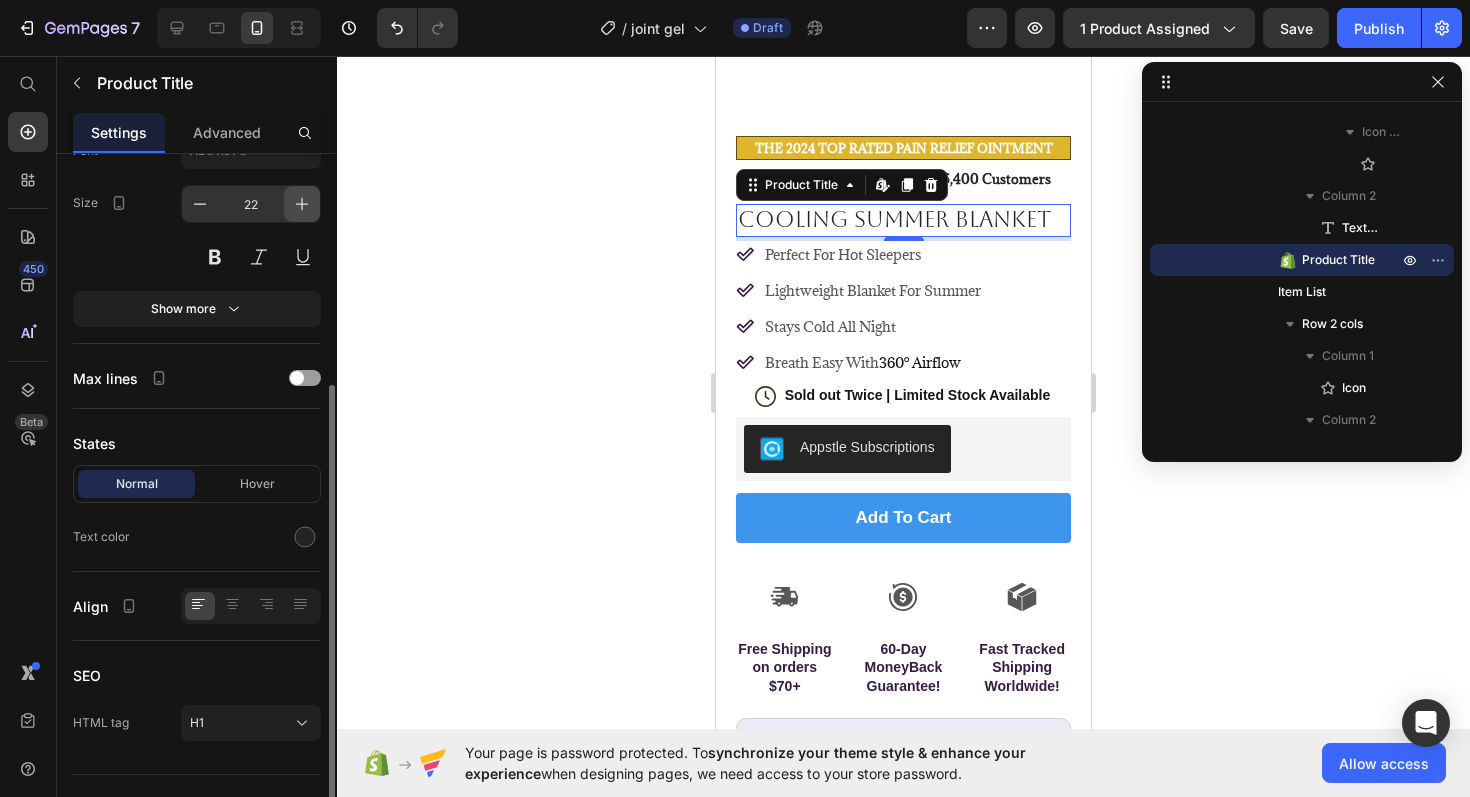 click at bounding box center [302, 204] 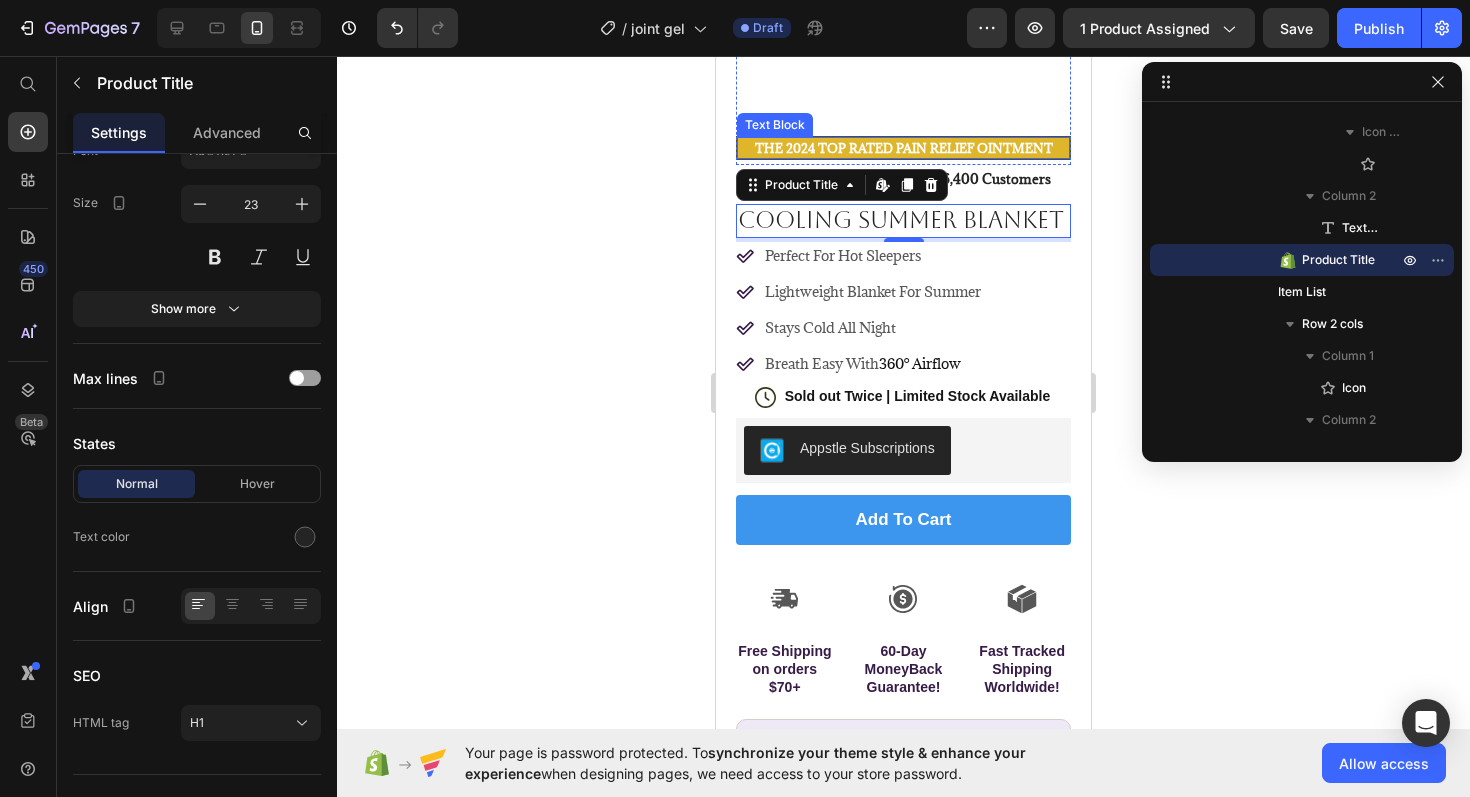 click on "The 2024 TOP RATED Pain relief Ointment" at bounding box center [904, 148] 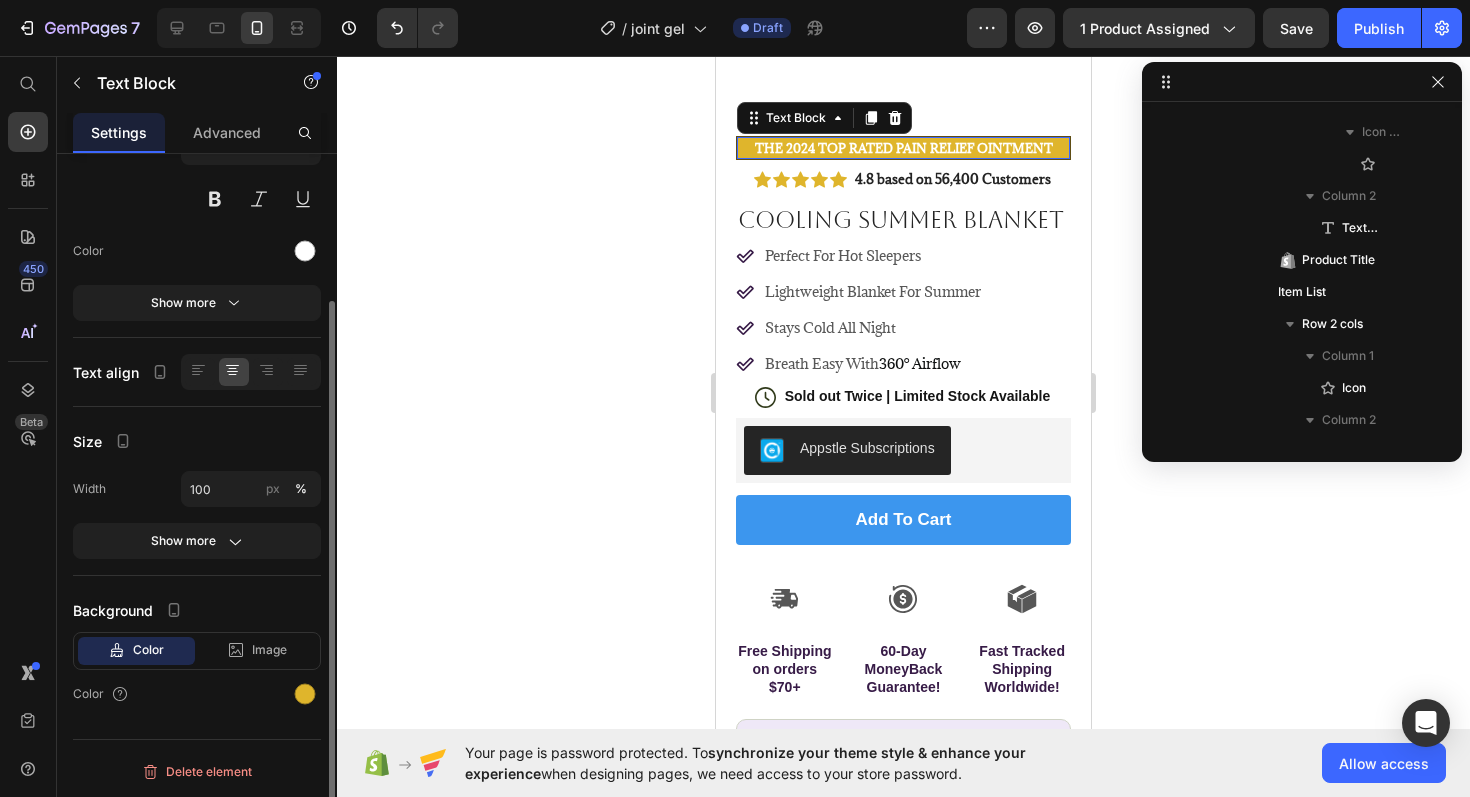 scroll, scrollTop: 346, scrollLeft: 0, axis: vertical 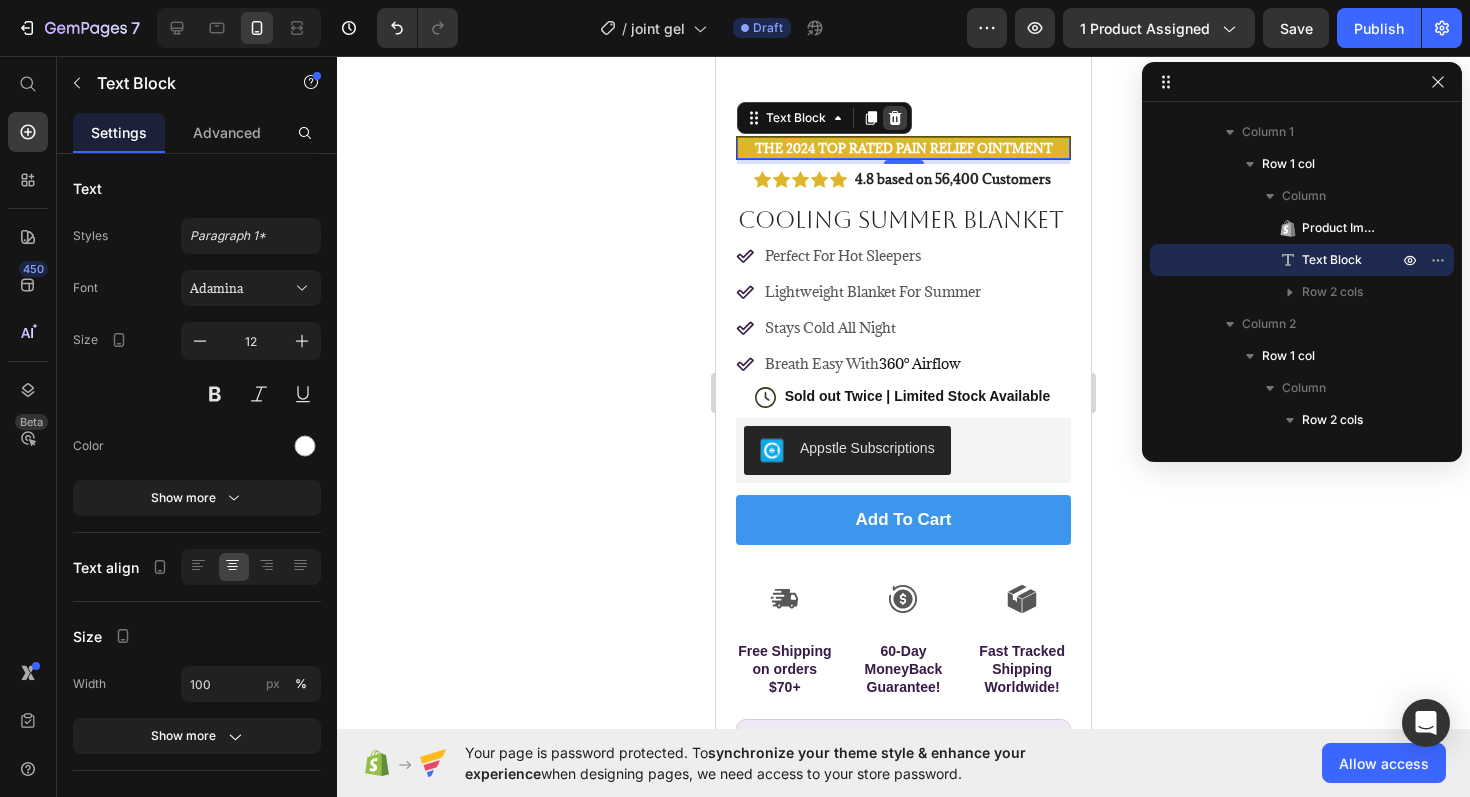 click 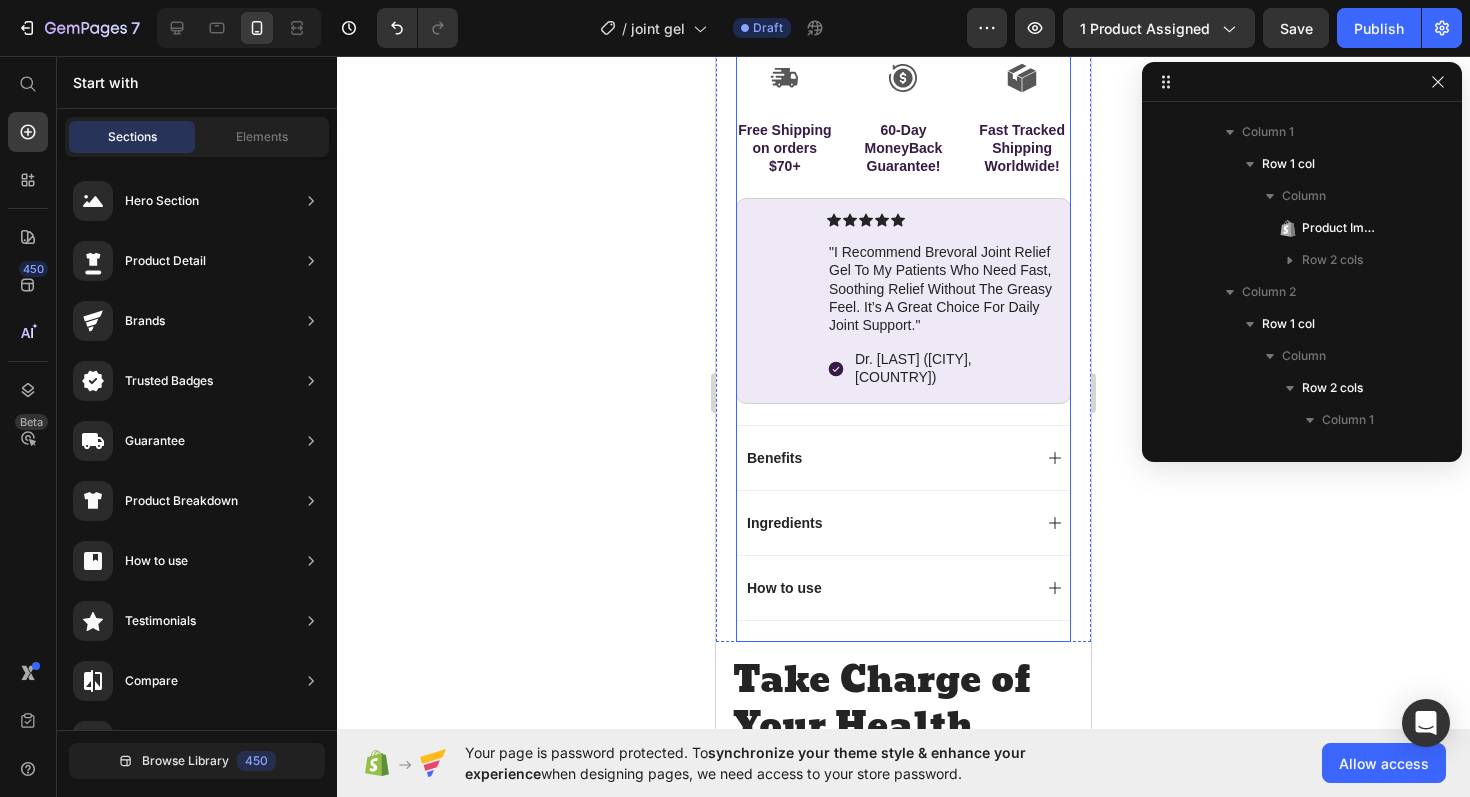 scroll, scrollTop: 867, scrollLeft: 0, axis: vertical 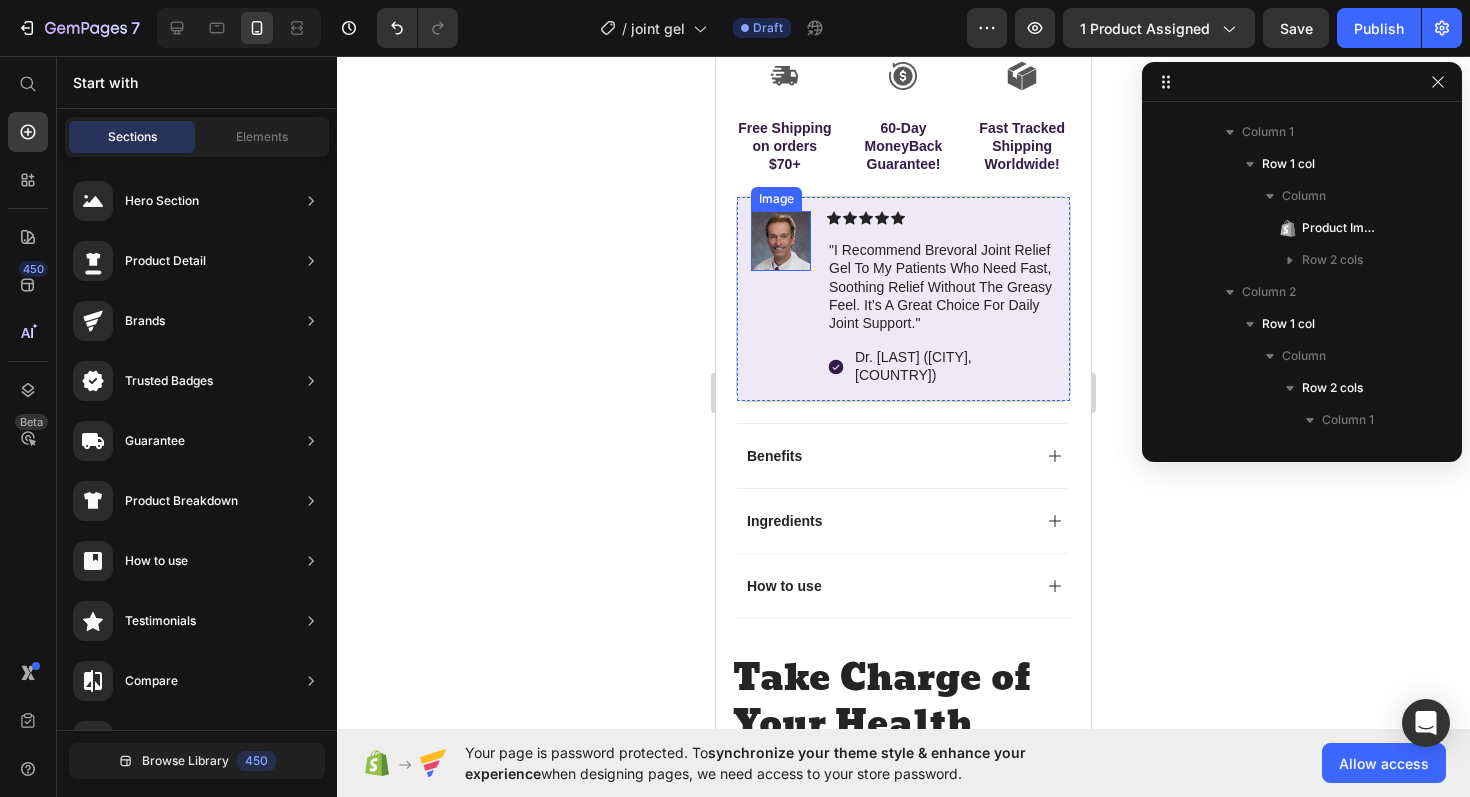 click at bounding box center [781, 241] 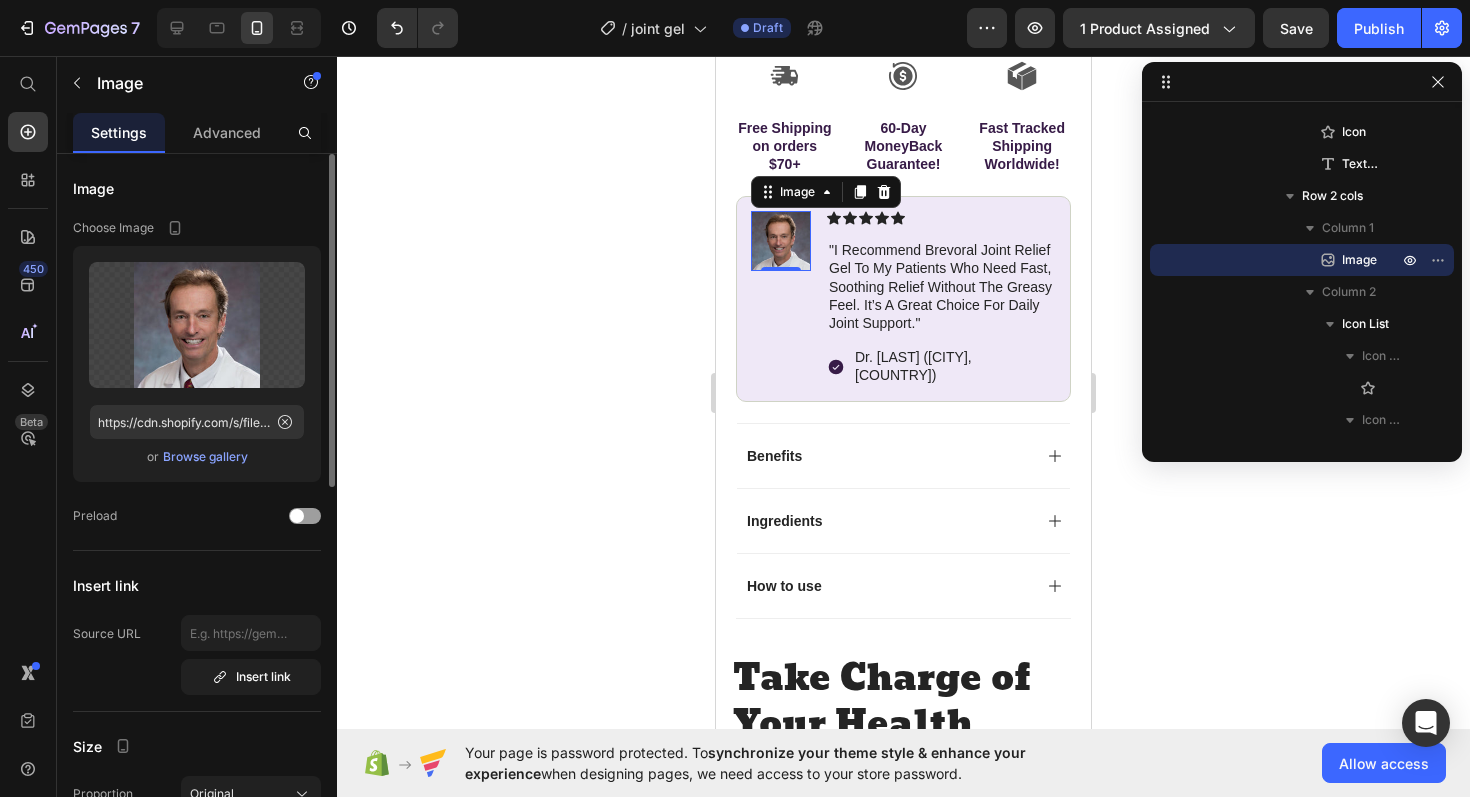 click on "Browse gallery" at bounding box center [205, 457] 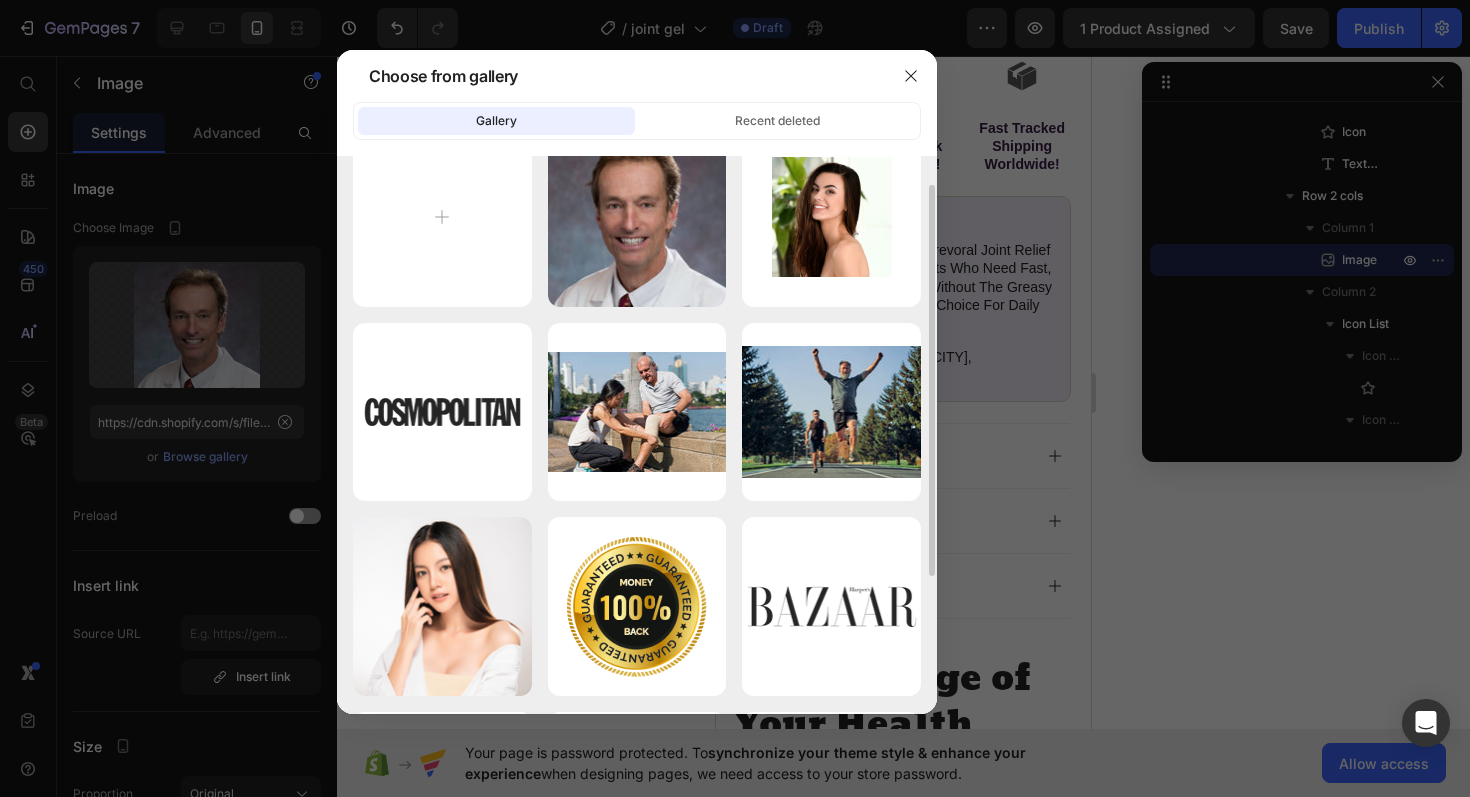 scroll, scrollTop: 0, scrollLeft: 0, axis: both 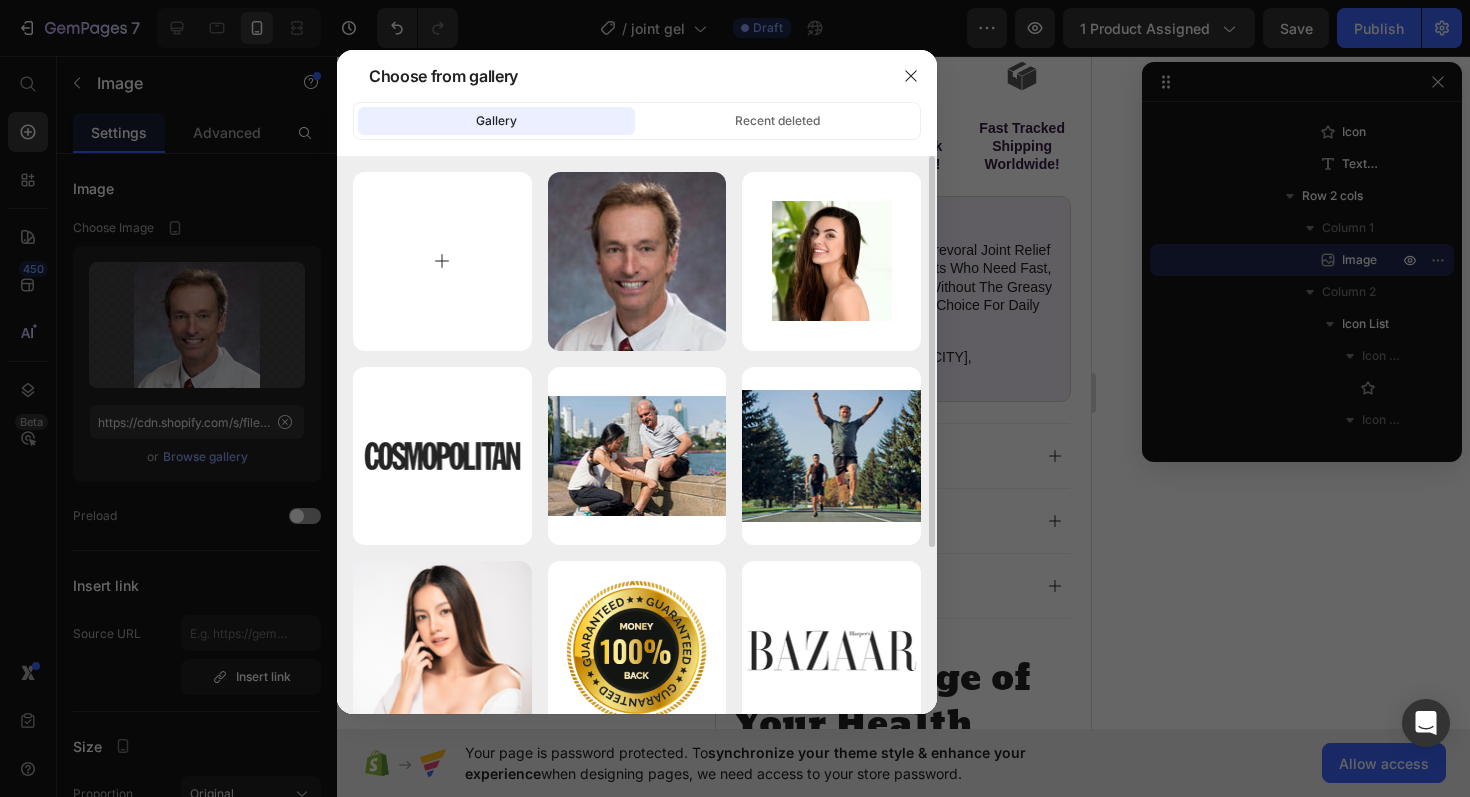 click at bounding box center [442, 261] 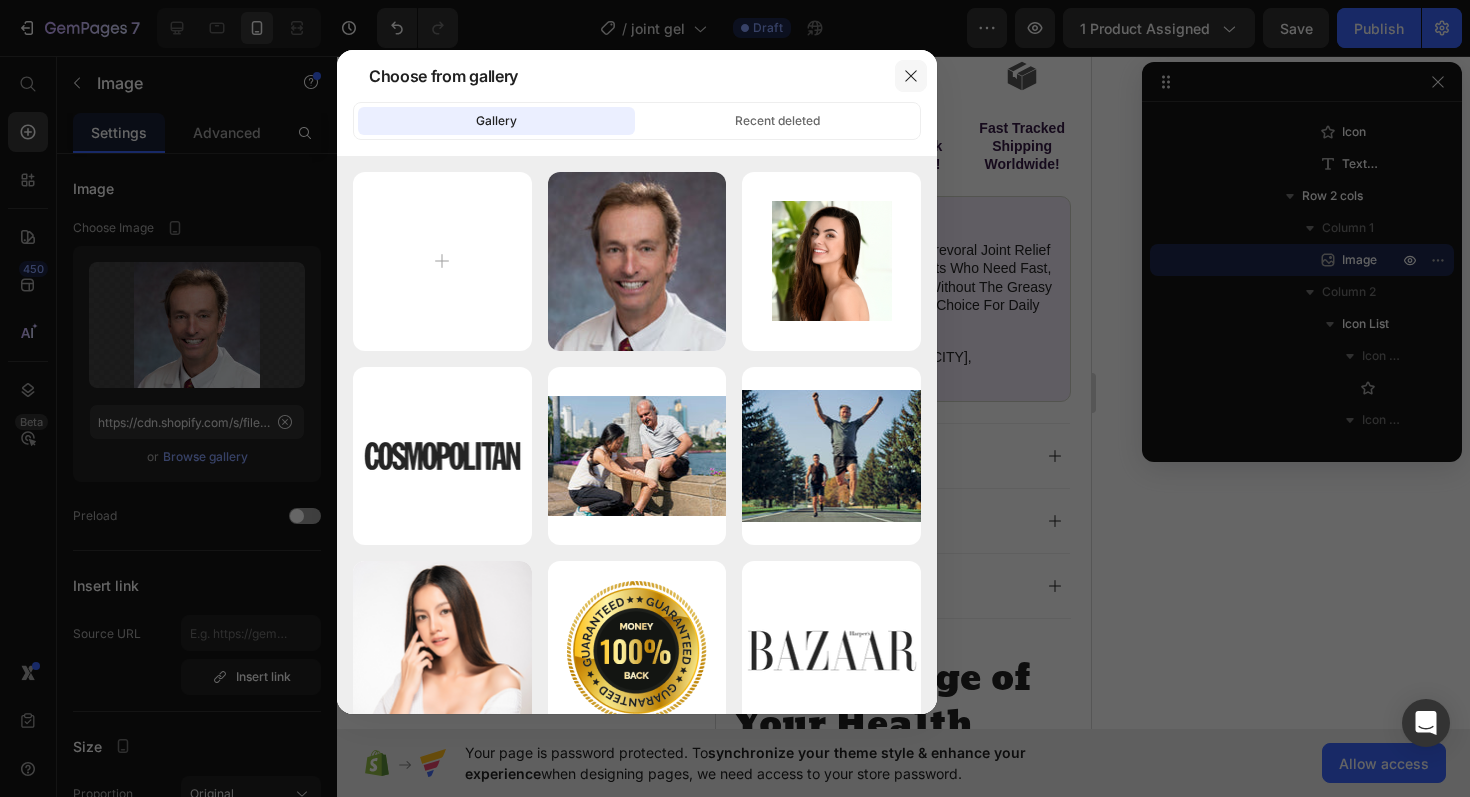 click 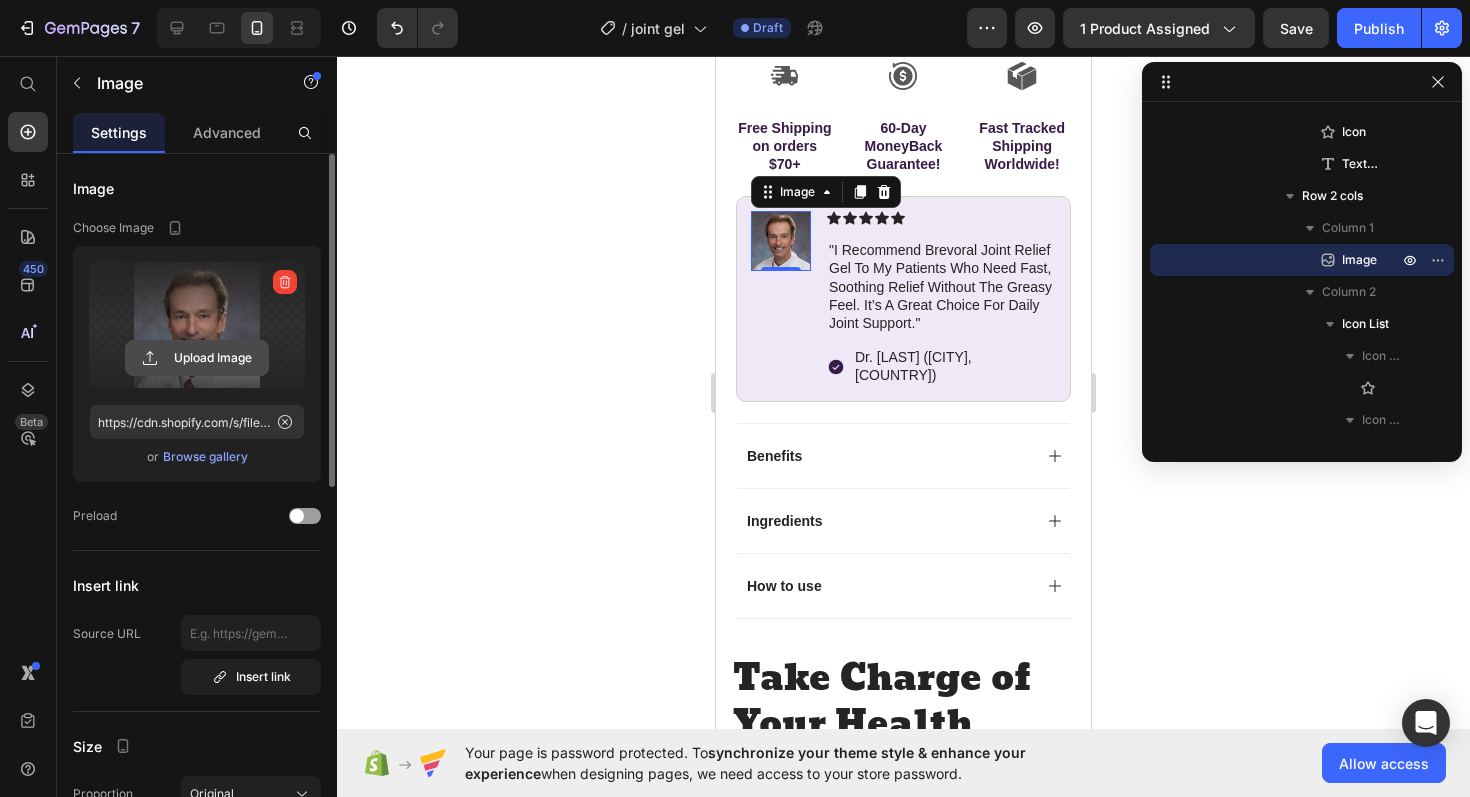 click 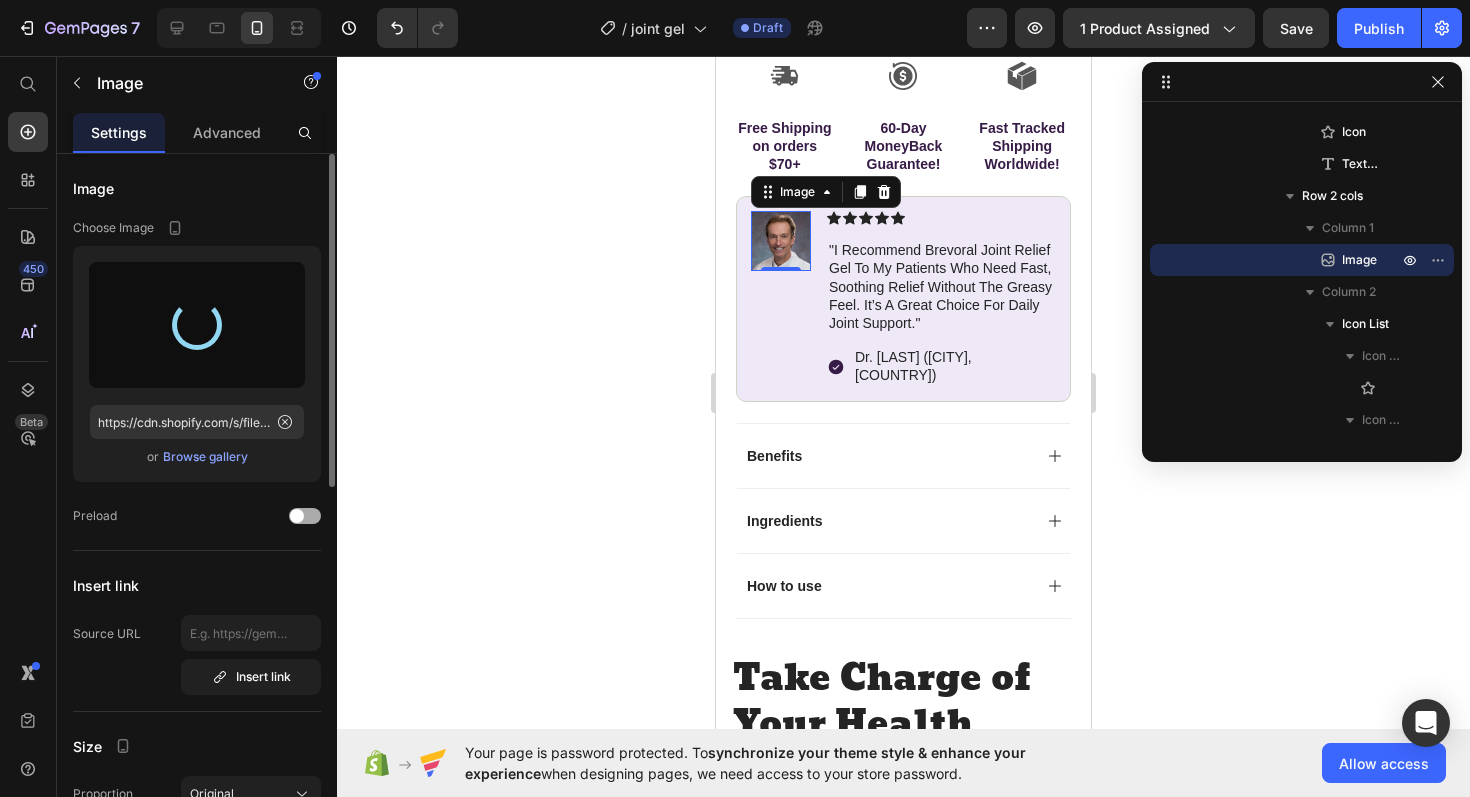 type on "https://cdn.shopify.com/s/files/1/0945/3410/7453/files/gempages_575129164550505584-3b8ee407-3c7c-49c7-a390-10143e63cd05.jpg" 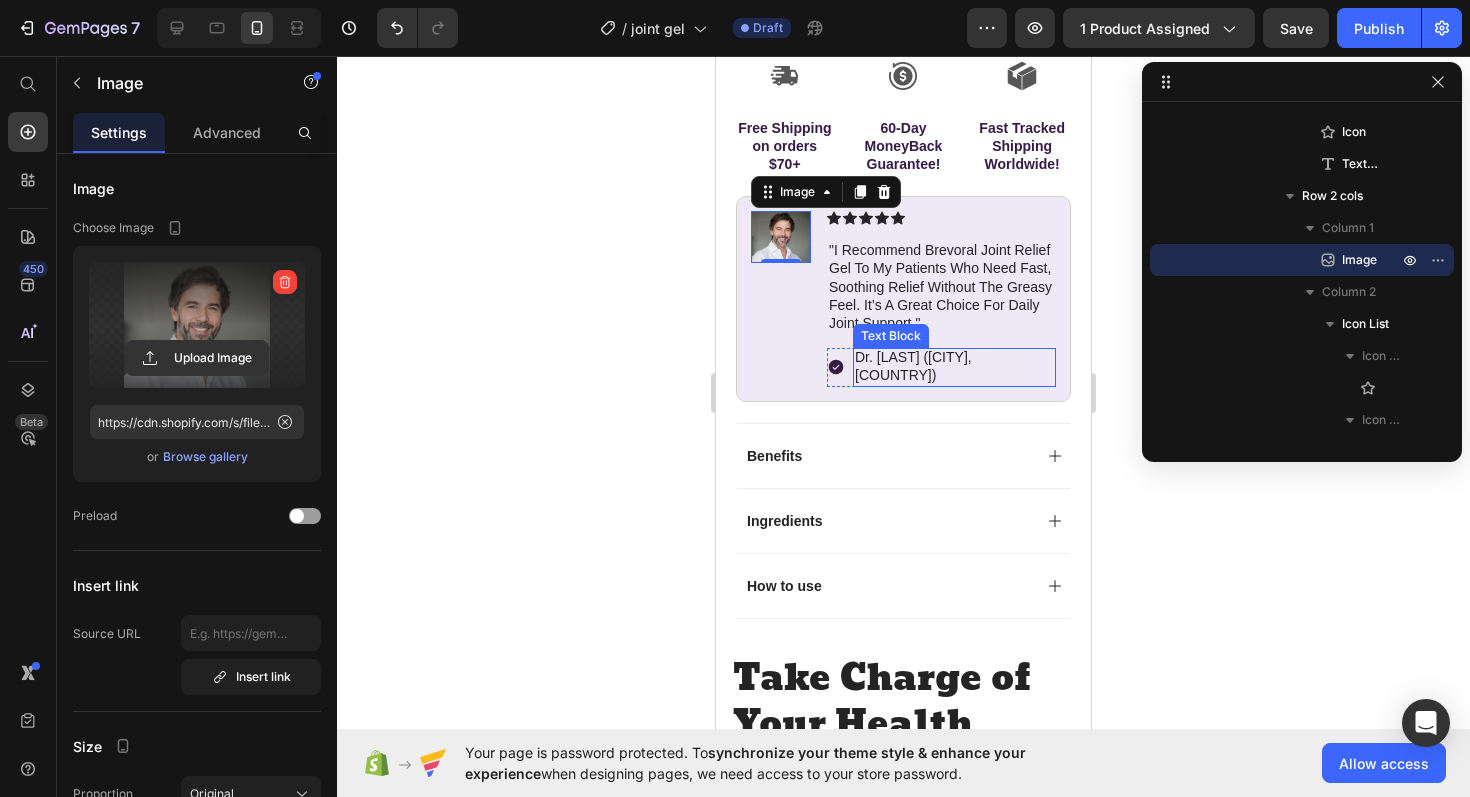 click on "Dr. [LAST] ([CITY], [COUNTRY])" at bounding box center (954, 366) 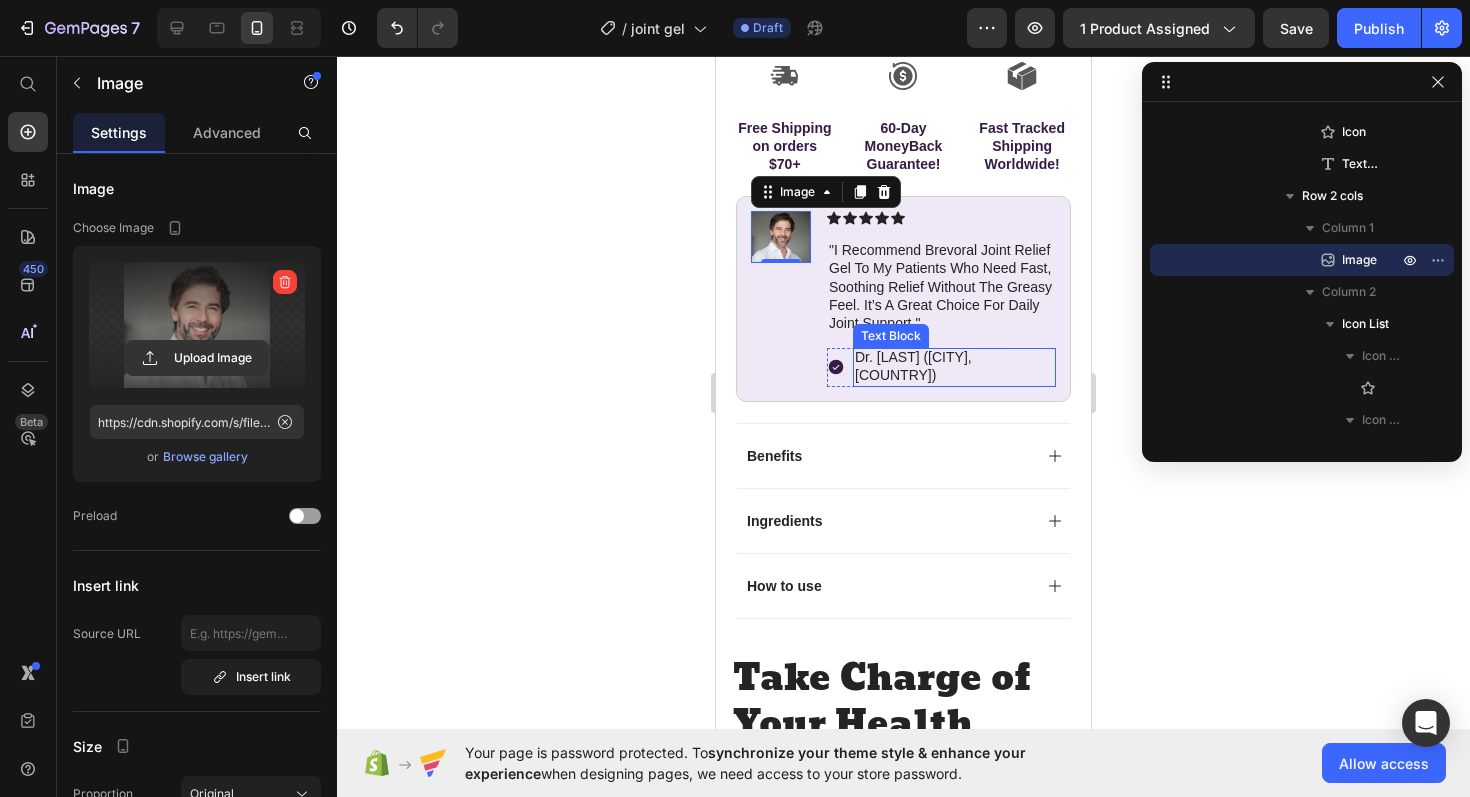scroll, scrollTop: 2458, scrollLeft: 0, axis: vertical 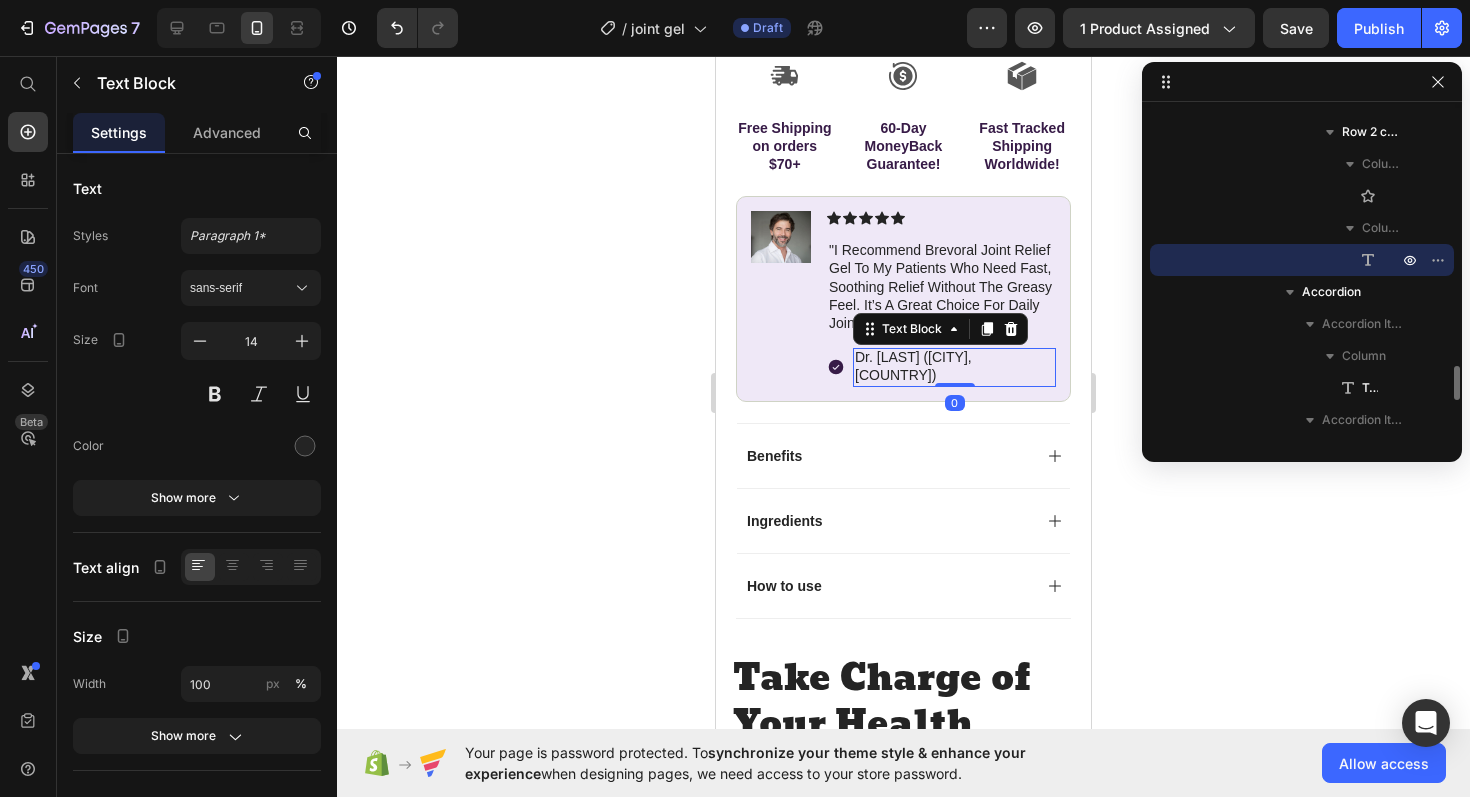 click on "Dr. [LAST] ([CITY], [COUNTRY])" at bounding box center (954, 366) 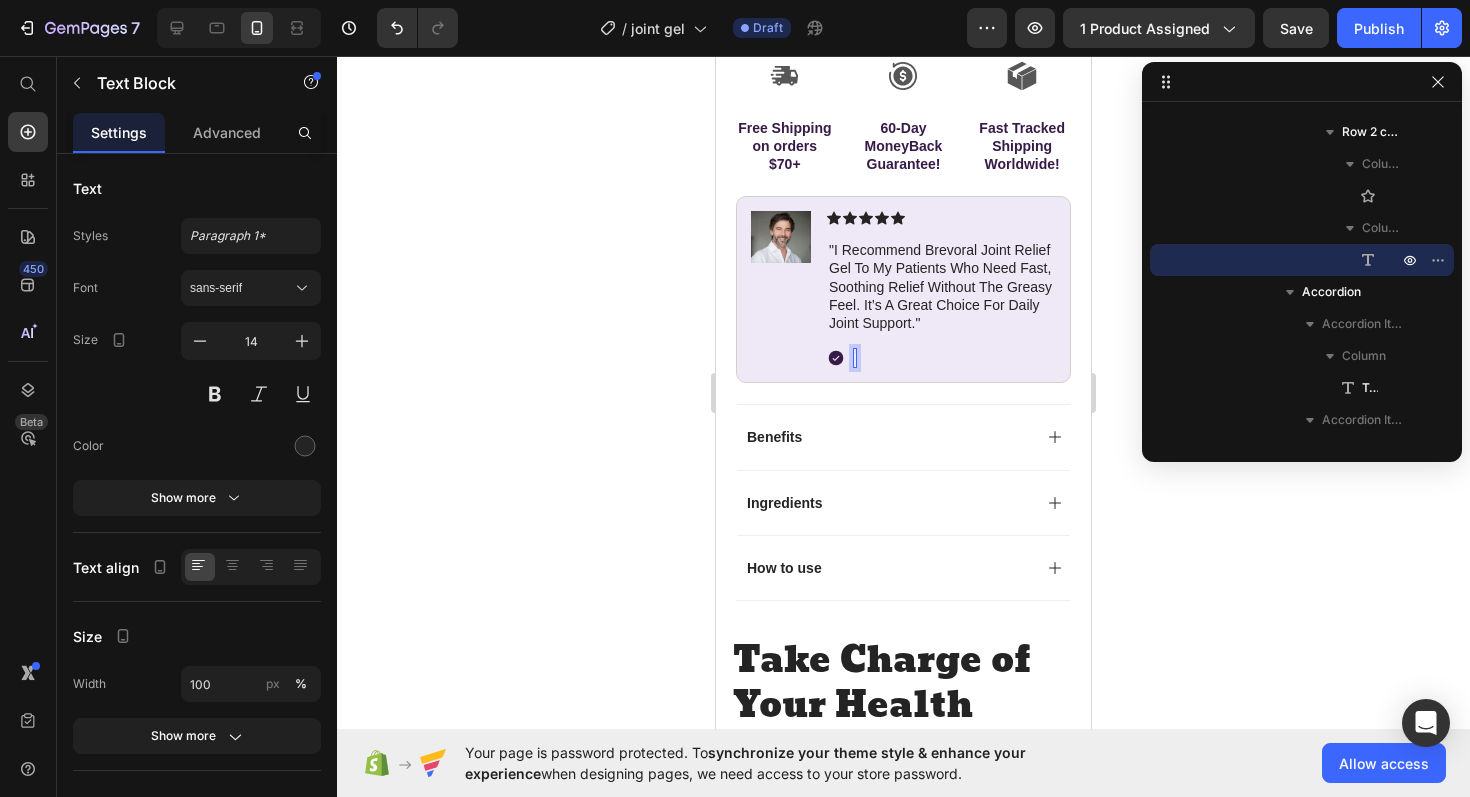 scroll, scrollTop: 859, scrollLeft: 0, axis: vertical 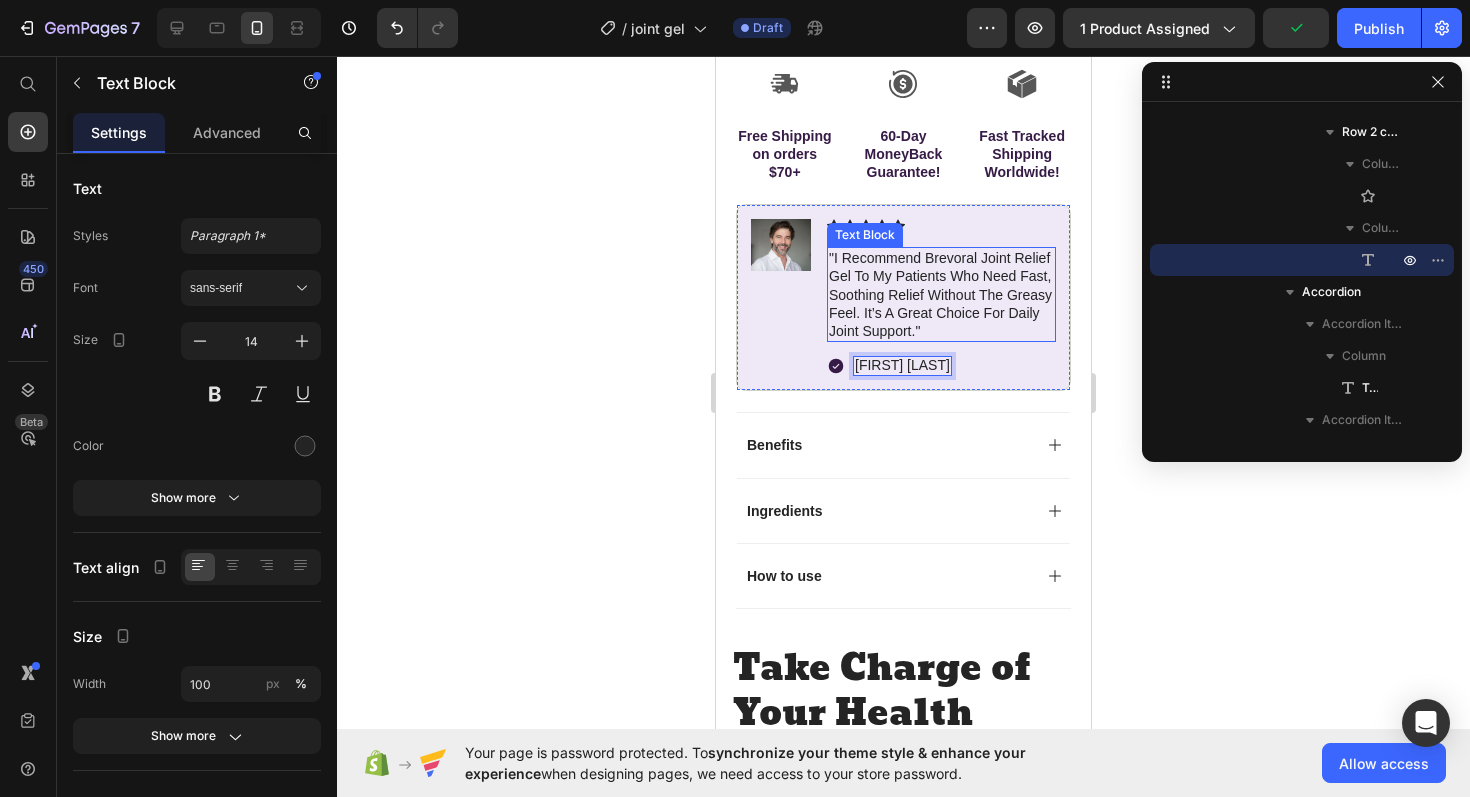 click on ""I recommend Brevoral Joint Relief Gel to my patients who need fast, soothing relief without the greasy feel. It’s a great choice for daily joint support."" at bounding box center (941, 294) 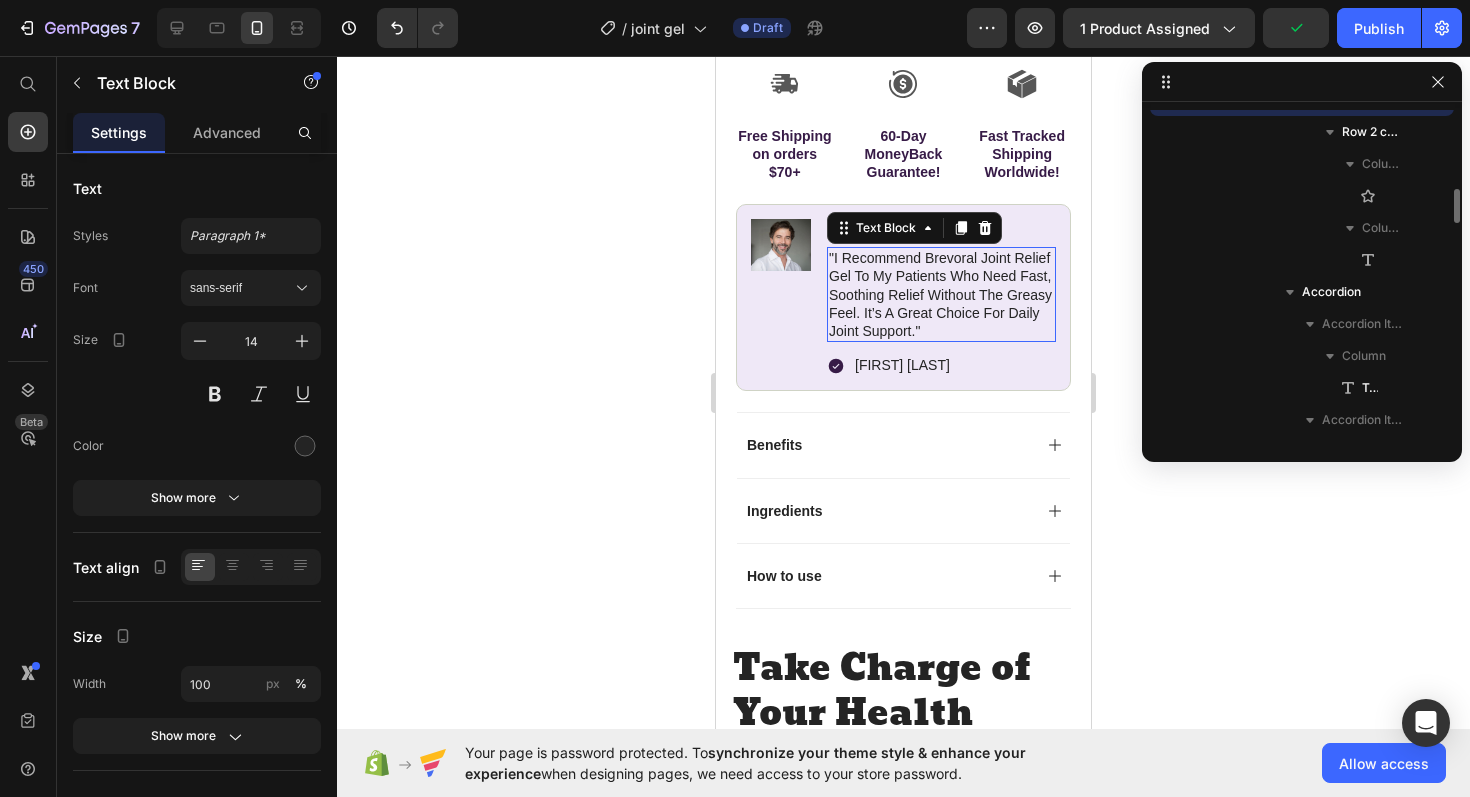 scroll, scrollTop: 2298, scrollLeft: 0, axis: vertical 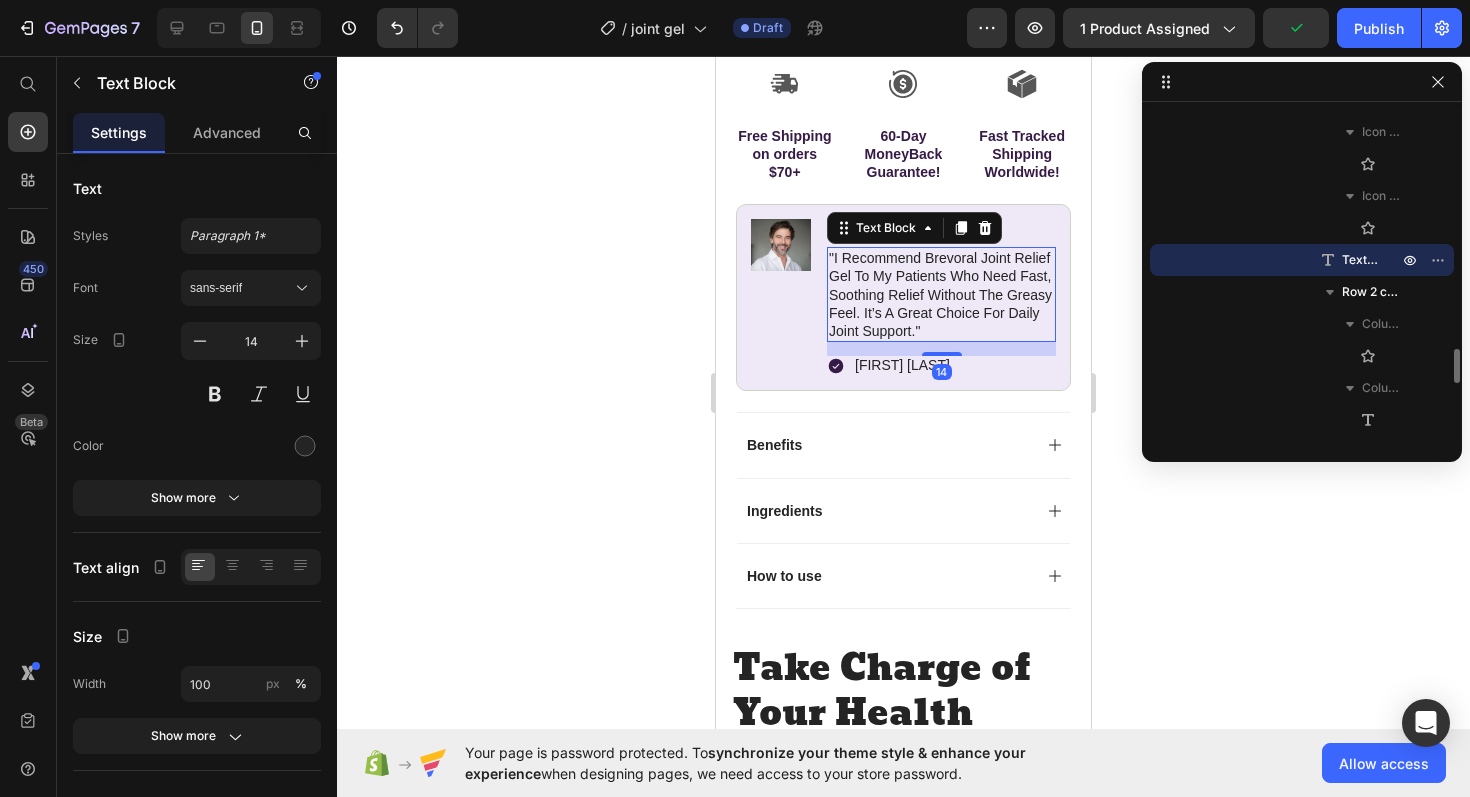 click on ""I recommend Brevoral Joint Relief Gel to my patients who need fast, soothing relief without the greasy feel. It’s a great choice for daily joint support."" at bounding box center (941, 294) 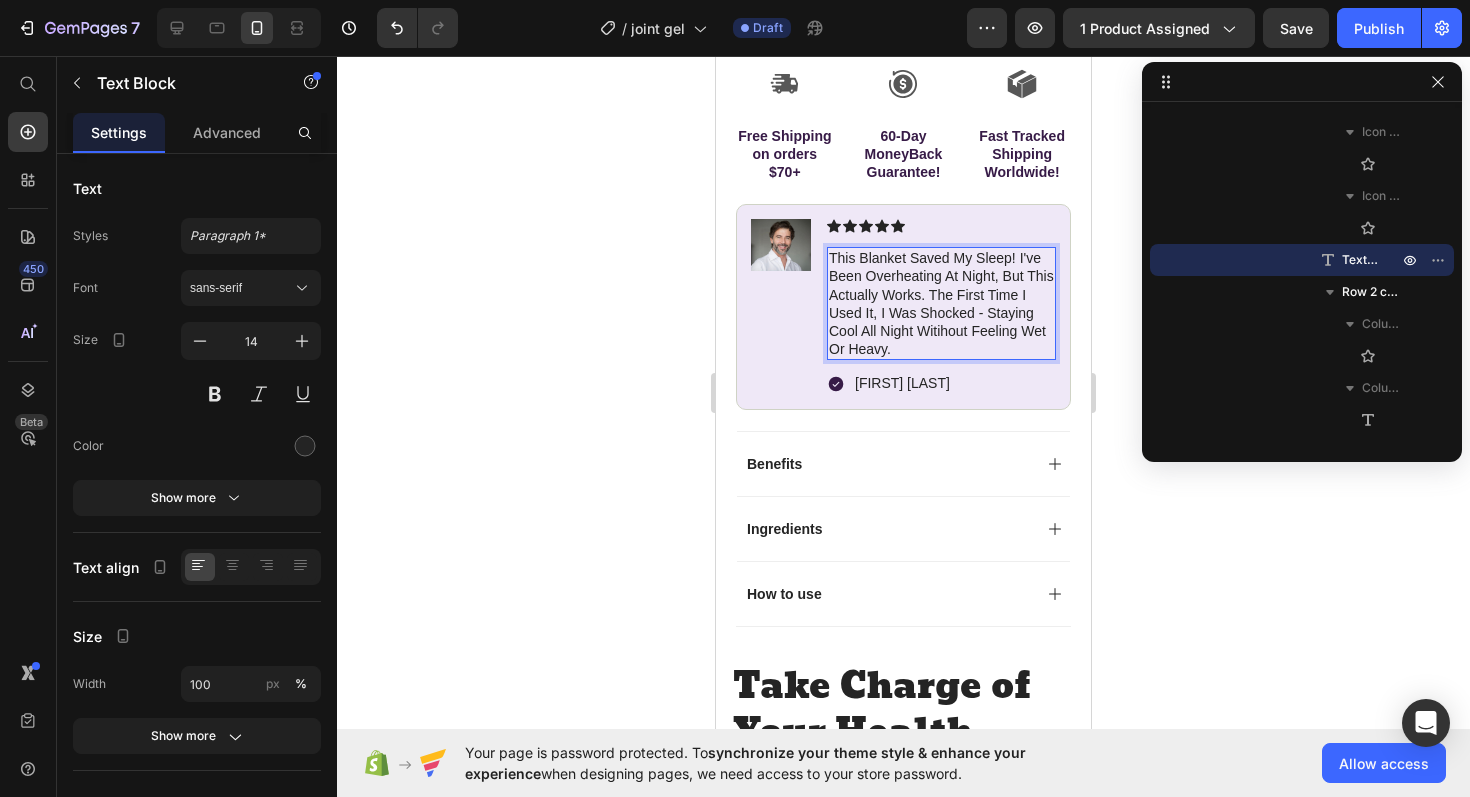 click 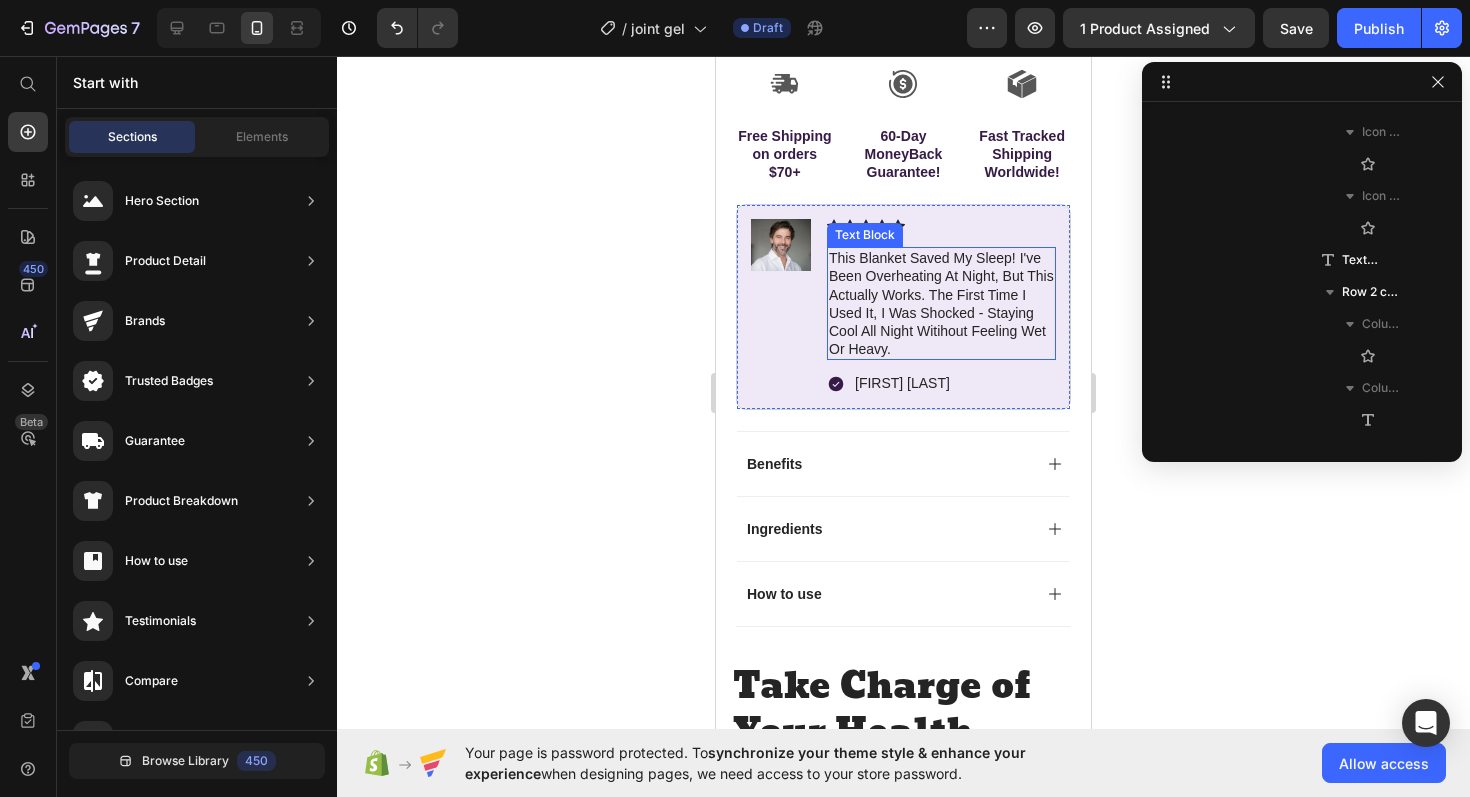 click on "This Blanket Saved my sleep! I've been overheating at night, but this actually works. The first time i used it, i was shocked - staying cool all night witihout feeling wet or heavy." at bounding box center [941, 303] 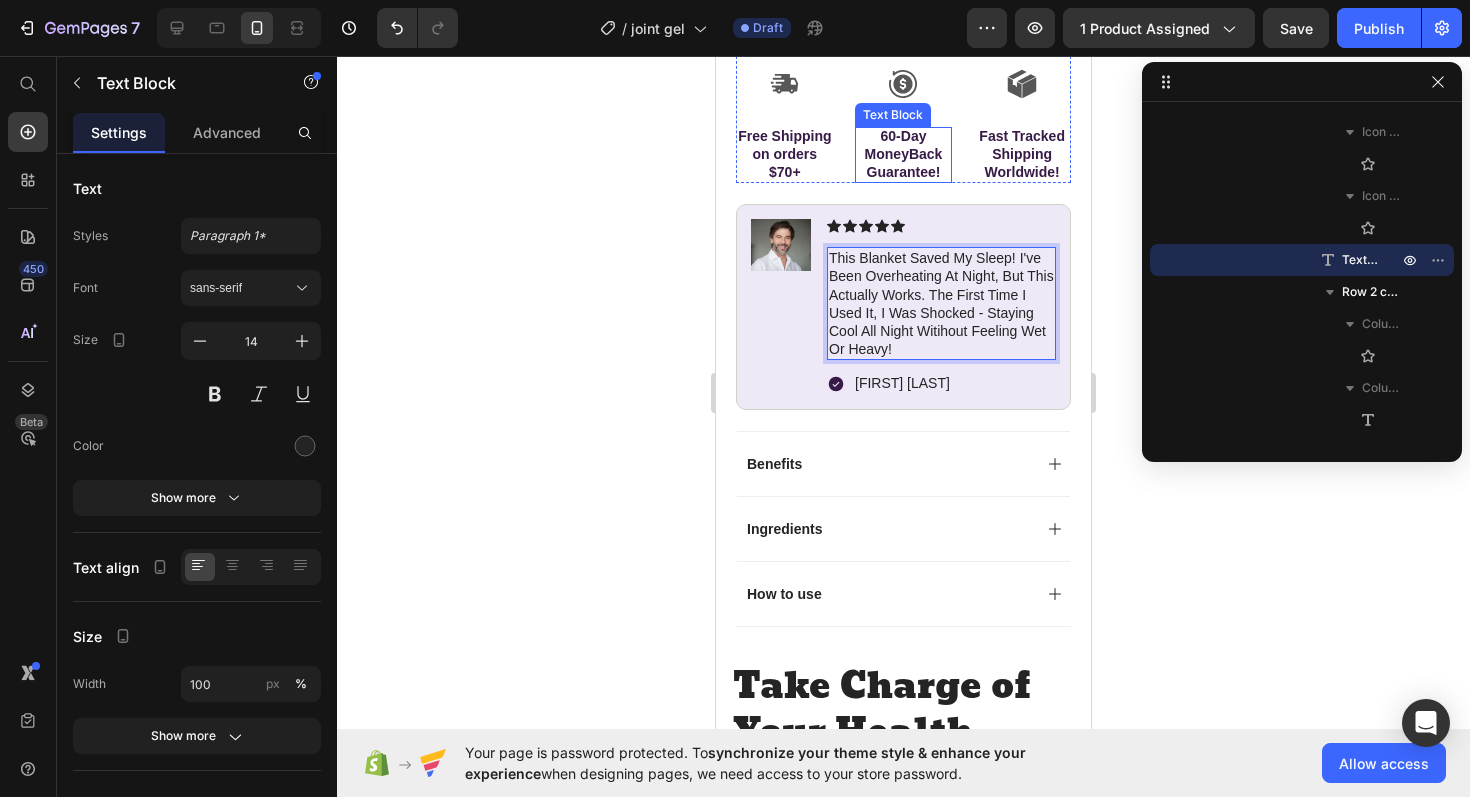 click on "60-Day MoneyBack Guarantee!" at bounding box center [904, 154] 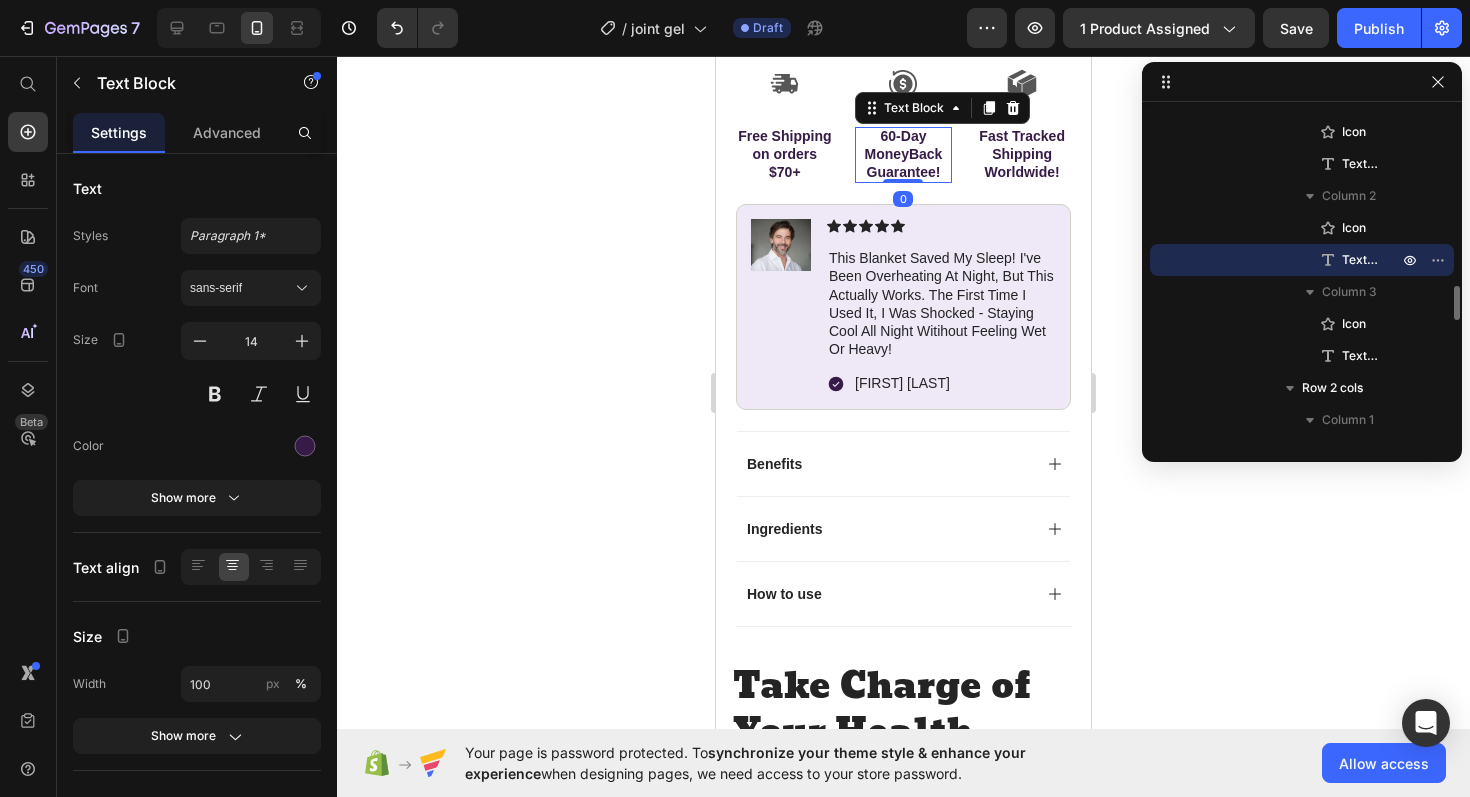 click on "60-Day MoneyBack Guarantee!" at bounding box center (904, 154) 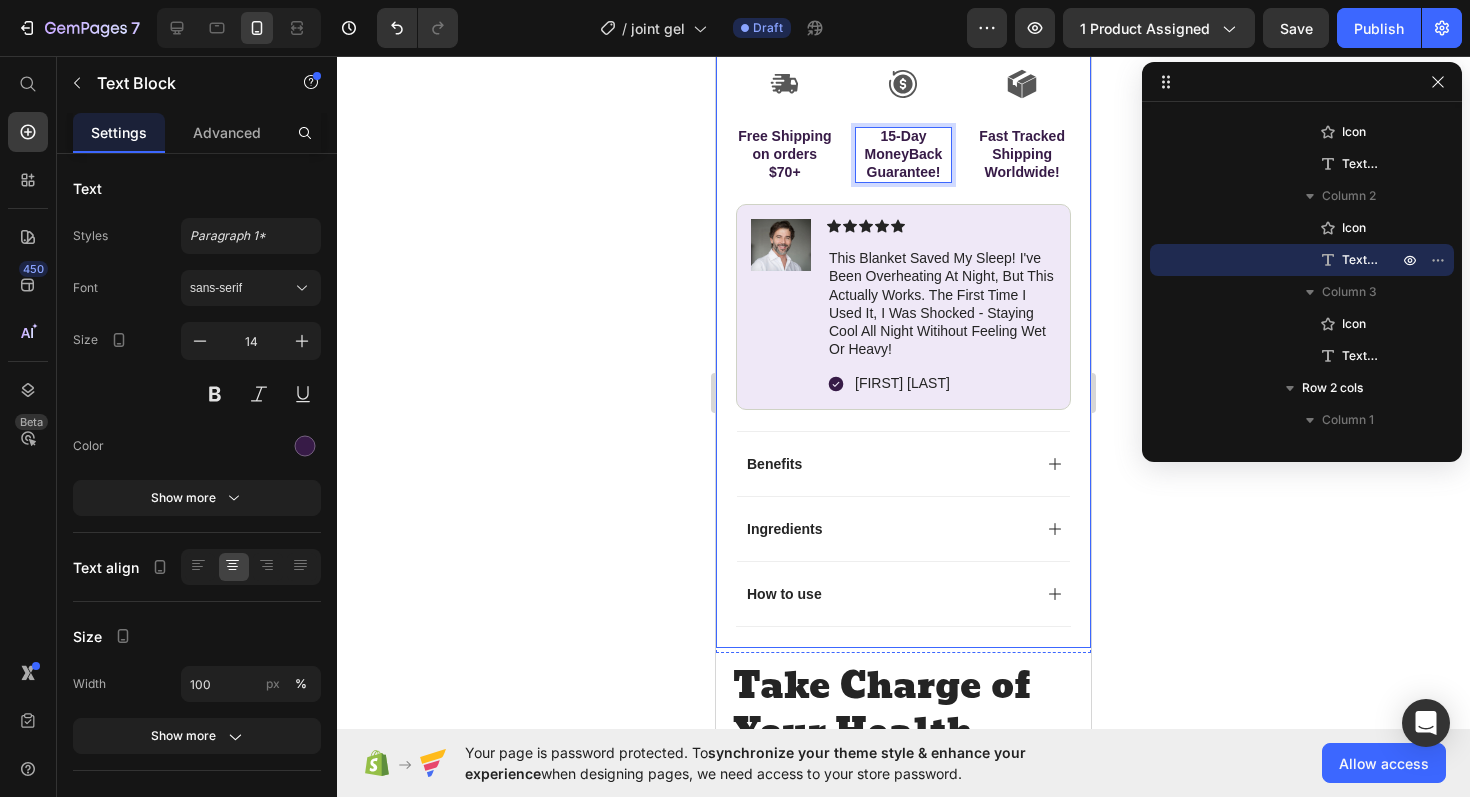 click 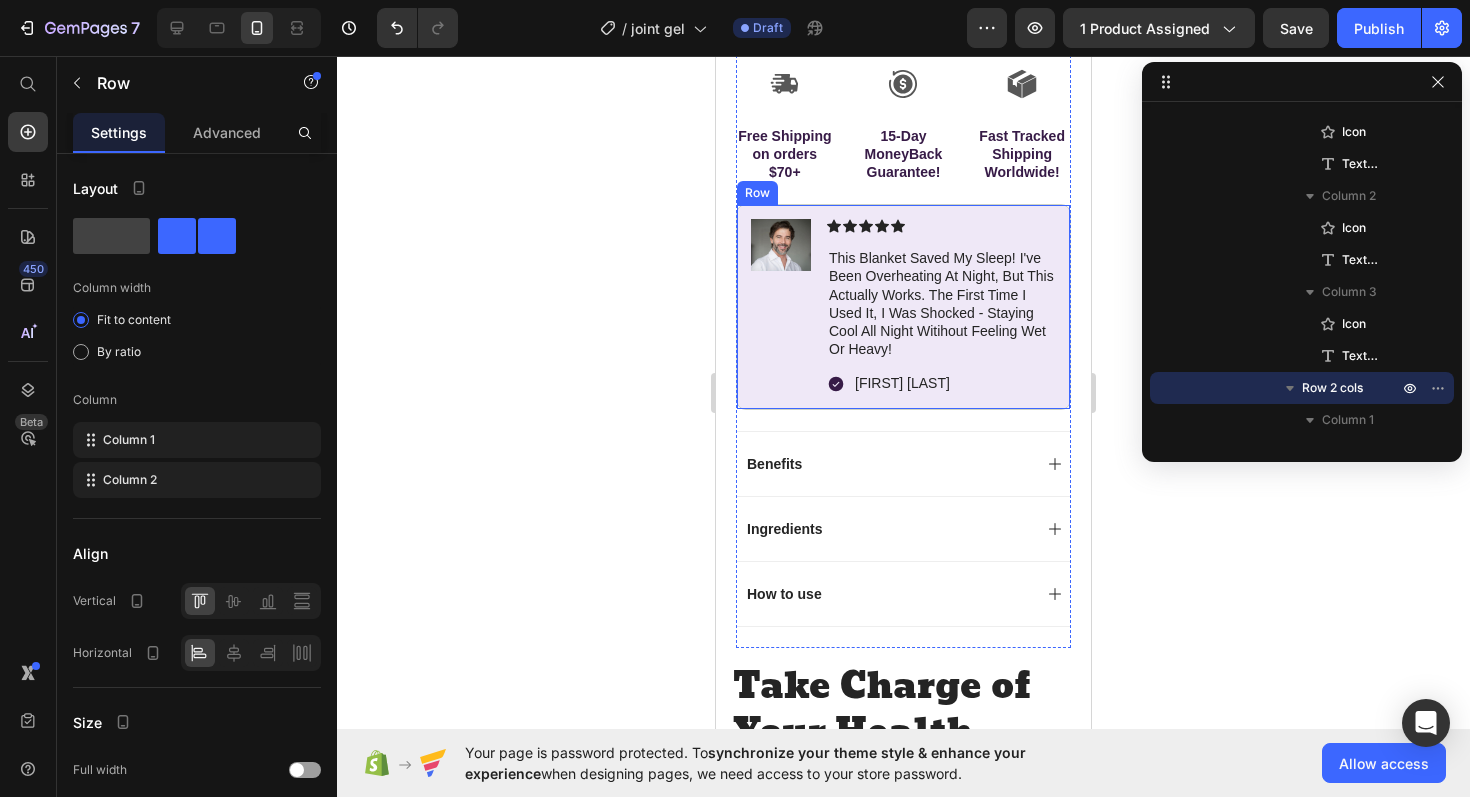 click on "Image" at bounding box center [781, 306] 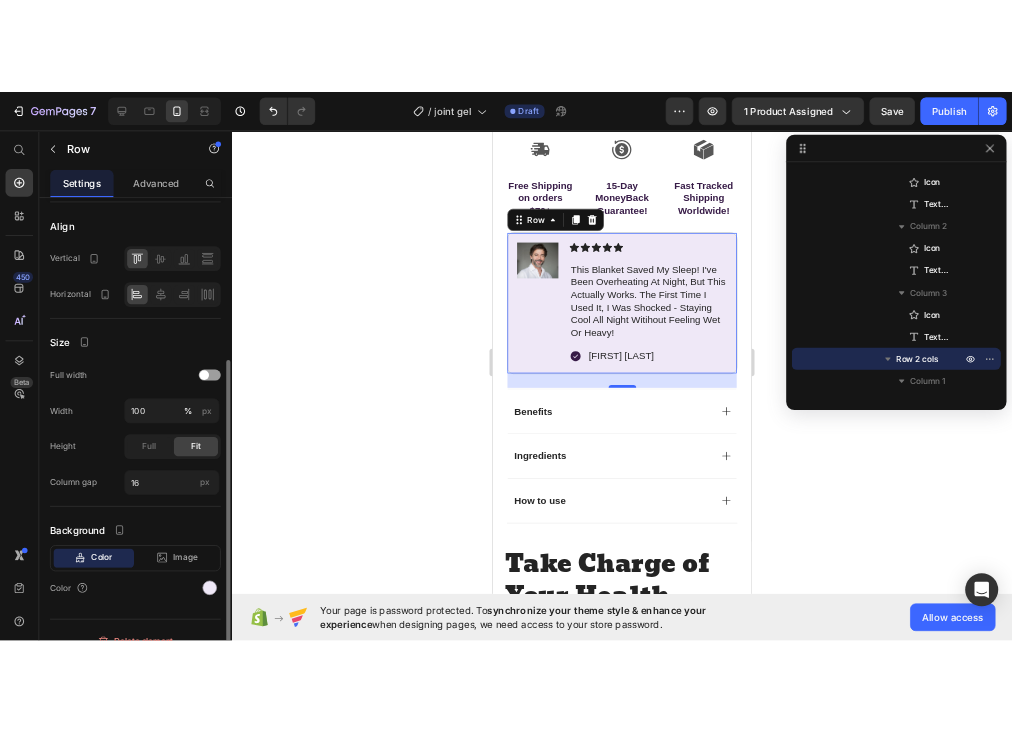 scroll, scrollTop: 385, scrollLeft: 0, axis: vertical 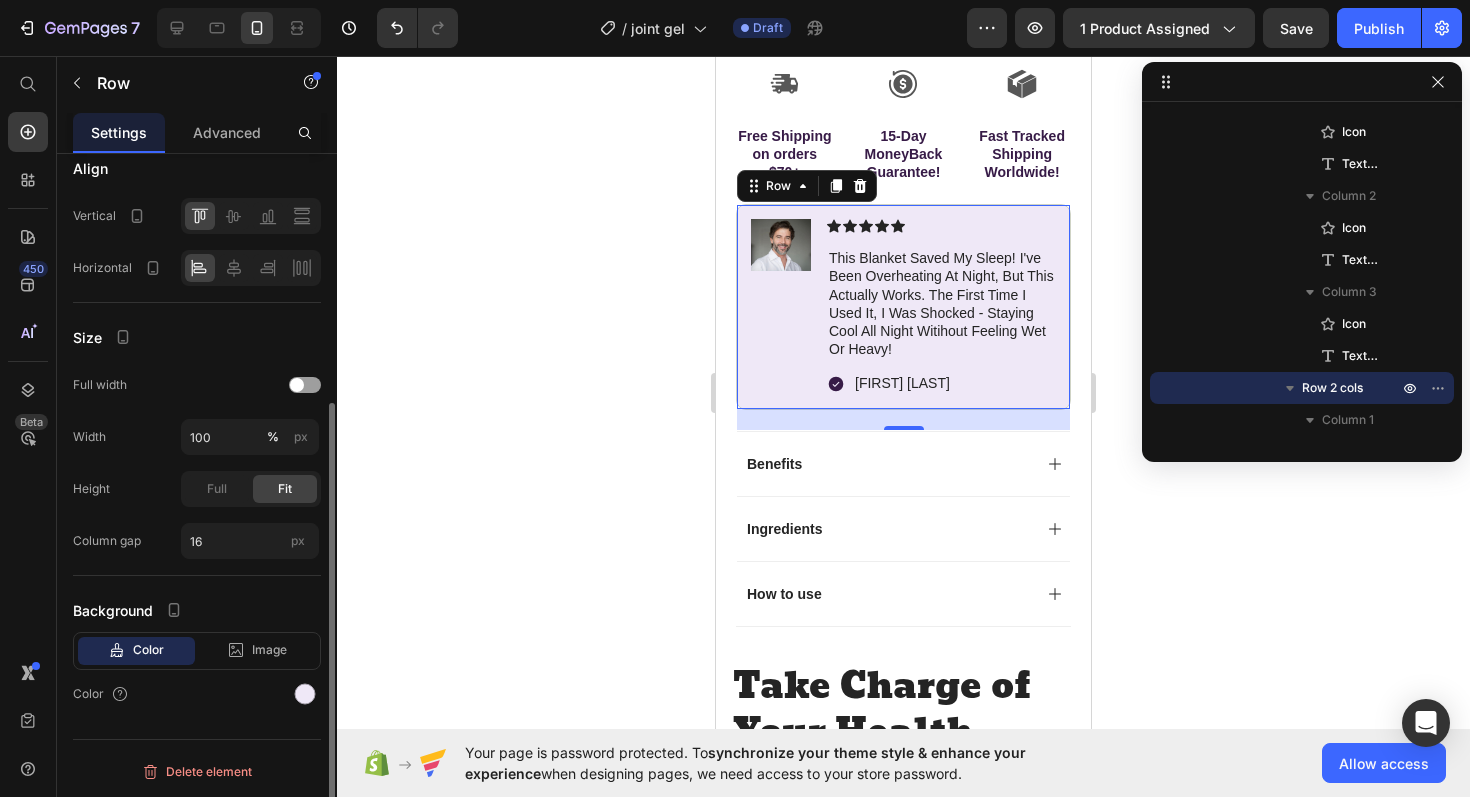 click on "Color" at bounding box center [148, 650] 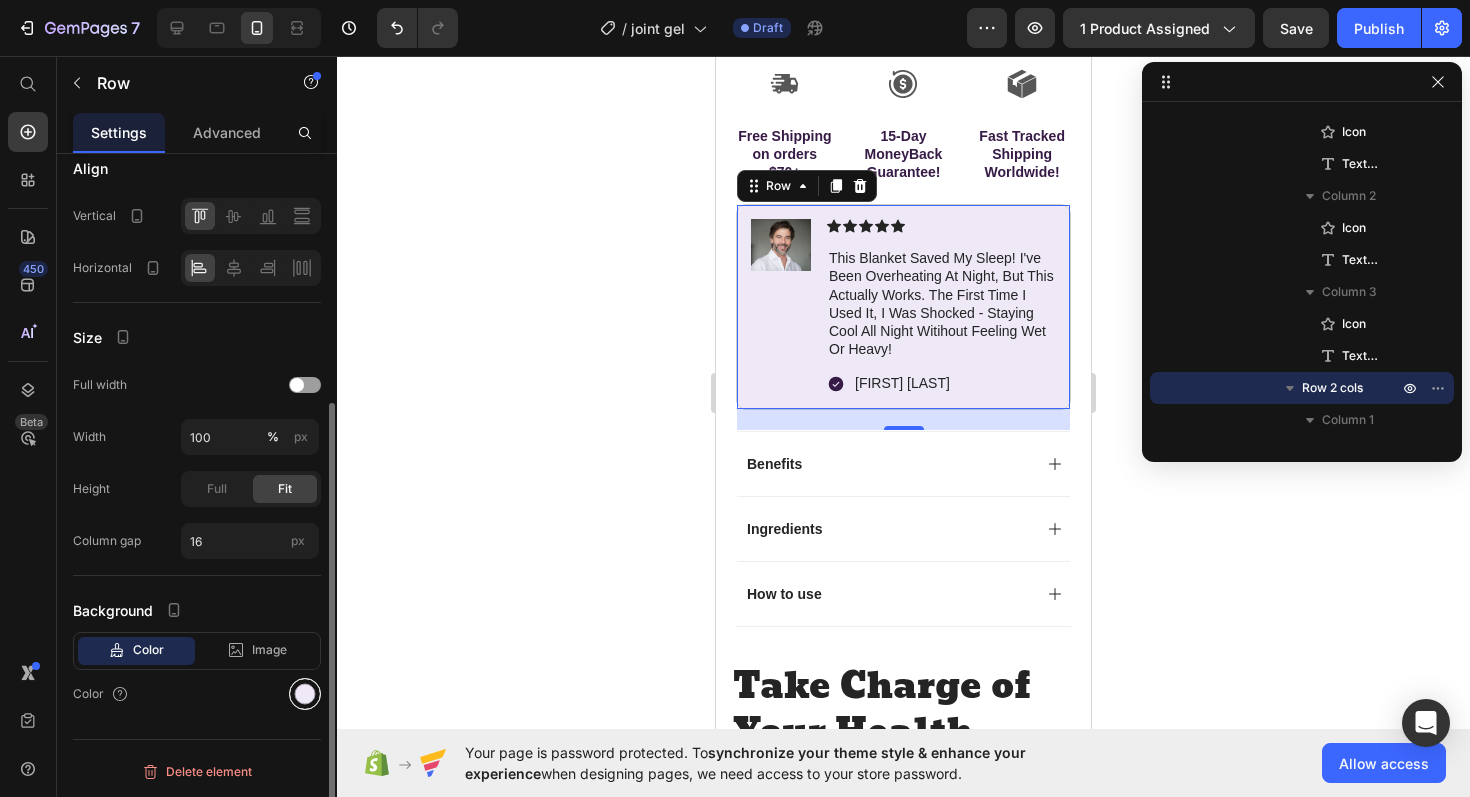 click at bounding box center (305, 694) 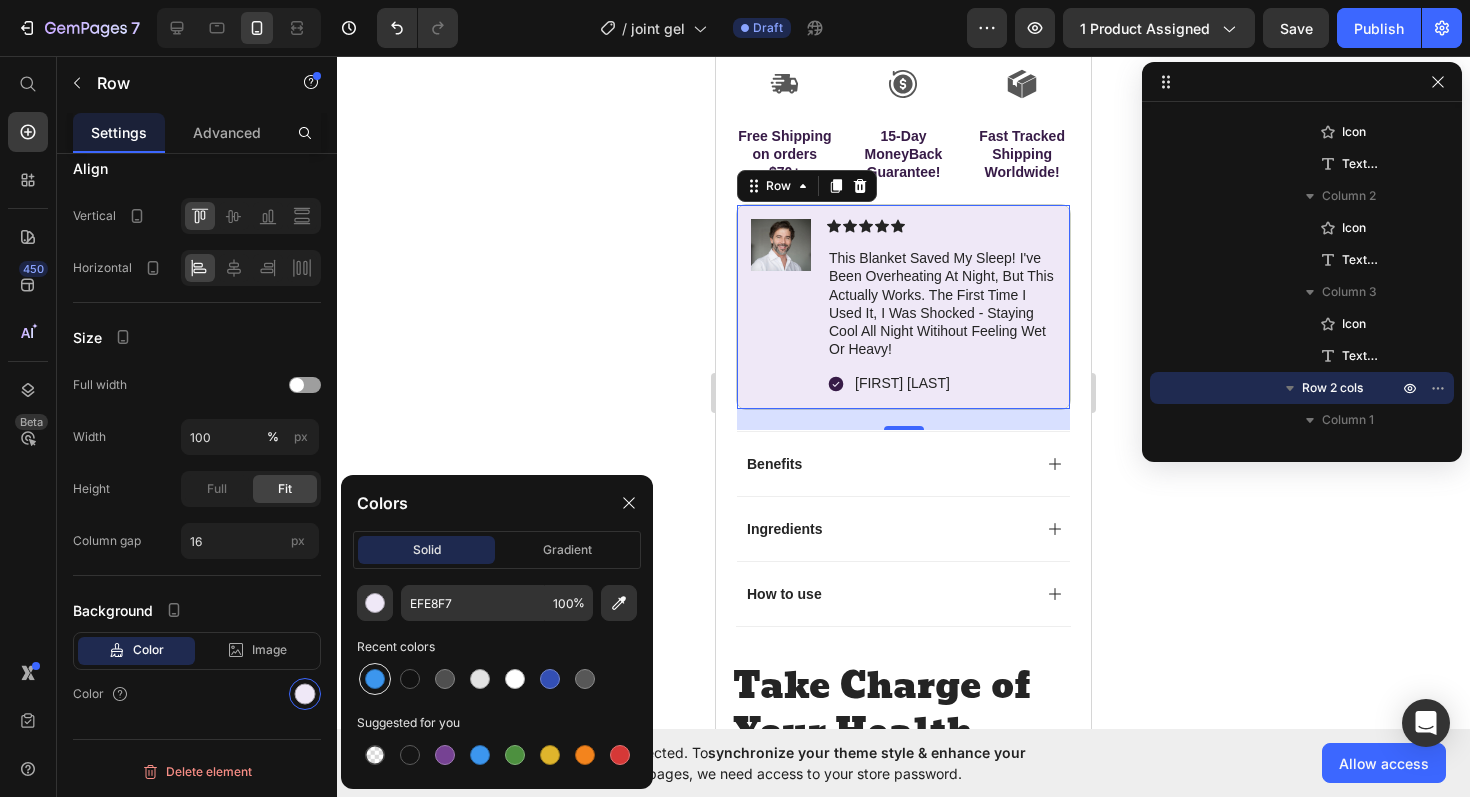 click at bounding box center [375, 679] 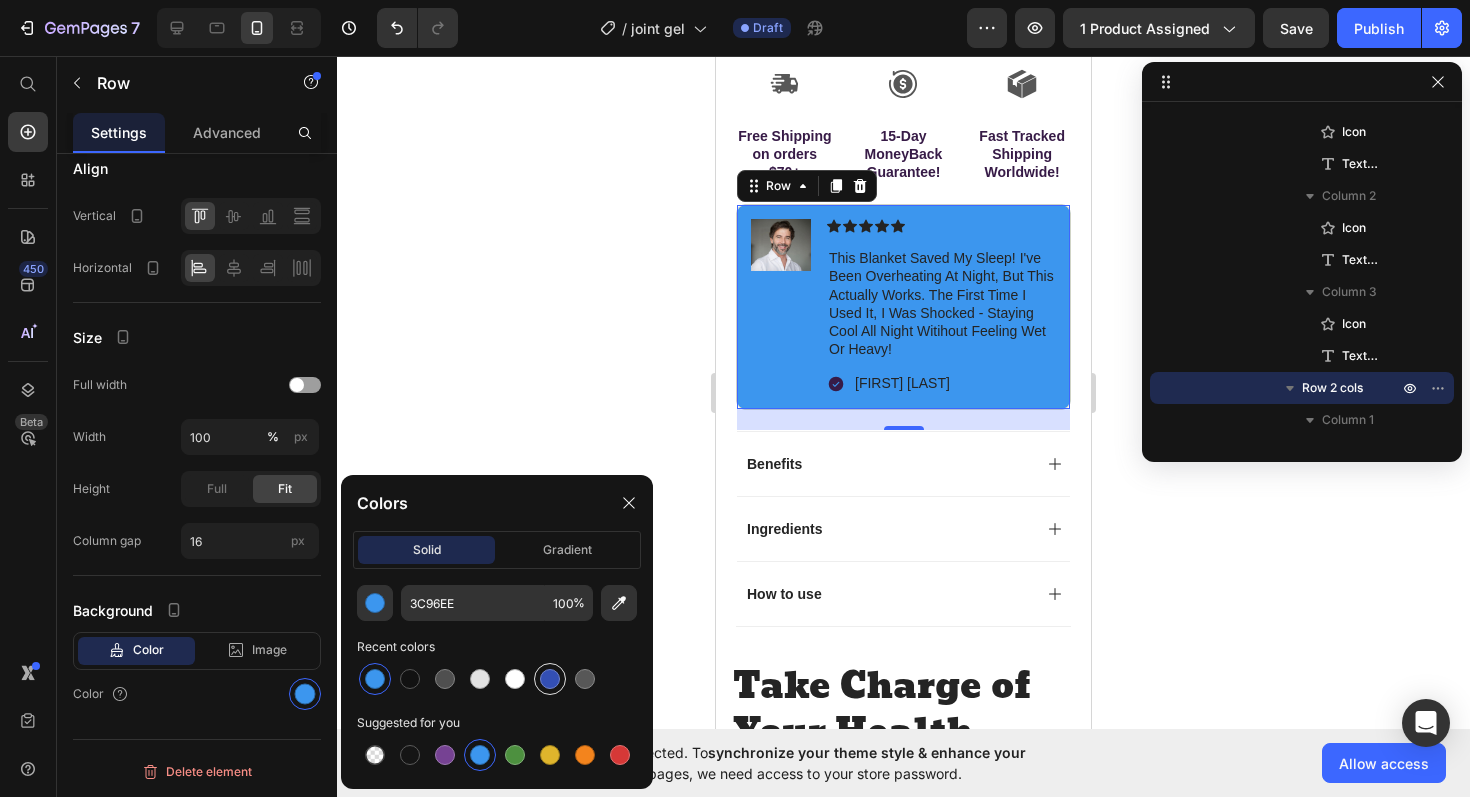 click at bounding box center (550, 679) 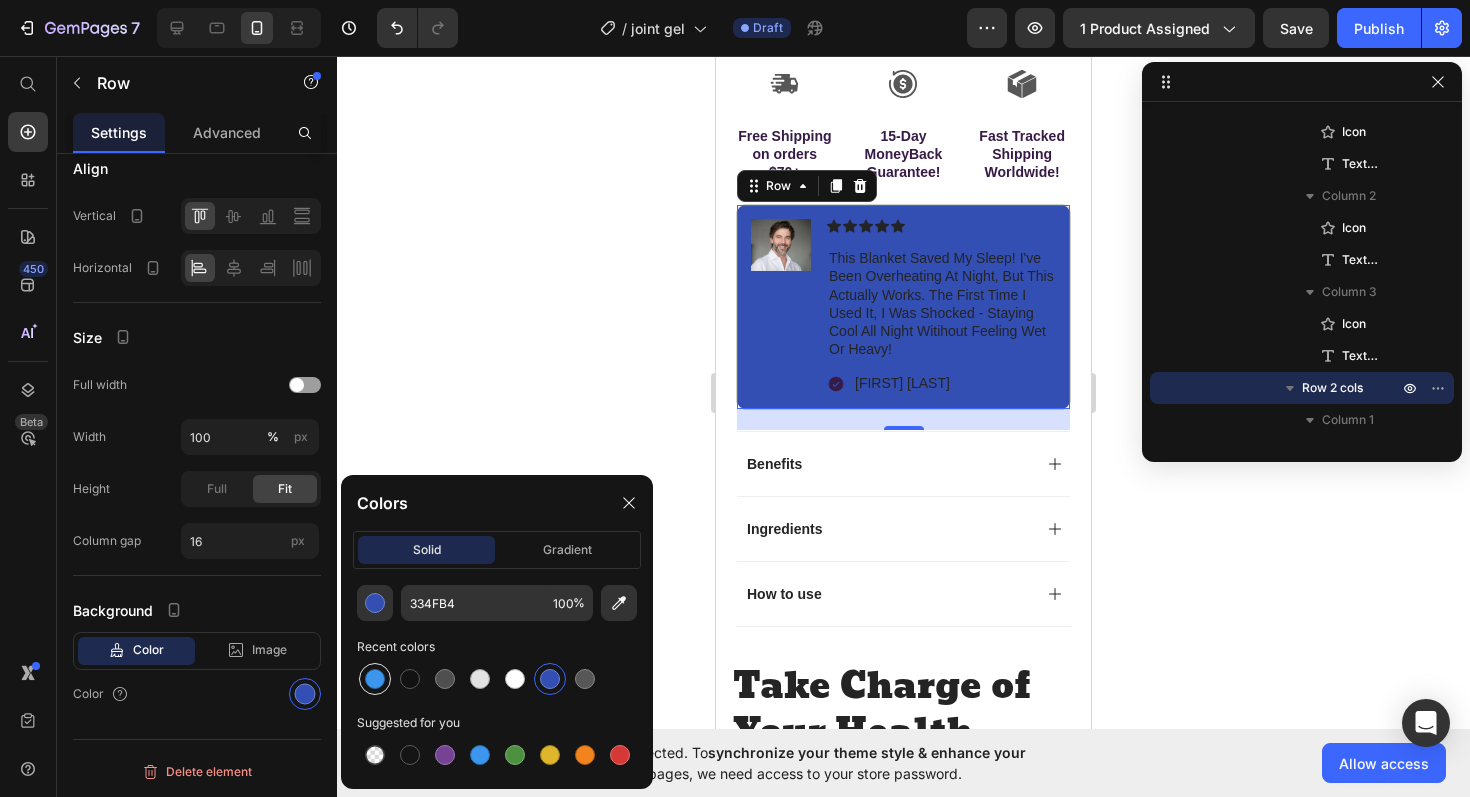 click at bounding box center [375, 679] 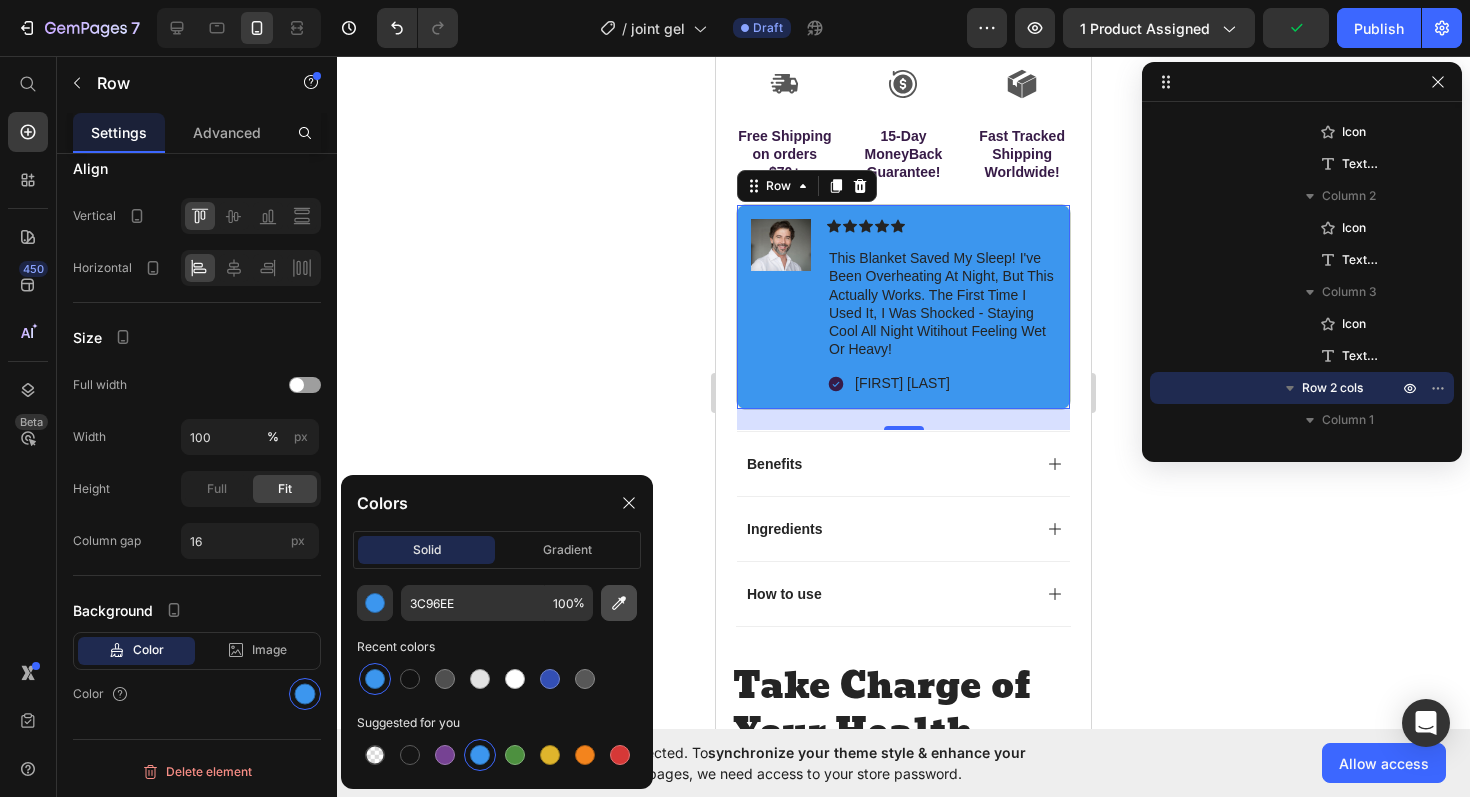 click 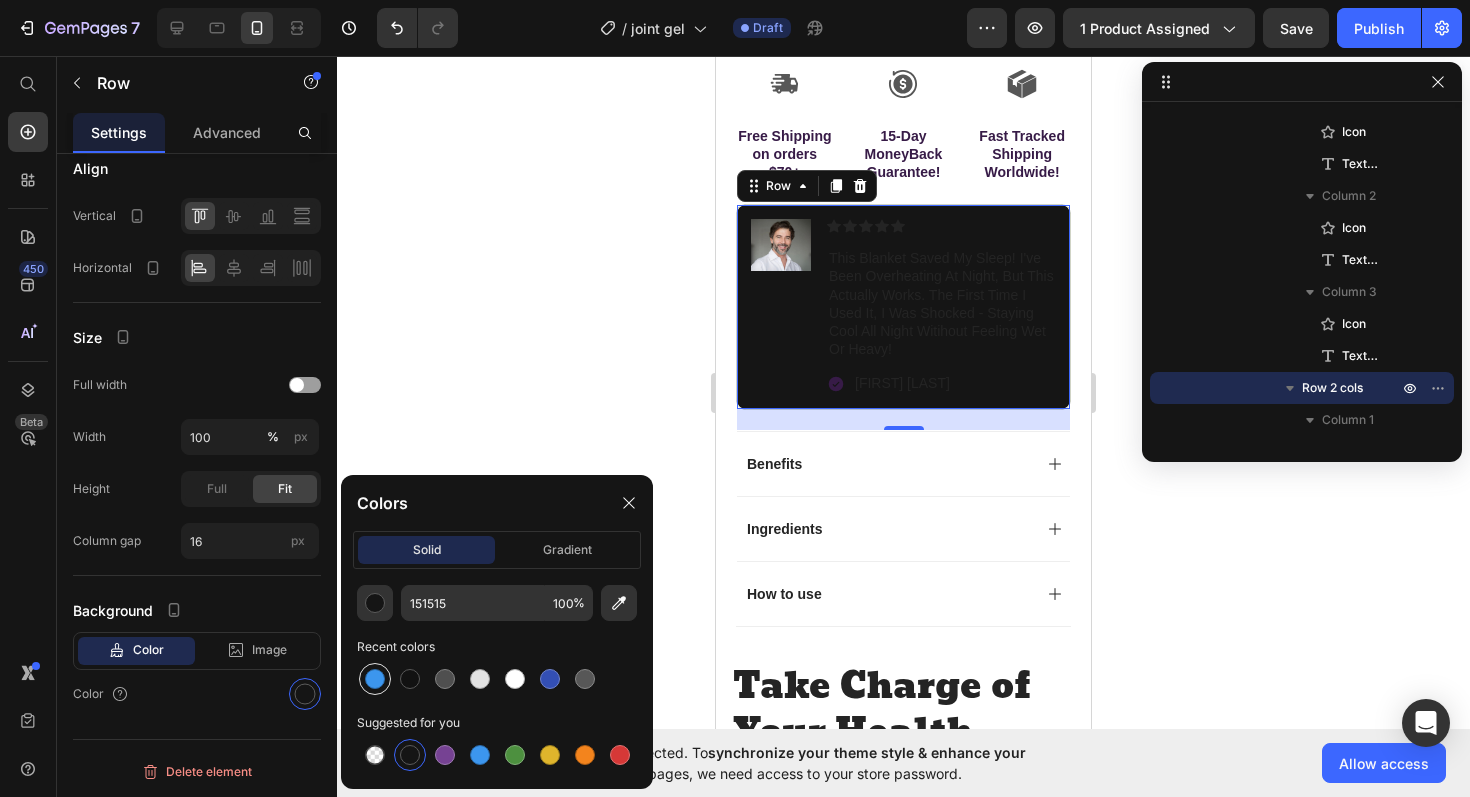 click at bounding box center [375, 679] 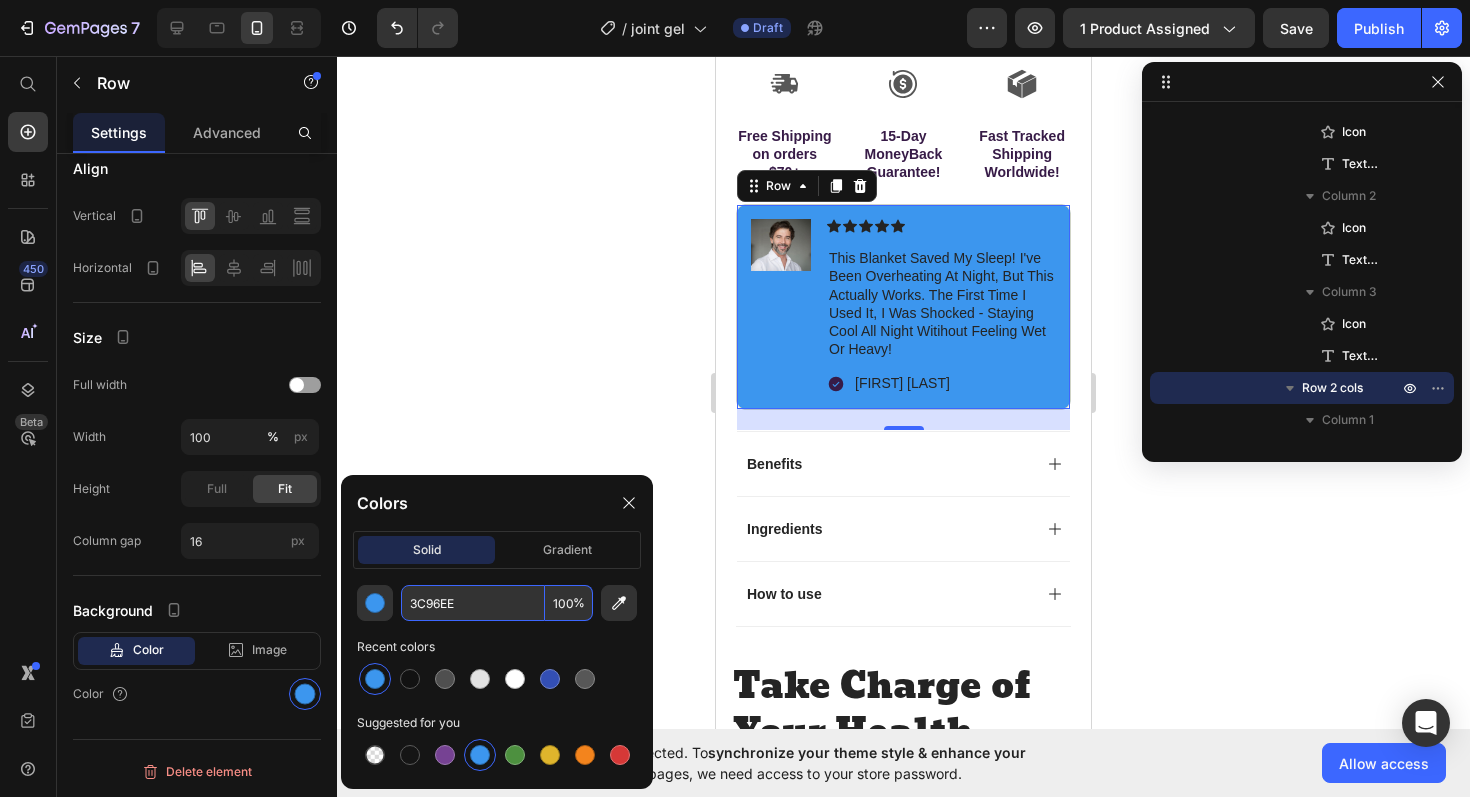click on "3C96EE" at bounding box center [473, 603] 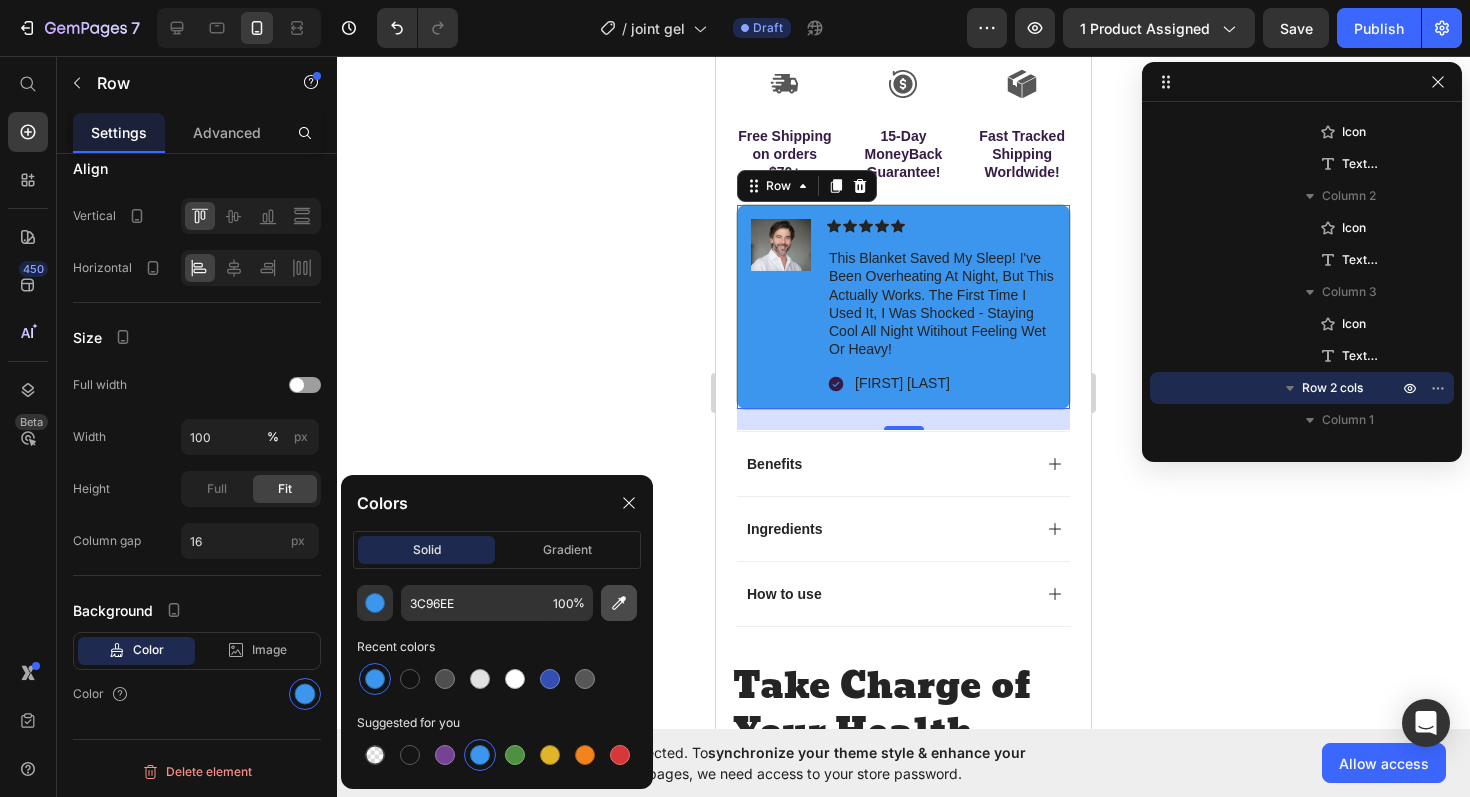 click 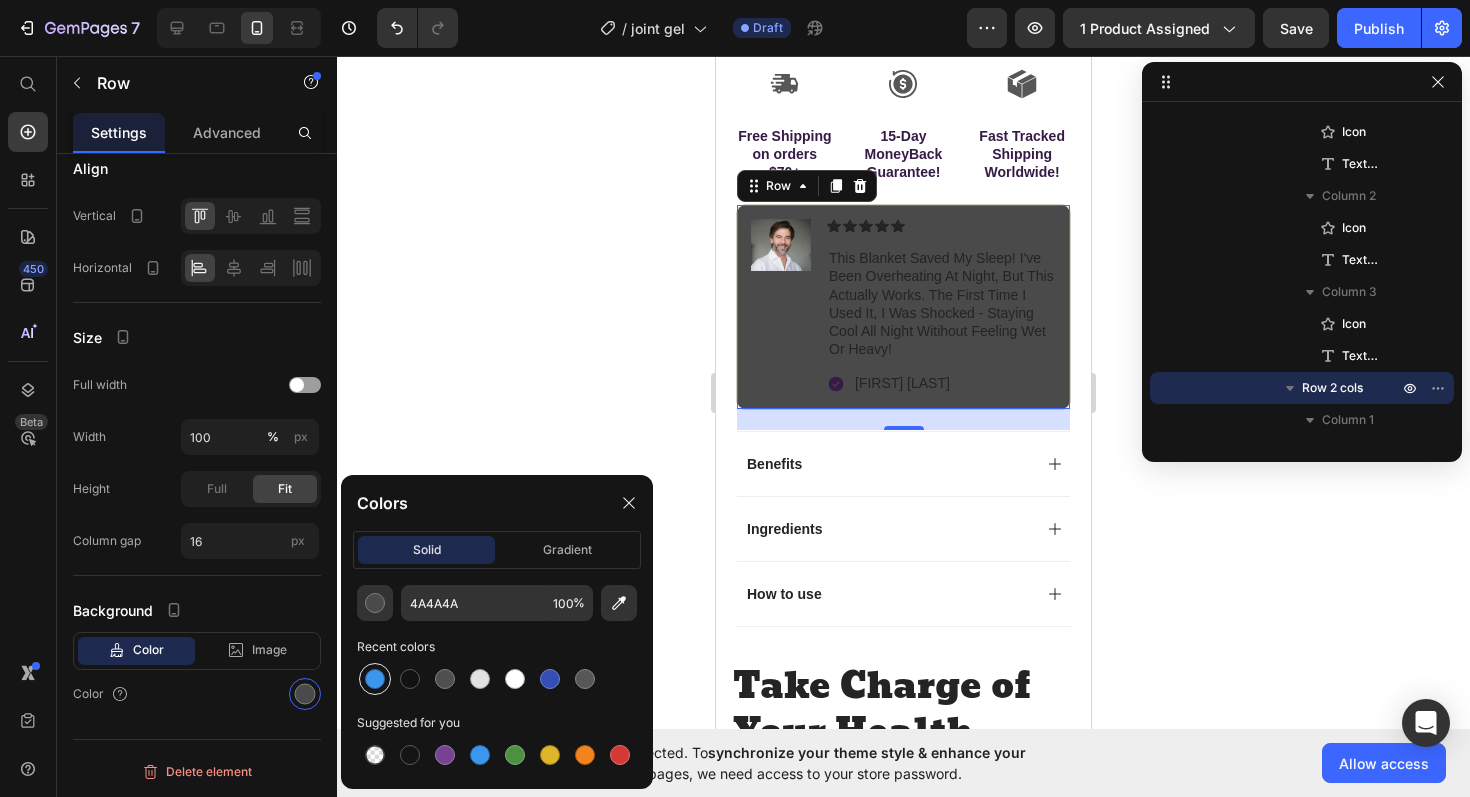 click at bounding box center (375, 679) 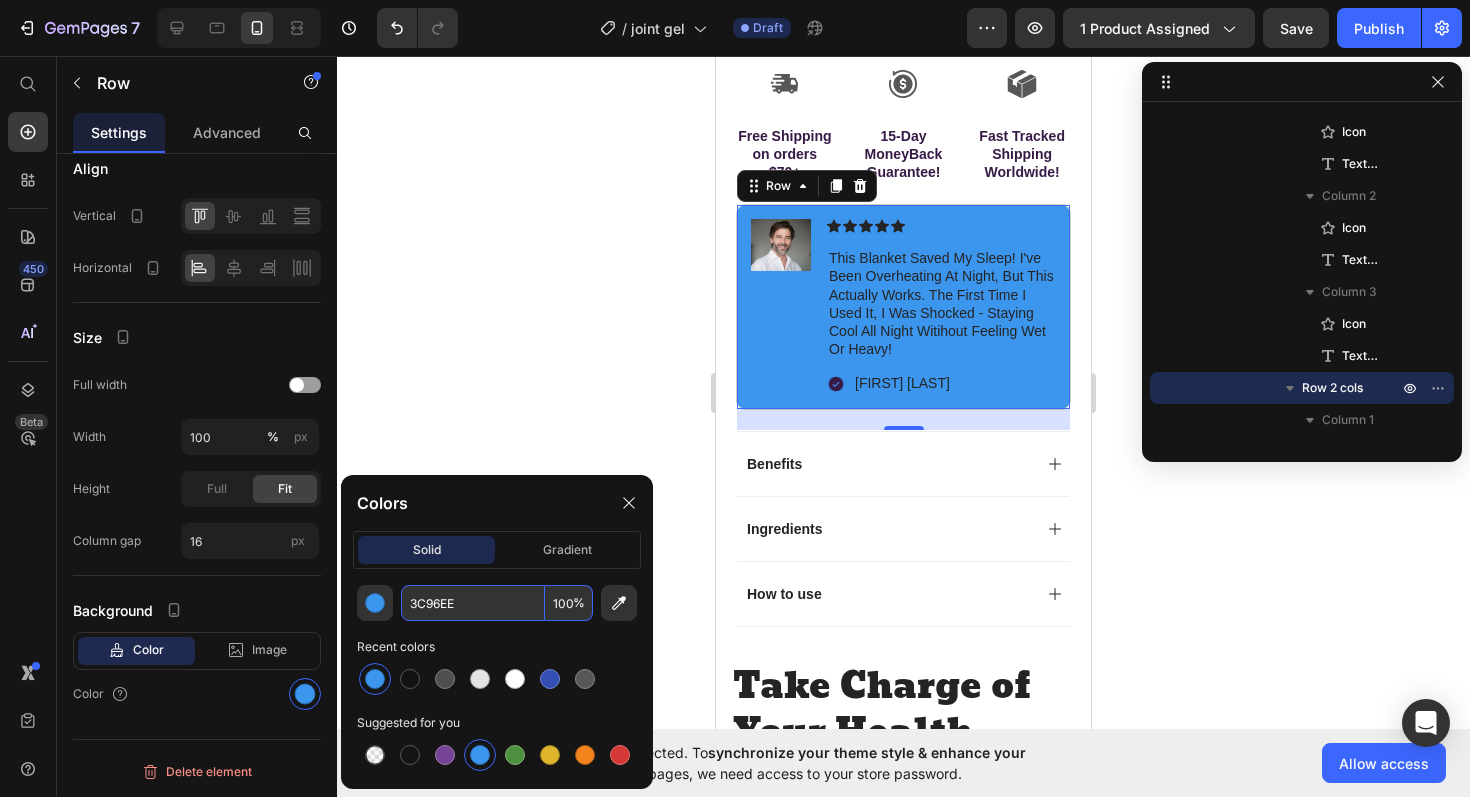 click on "3C96EE" at bounding box center [473, 603] 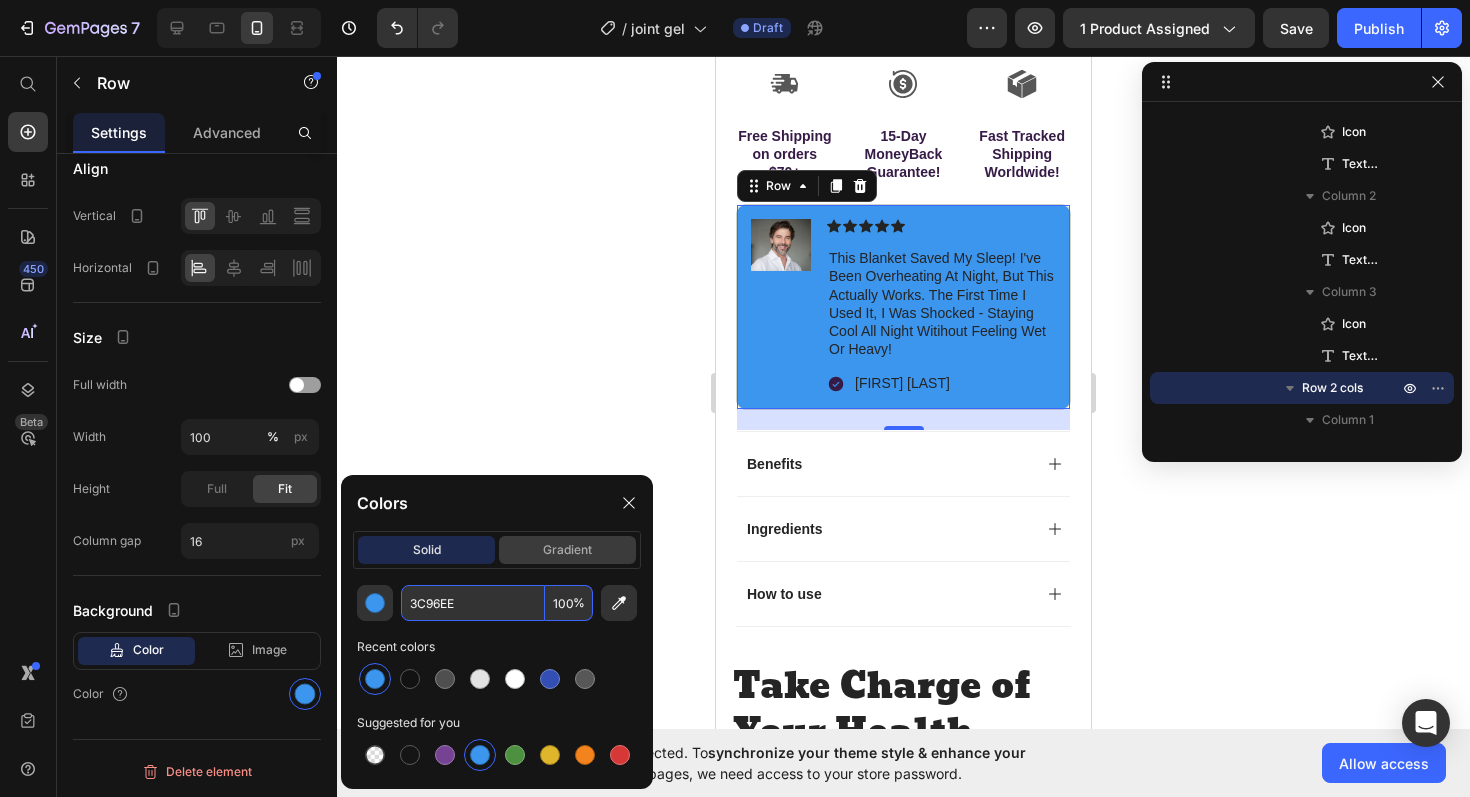 click on "gradient" 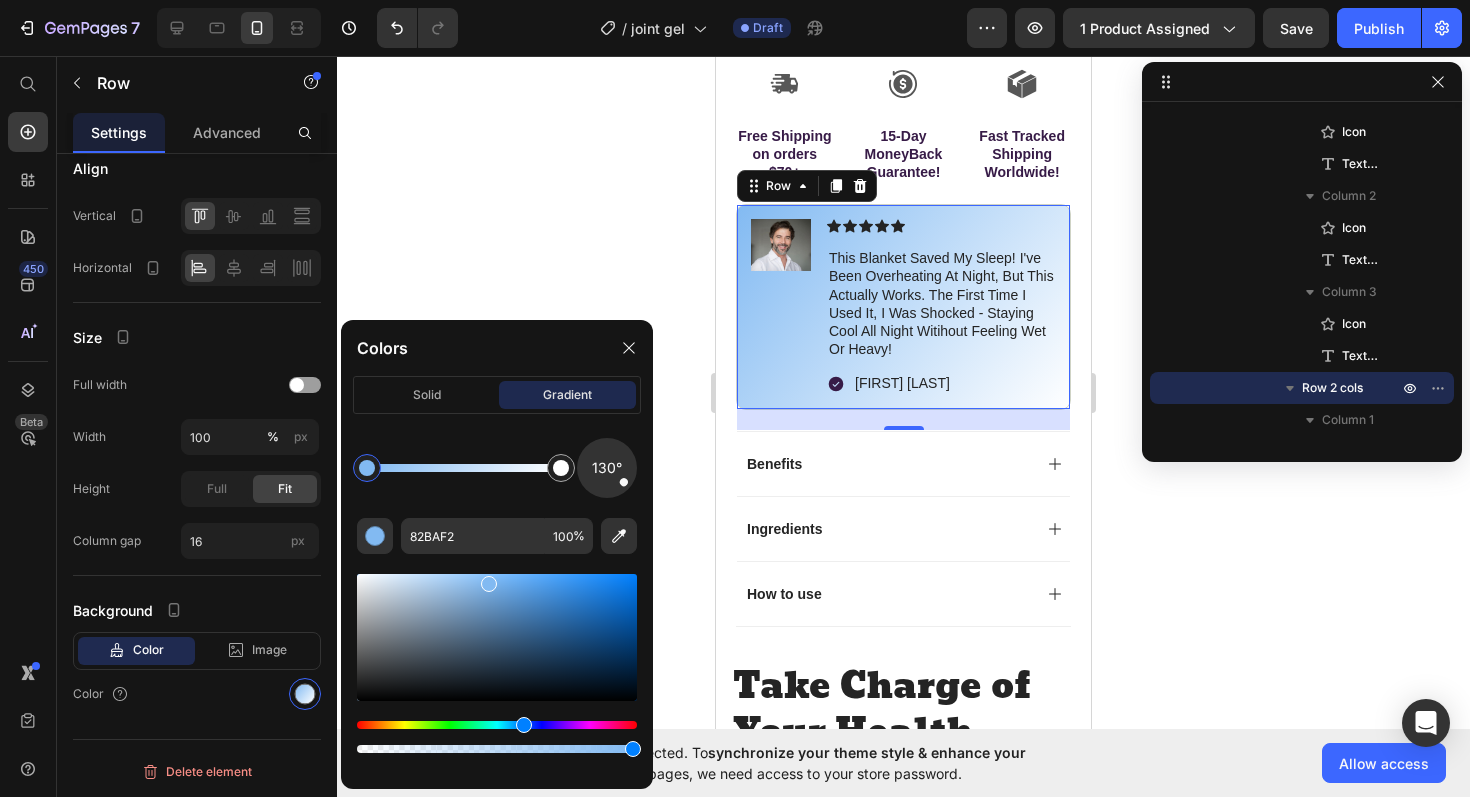 drag, startPoint x: 570, startPoint y: 586, endPoint x: 486, endPoint y: 580, distance: 84.21401 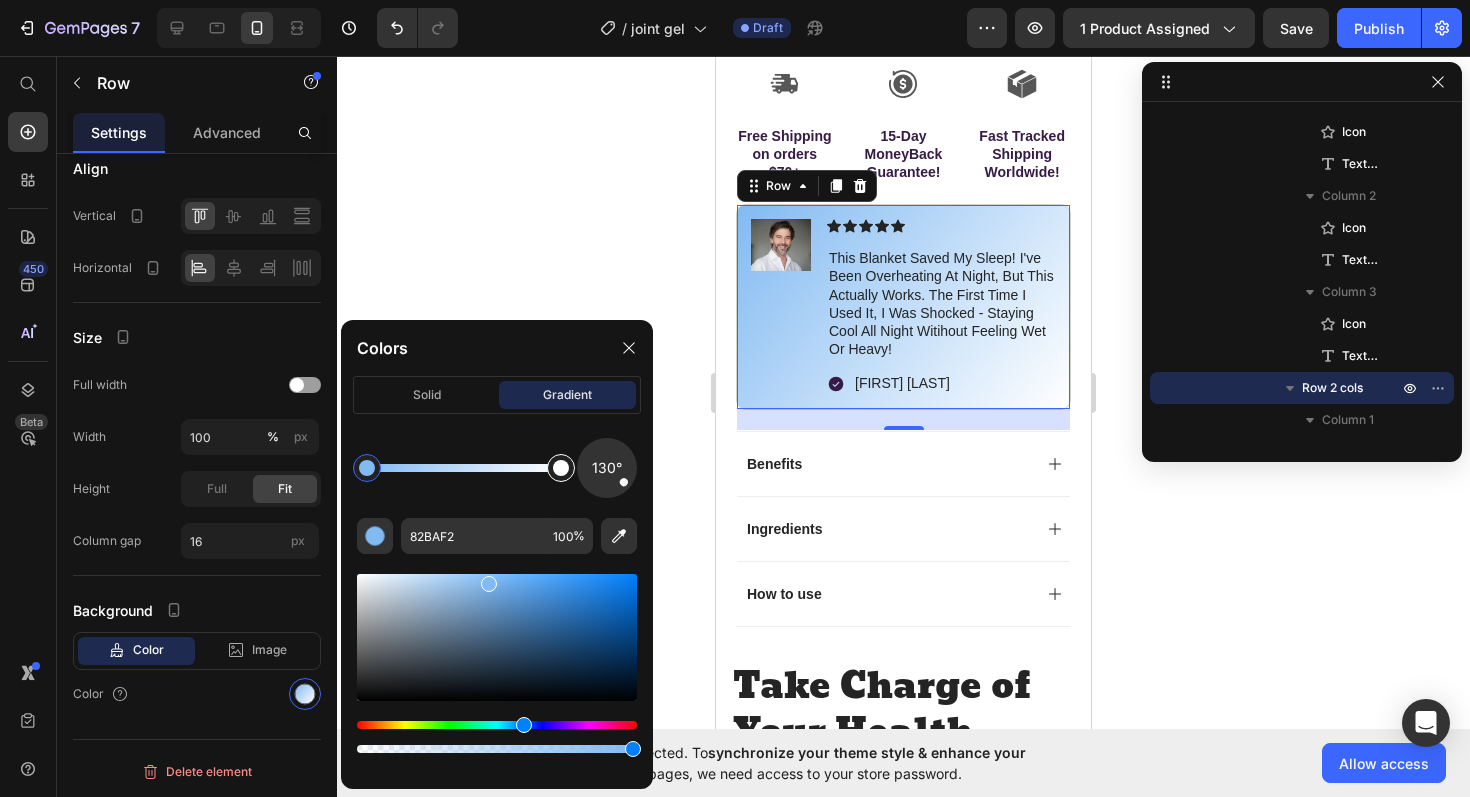 type on "FFFFFF" 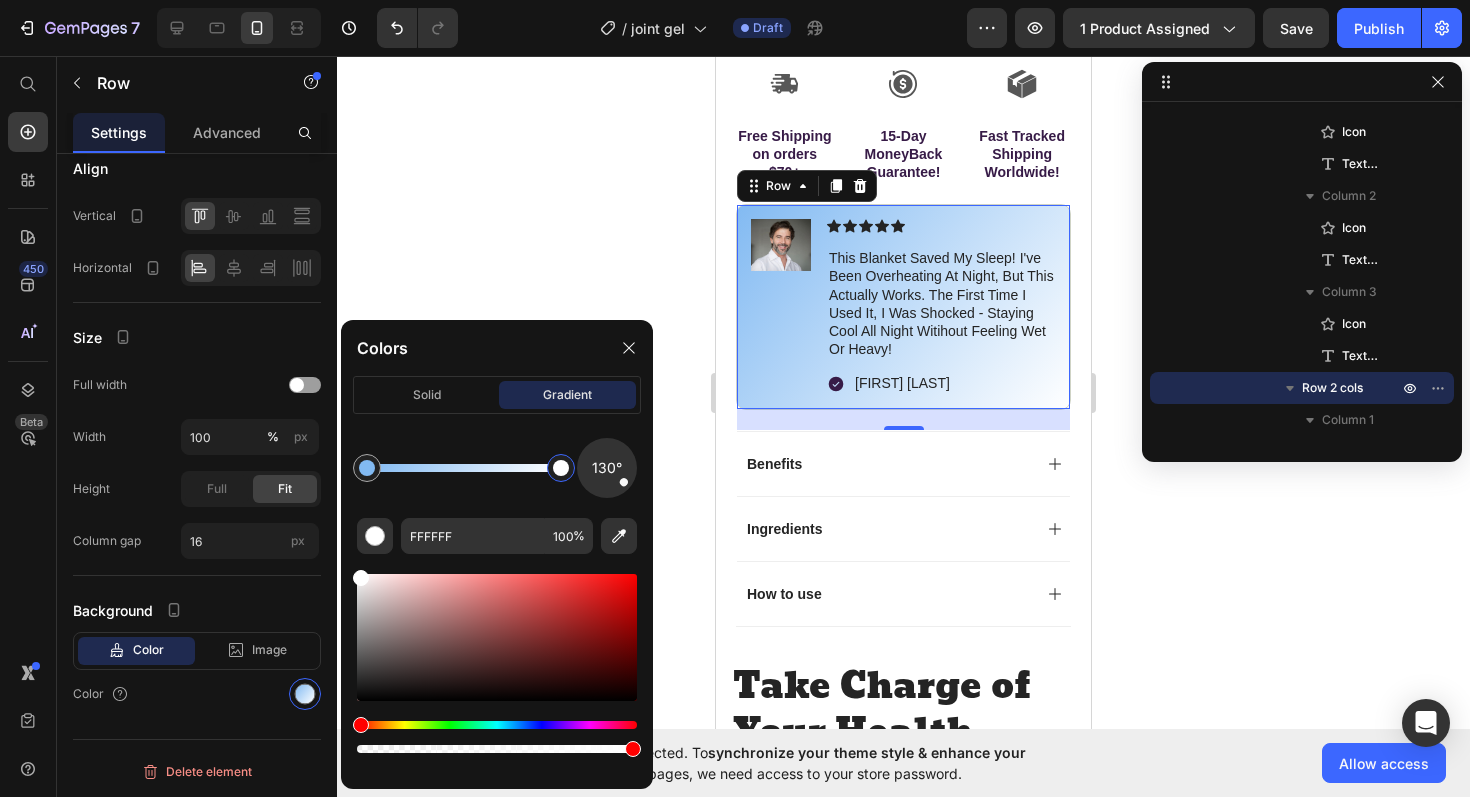 drag, startPoint x: 565, startPoint y: 474, endPoint x: 646, endPoint y: 452, distance: 83.9345 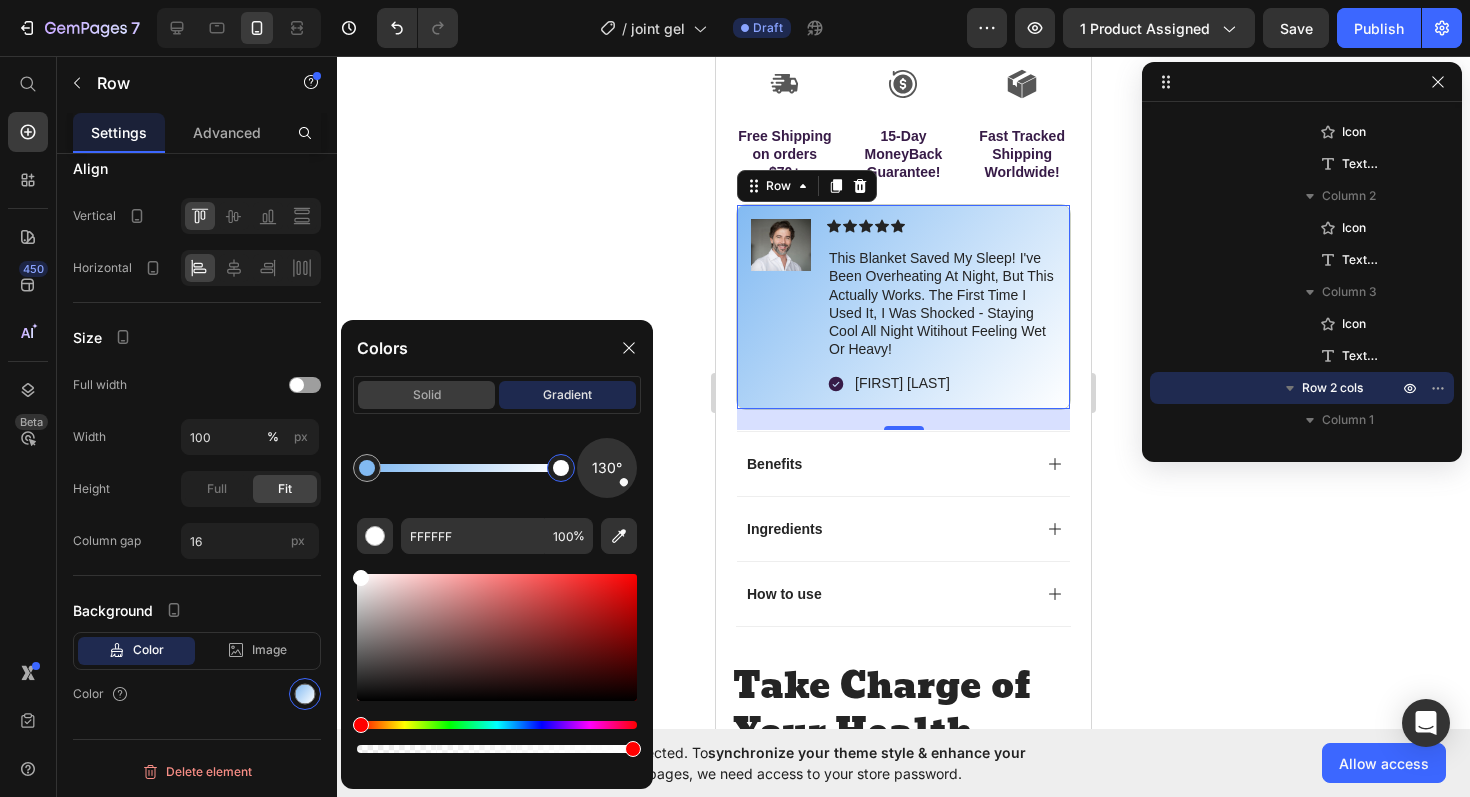 click on "solid" 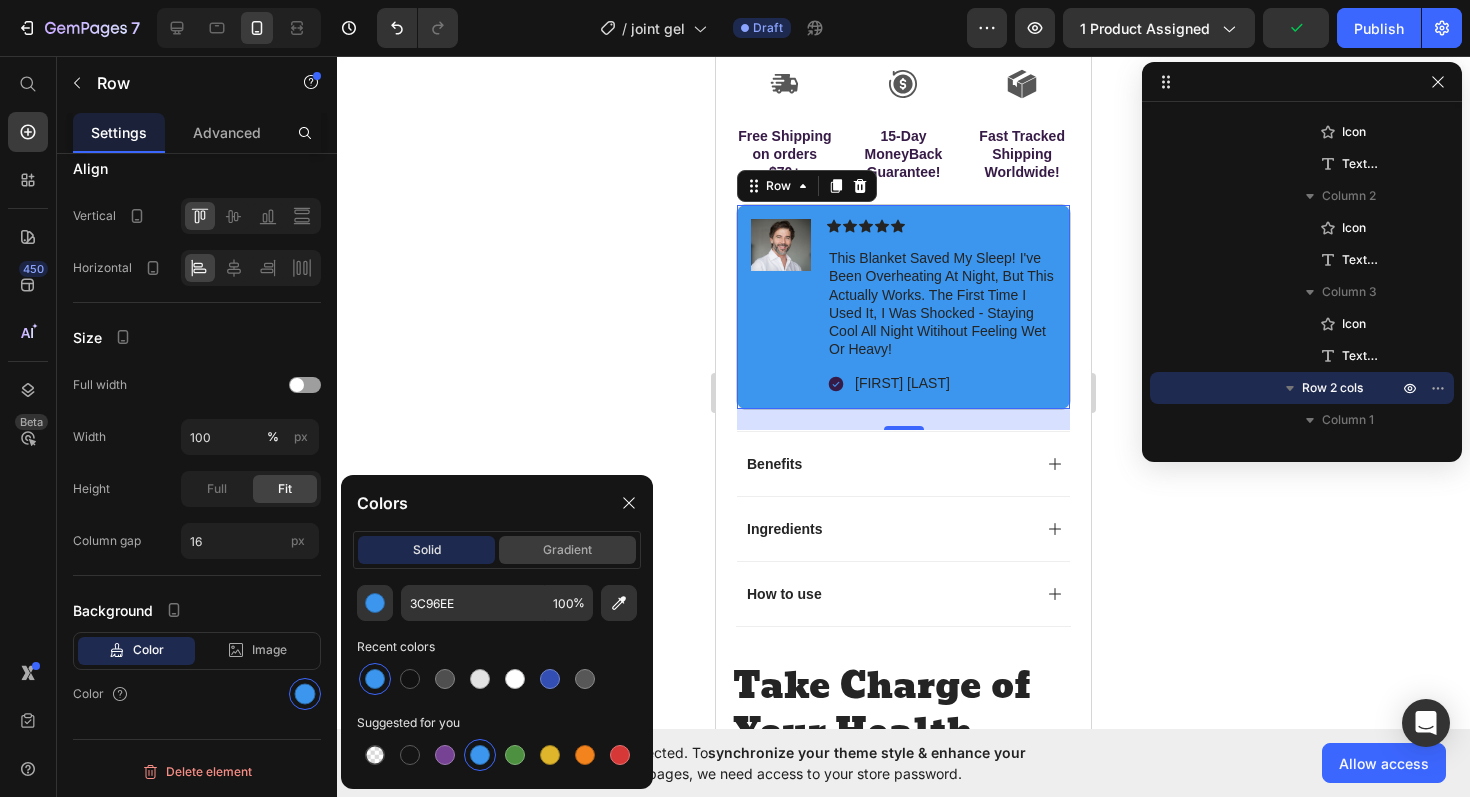 click on "gradient" 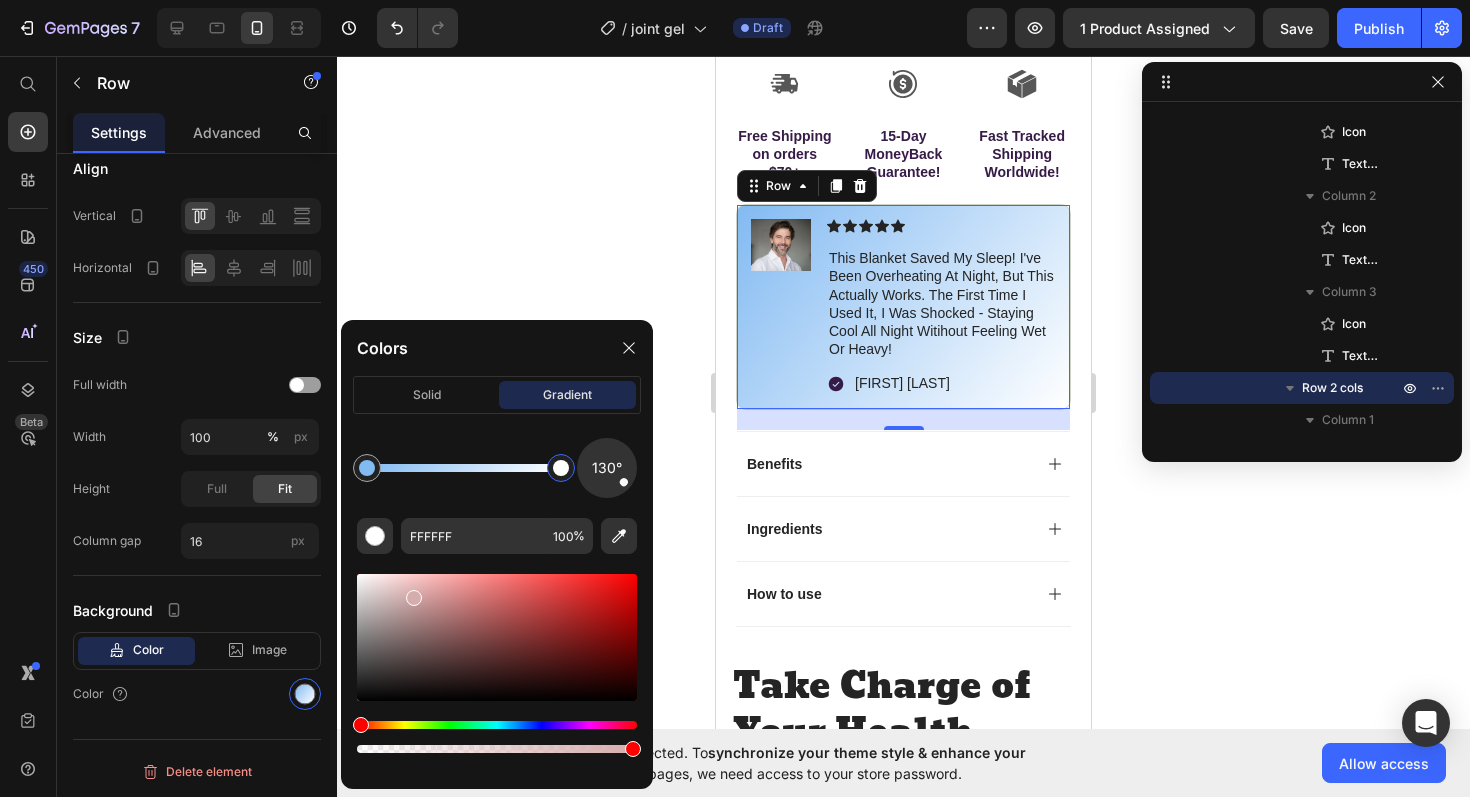 drag, startPoint x: 365, startPoint y: 580, endPoint x: 412, endPoint y: 593, distance: 48.76474 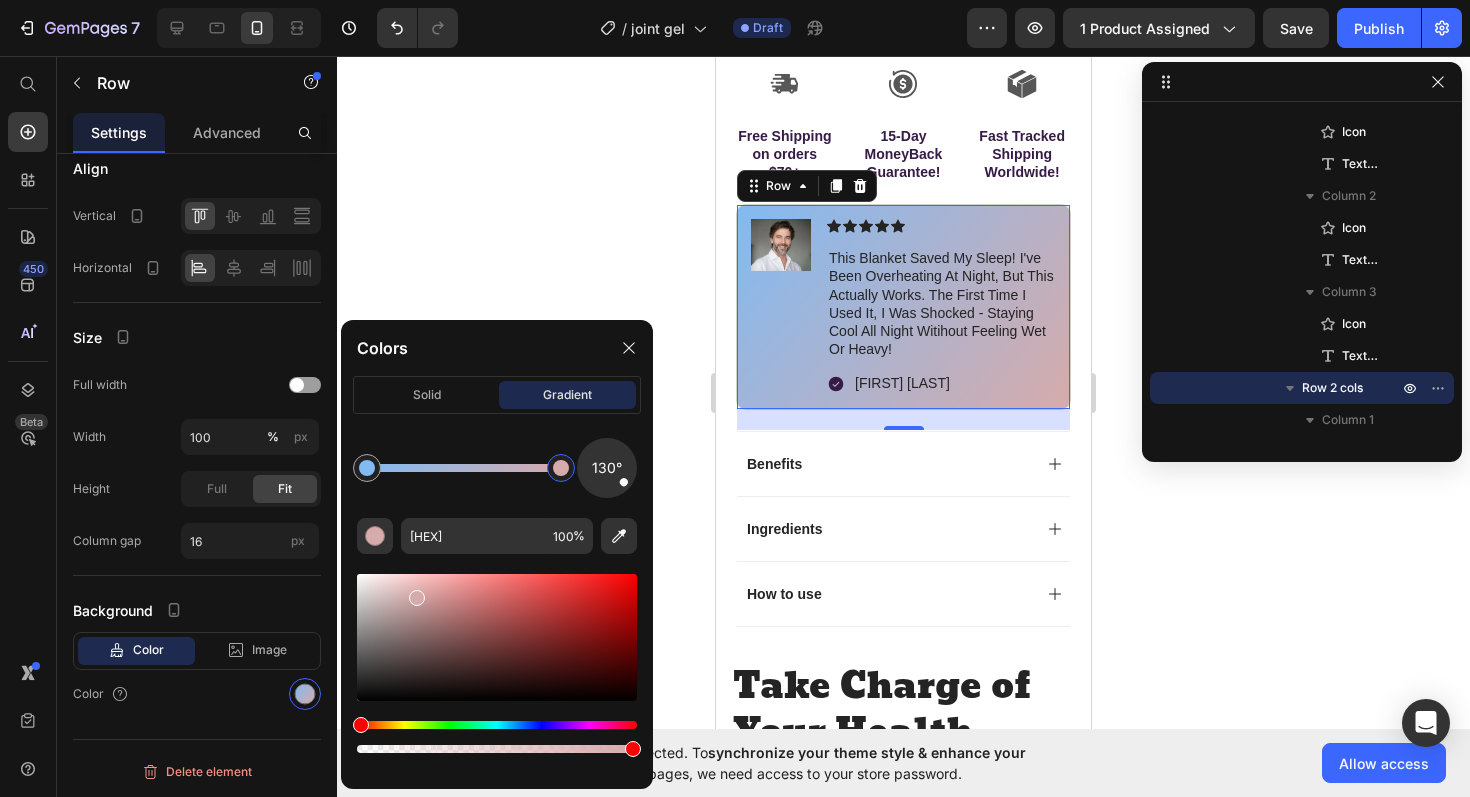 click at bounding box center (497, 725) 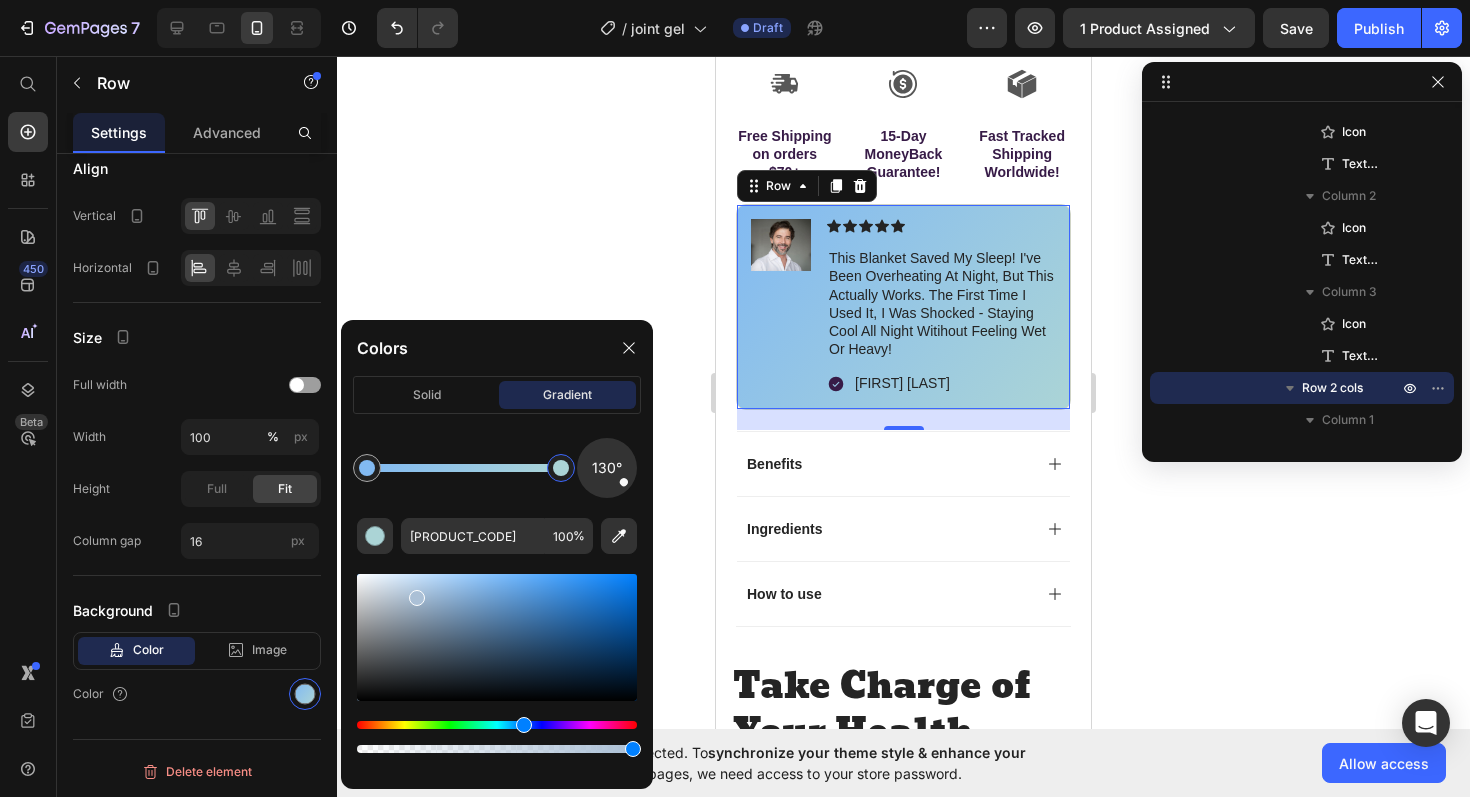 click at bounding box center (497, 725) 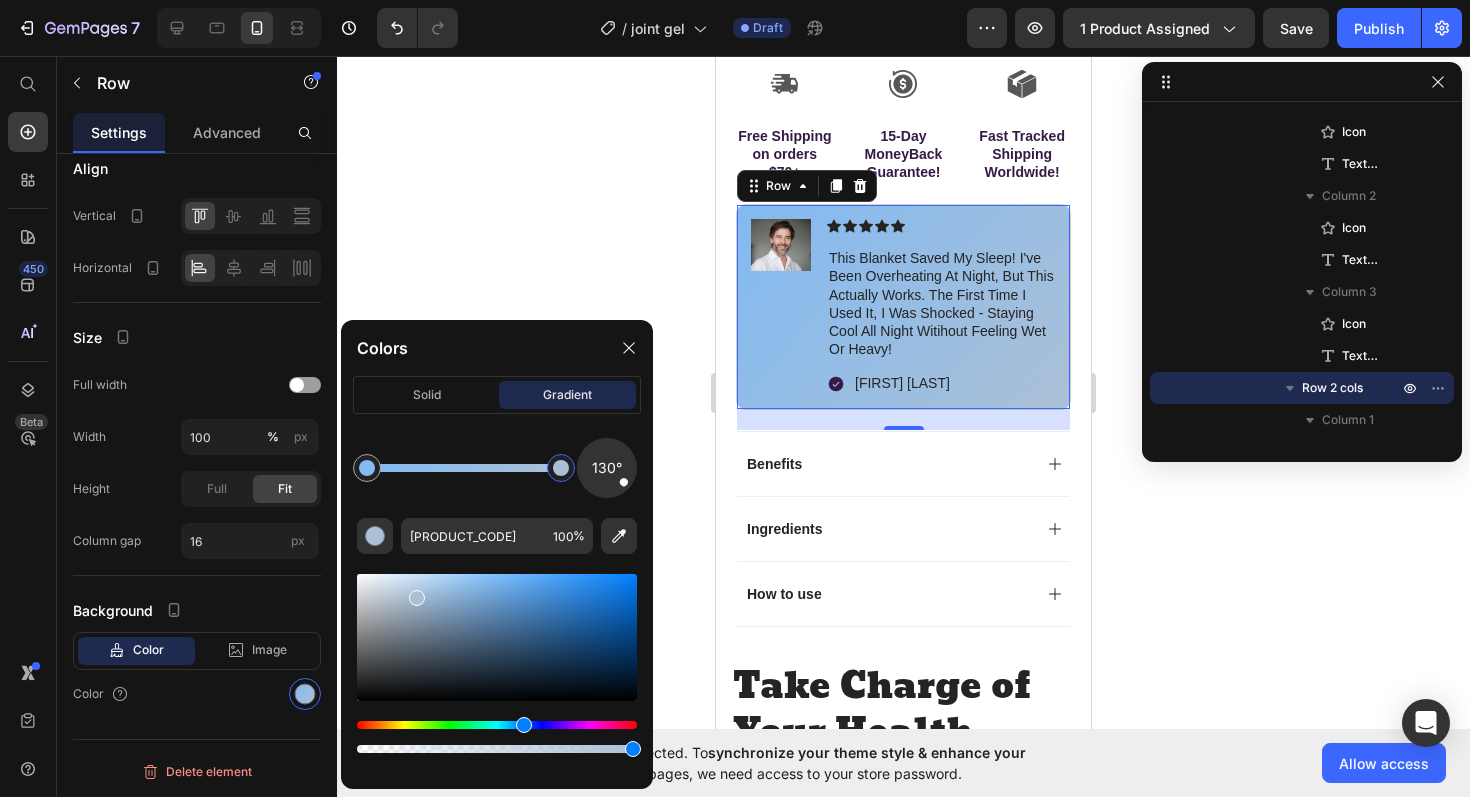 click at bounding box center [497, 725] 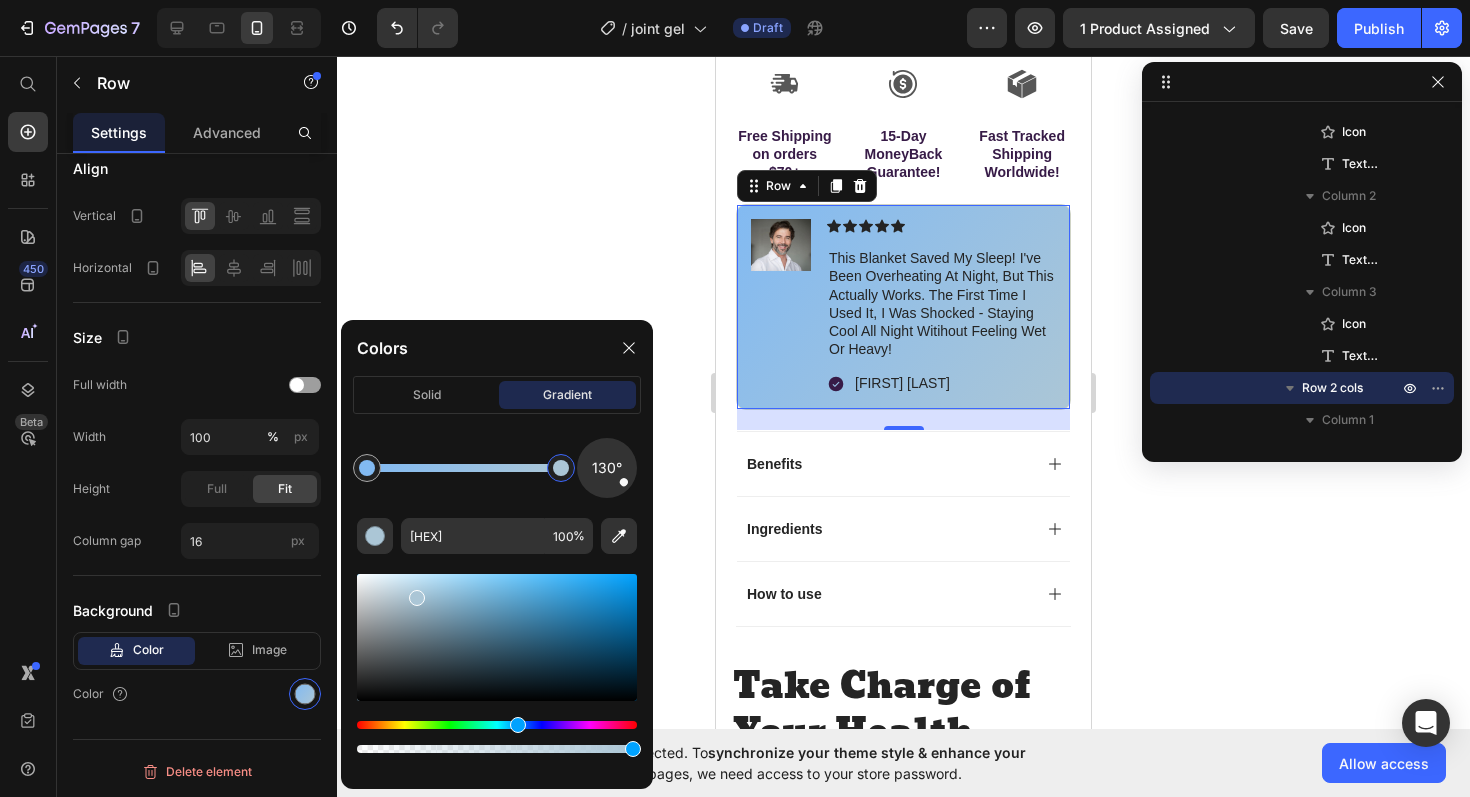 click at bounding box center [497, 725] 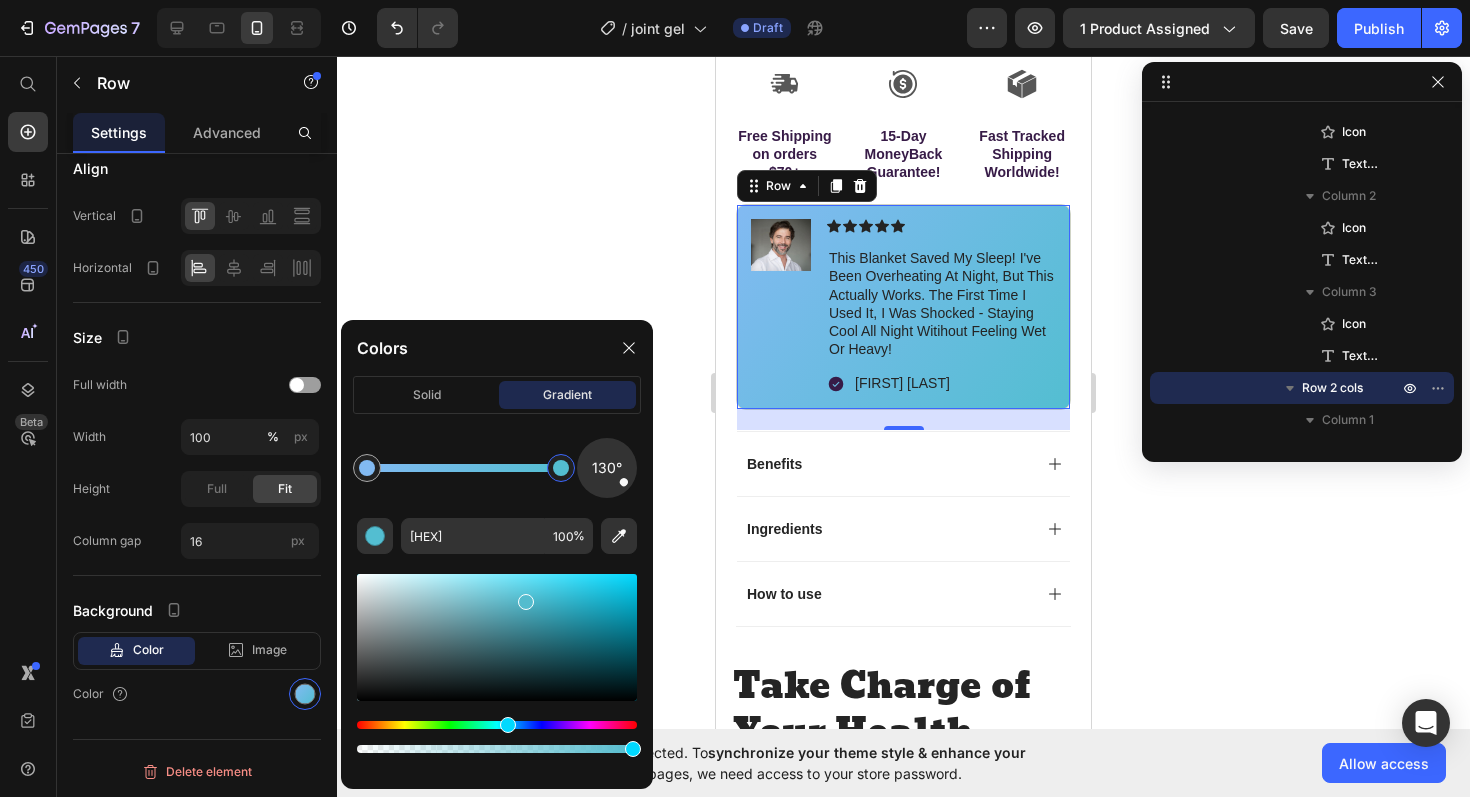 drag, startPoint x: 421, startPoint y: 596, endPoint x: 521, endPoint y: 599, distance: 100.04499 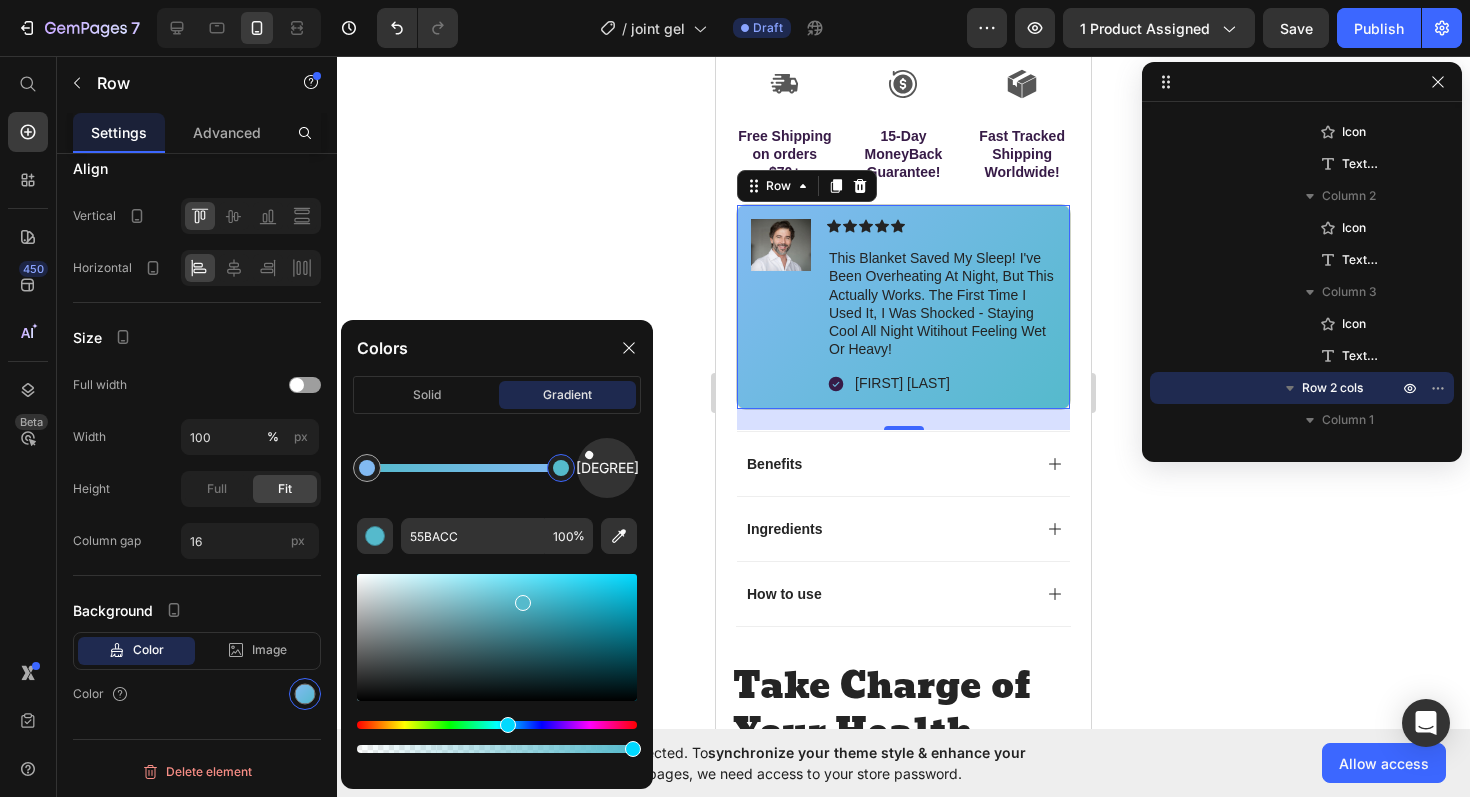 drag, startPoint x: 622, startPoint y: 483, endPoint x: 594, endPoint y: 457, distance: 38.209946 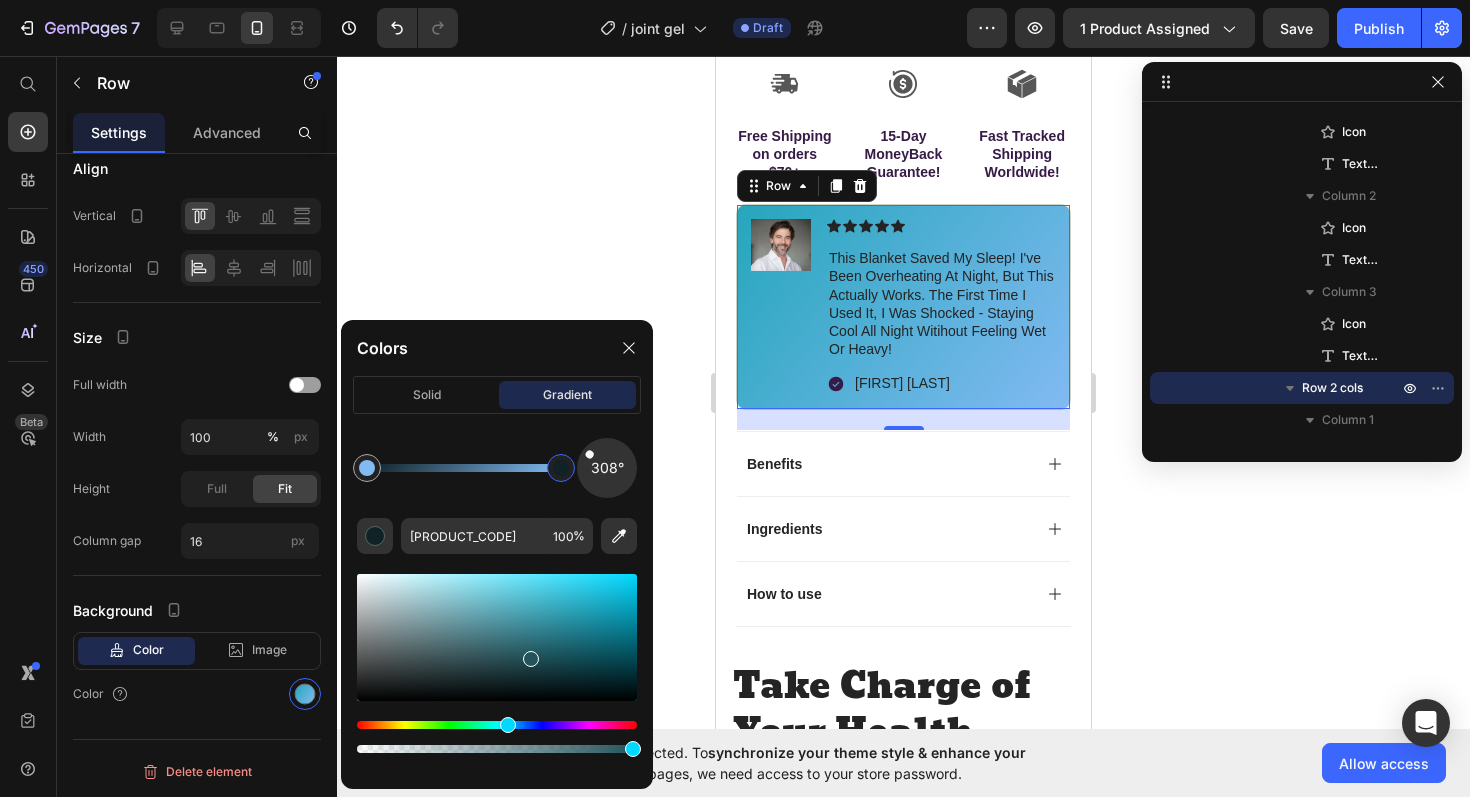 drag, startPoint x: 521, startPoint y: 603, endPoint x: 530, endPoint y: 638, distance: 36.138622 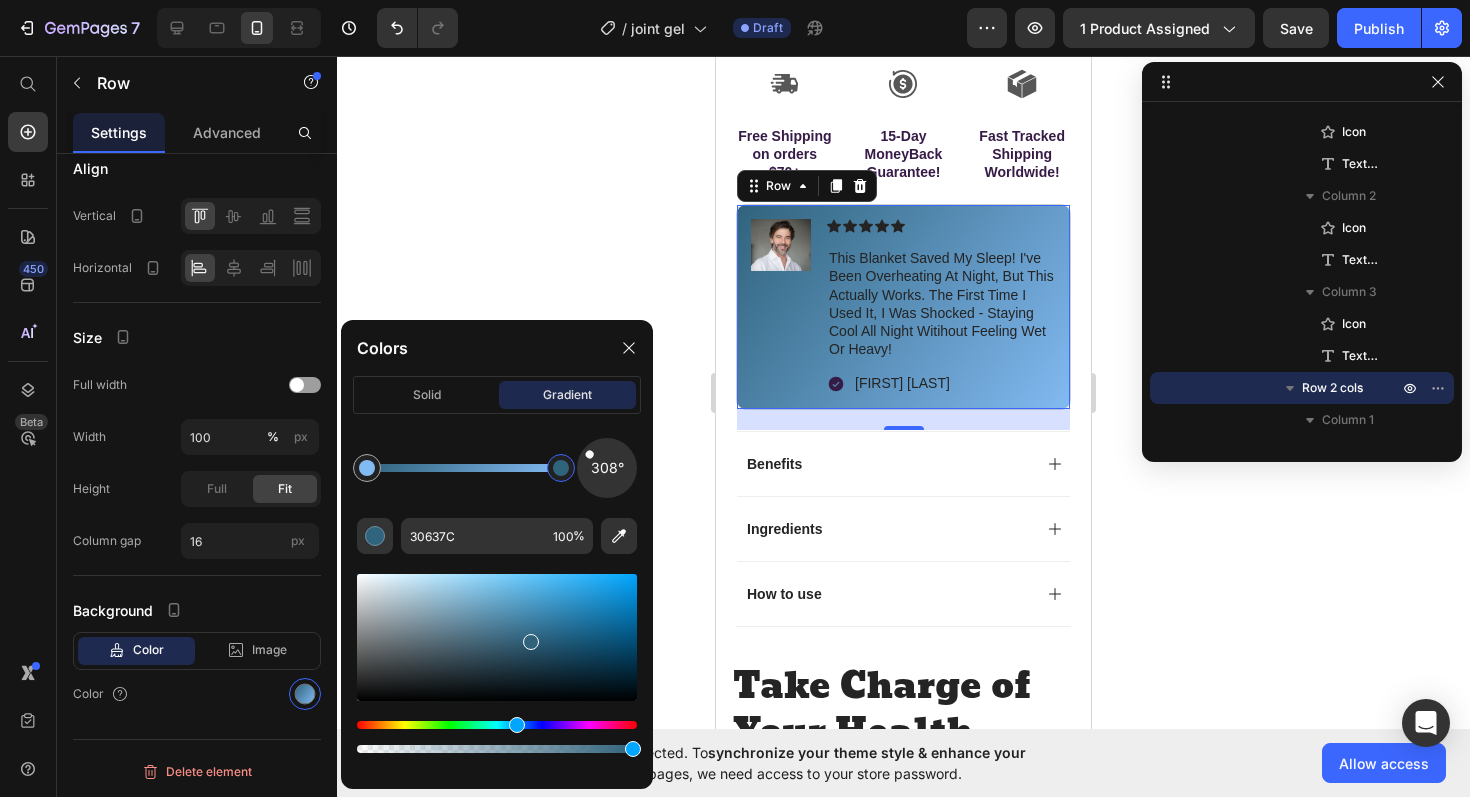 click at bounding box center [517, 725] 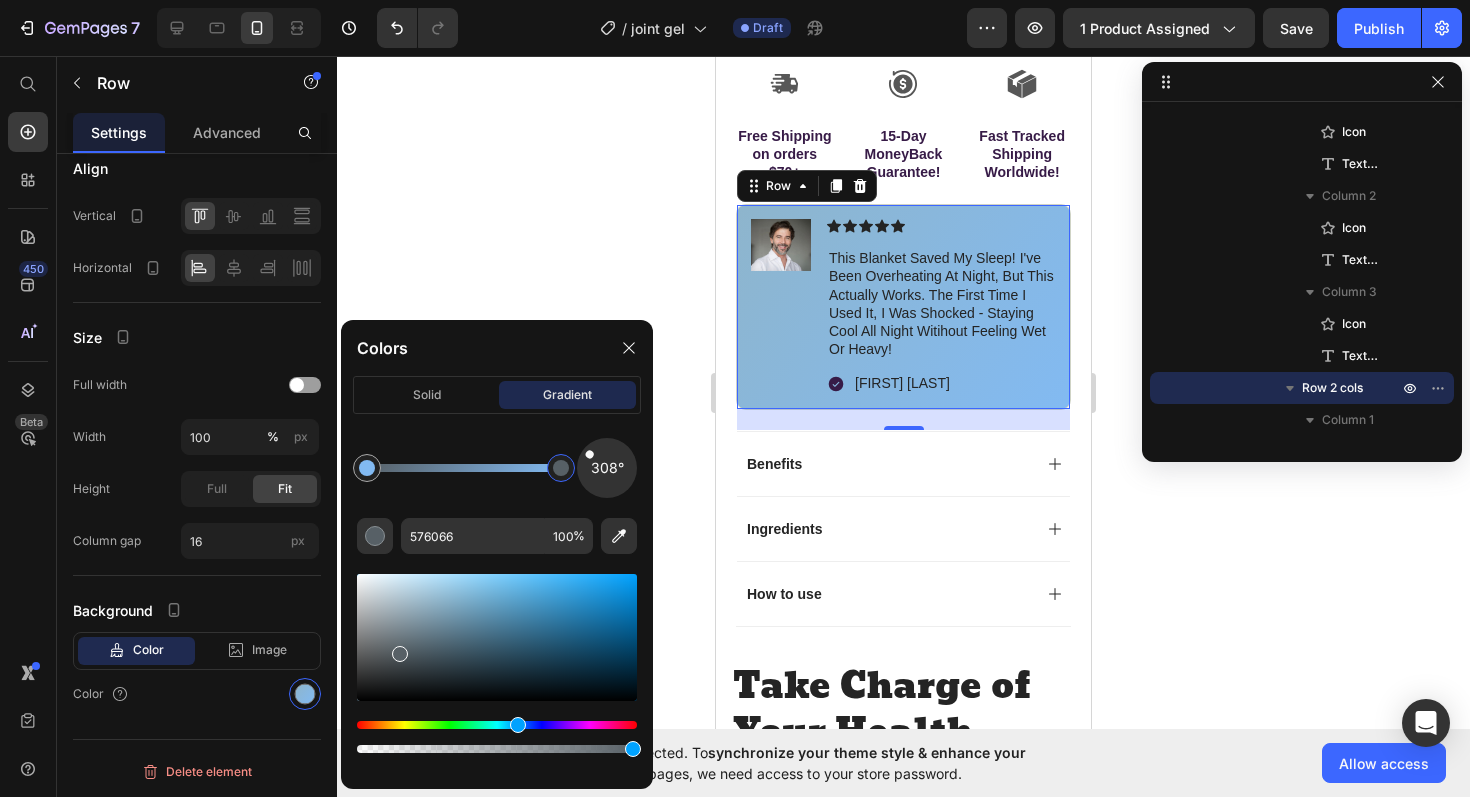drag, startPoint x: 535, startPoint y: 640, endPoint x: 398, endPoint y: 649, distance: 137.2953 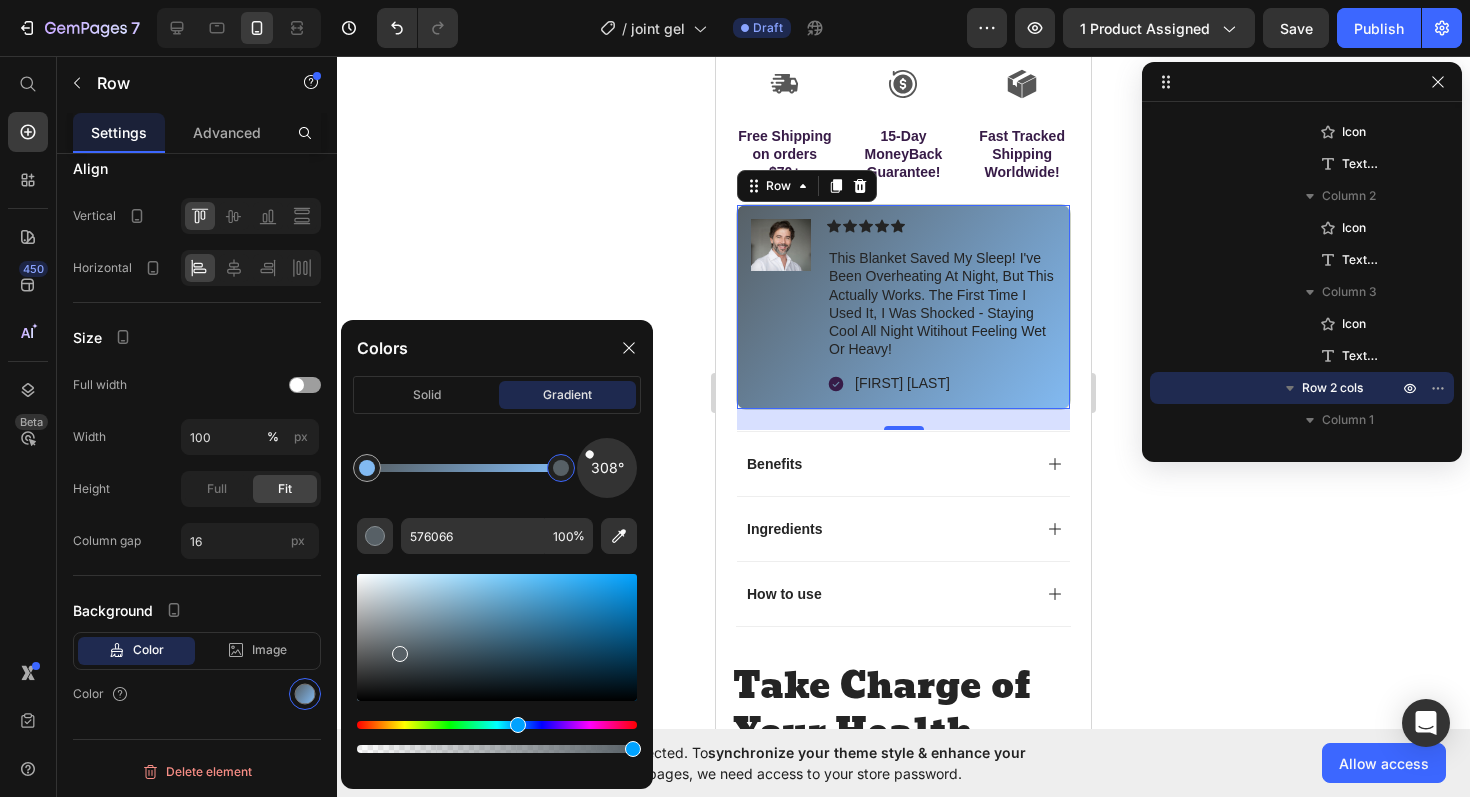 drag, startPoint x: 594, startPoint y: 456, endPoint x: 617, endPoint y: 480, distance: 33.24154 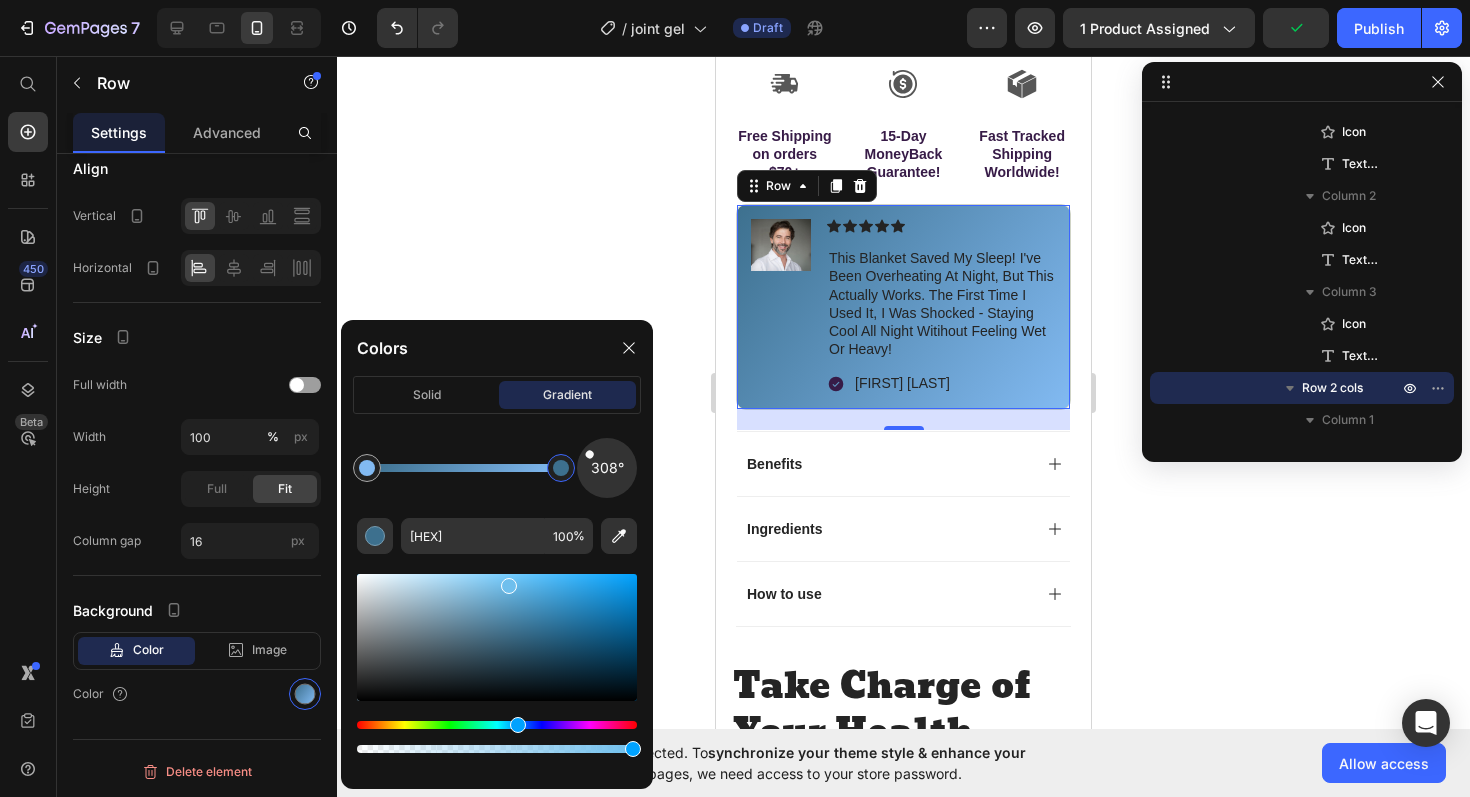 drag, startPoint x: 405, startPoint y: 653, endPoint x: 507, endPoint y: 582, distance: 124.277916 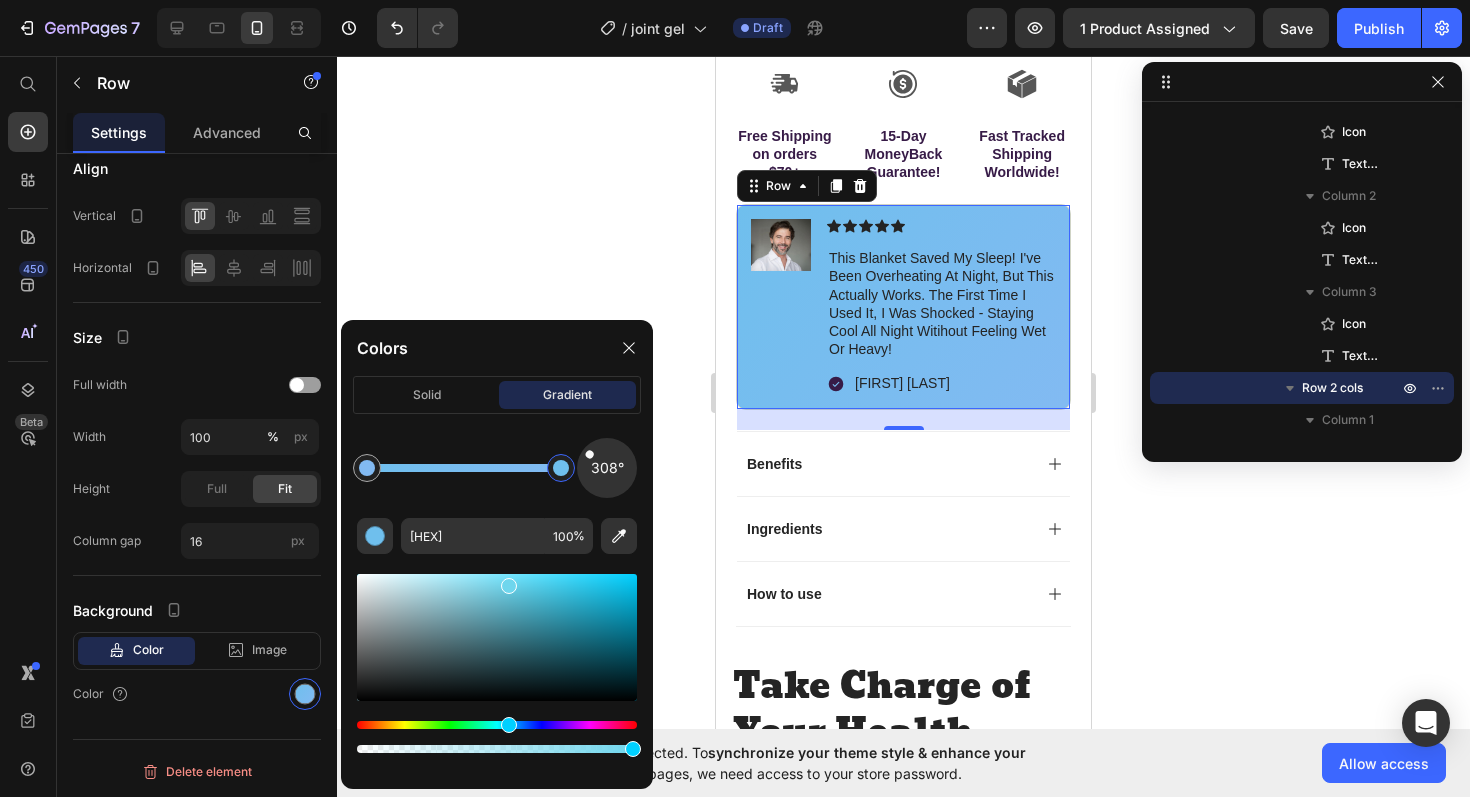 click at bounding box center [497, 725] 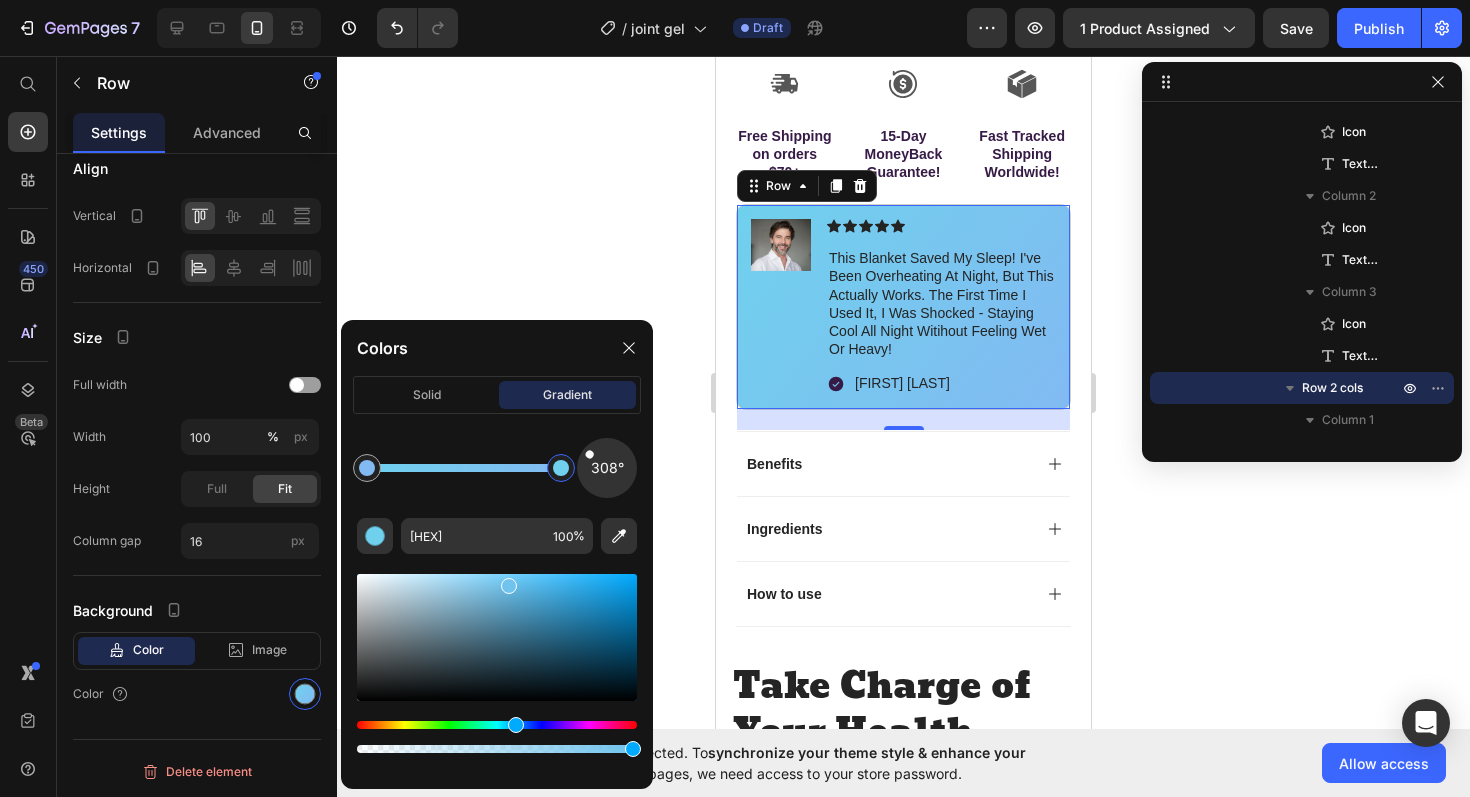 click at bounding box center [516, 725] 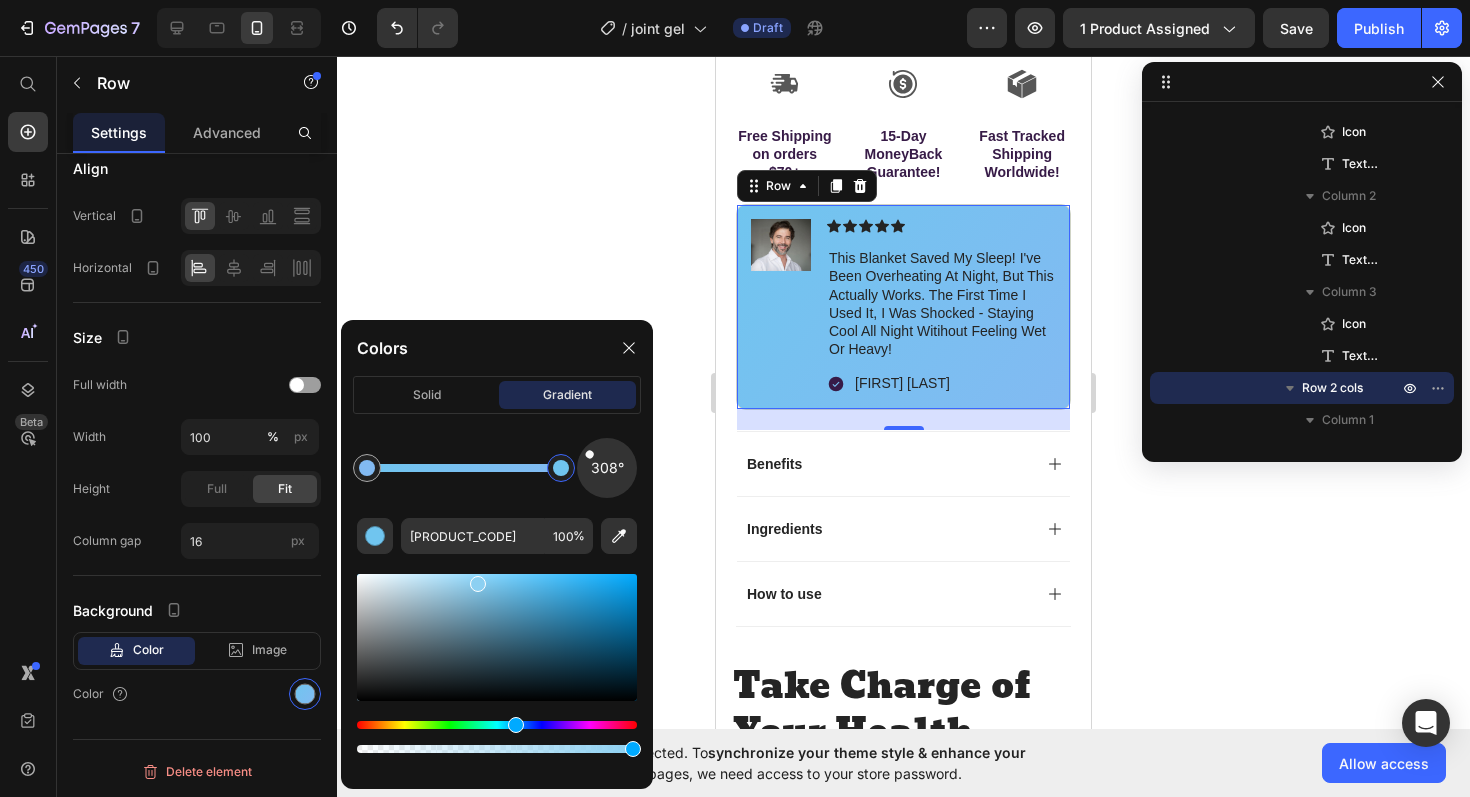drag, startPoint x: 506, startPoint y: 581, endPoint x: 476, endPoint y: 580, distance: 30.016663 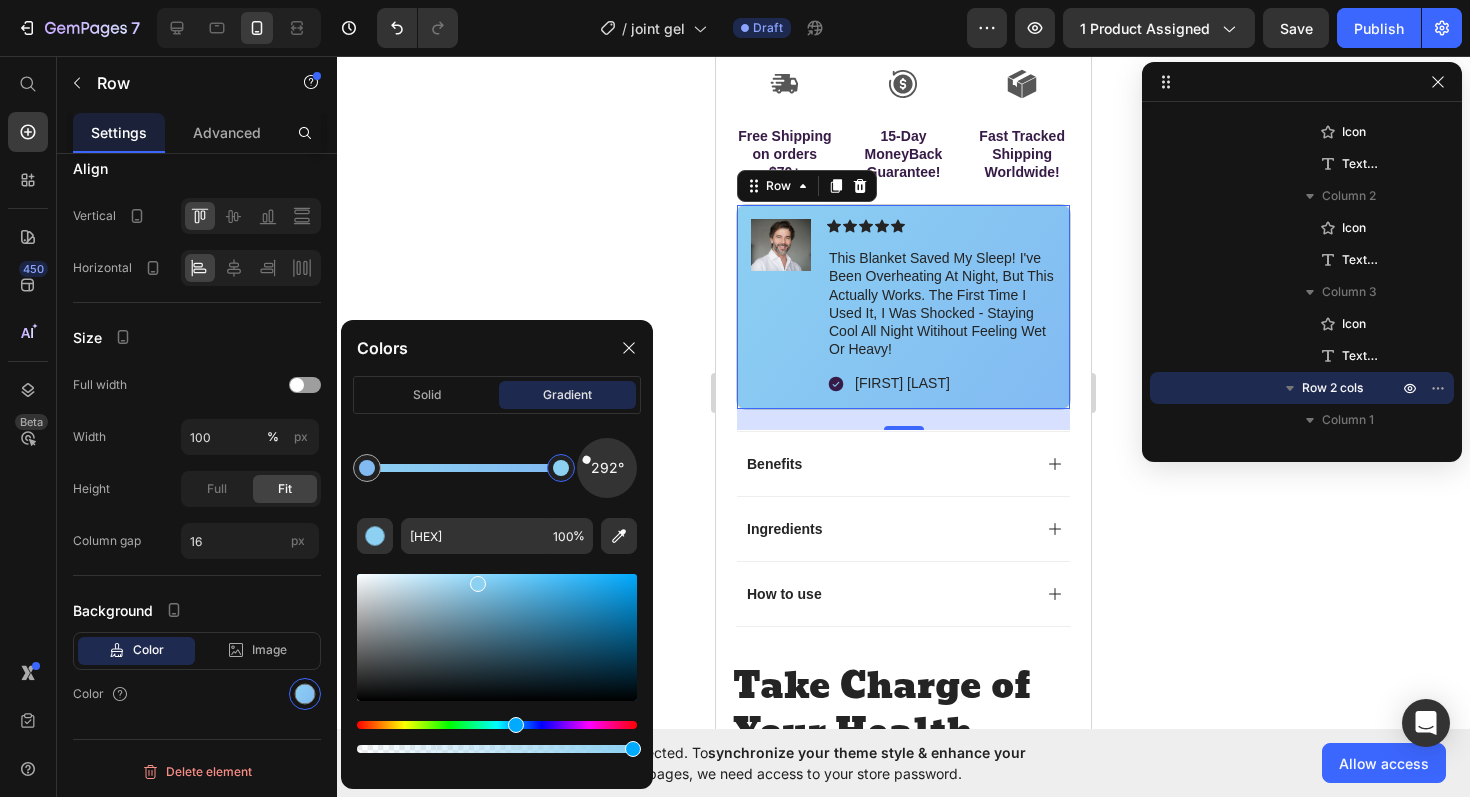 click at bounding box center (607, 468) 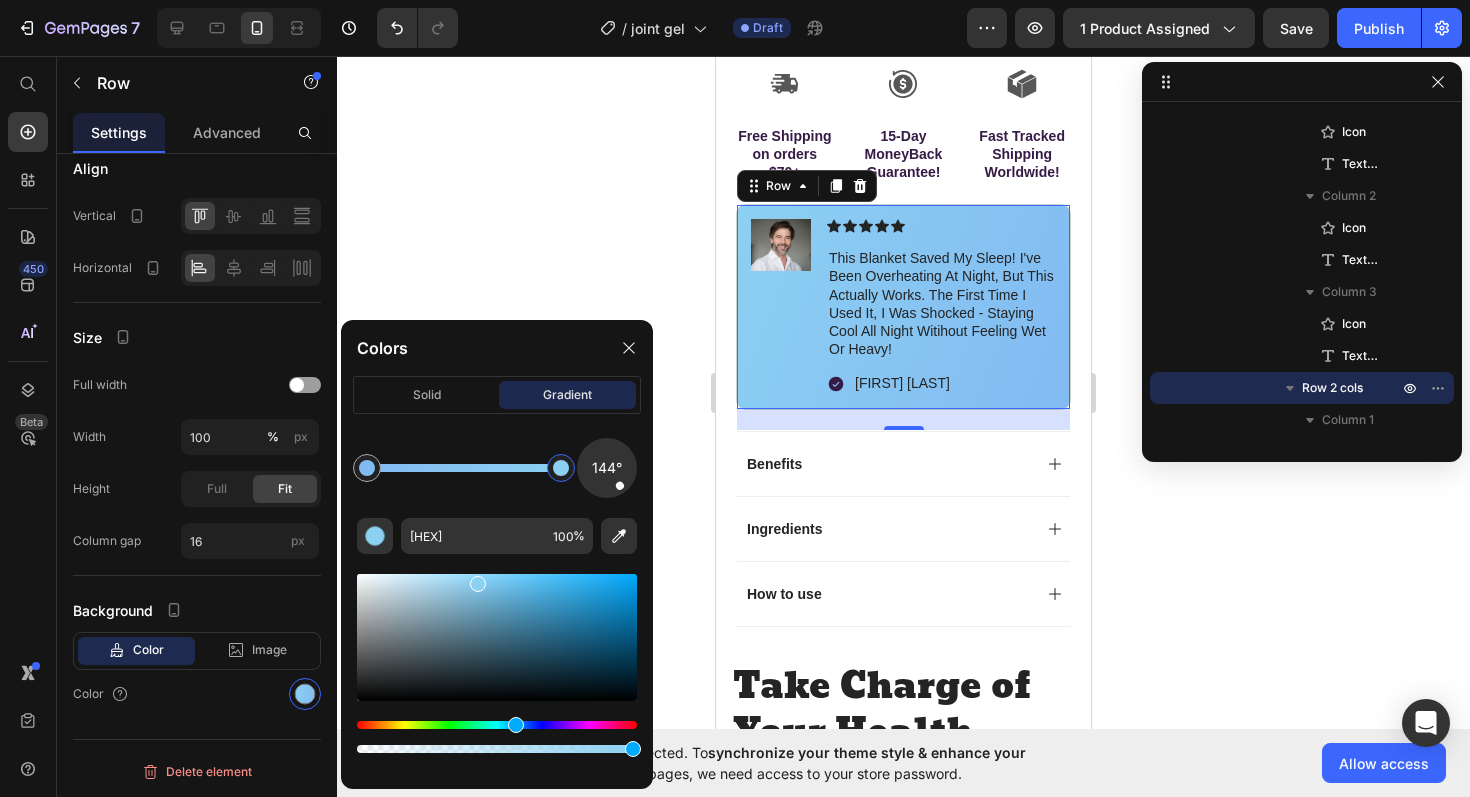 drag, startPoint x: 587, startPoint y: 460, endPoint x: 619, endPoint y: 483, distance: 39.40812 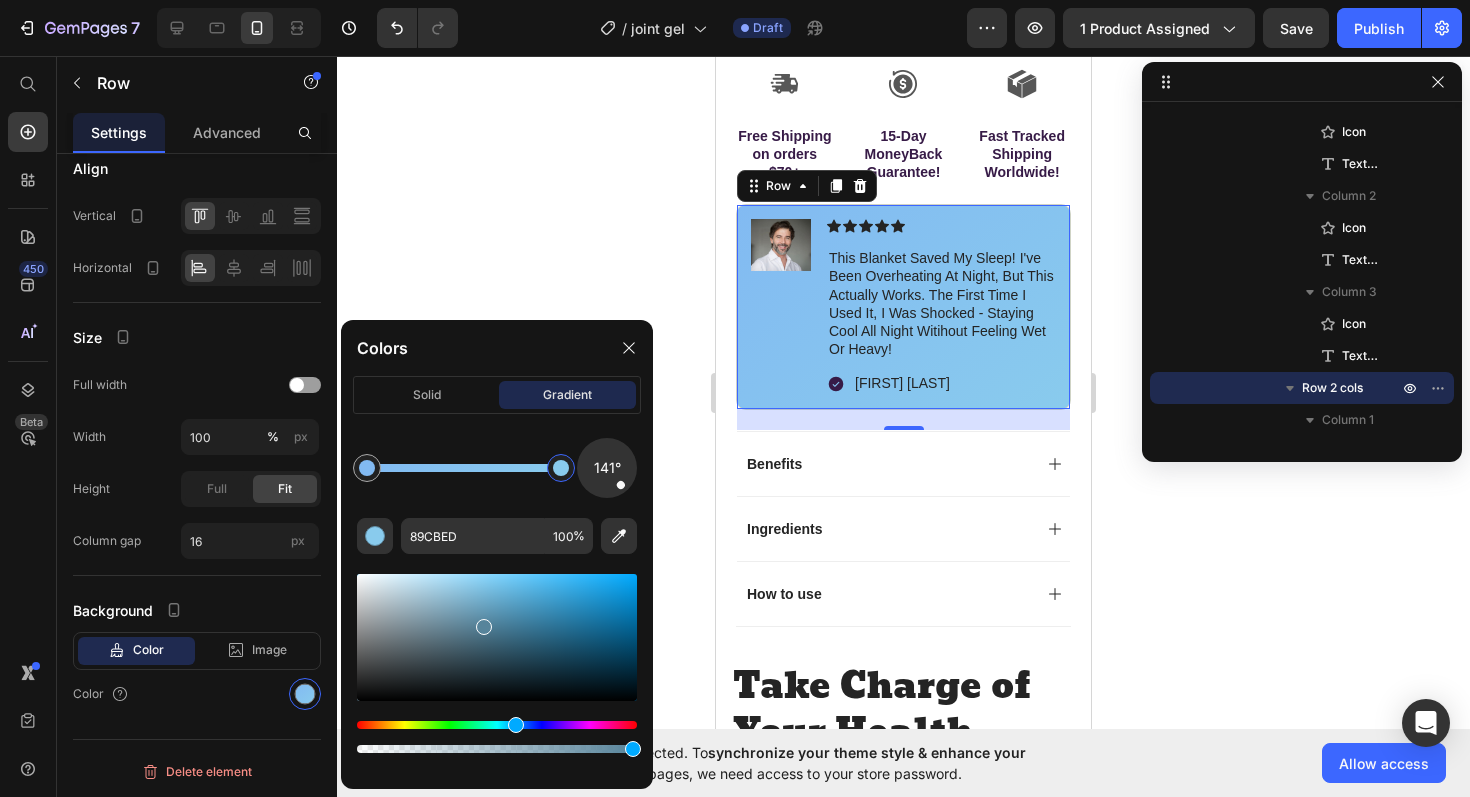 drag, startPoint x: 477, startPoint y: 582, endPoint x: 481, endPoint y: 623, distance: 41.19466 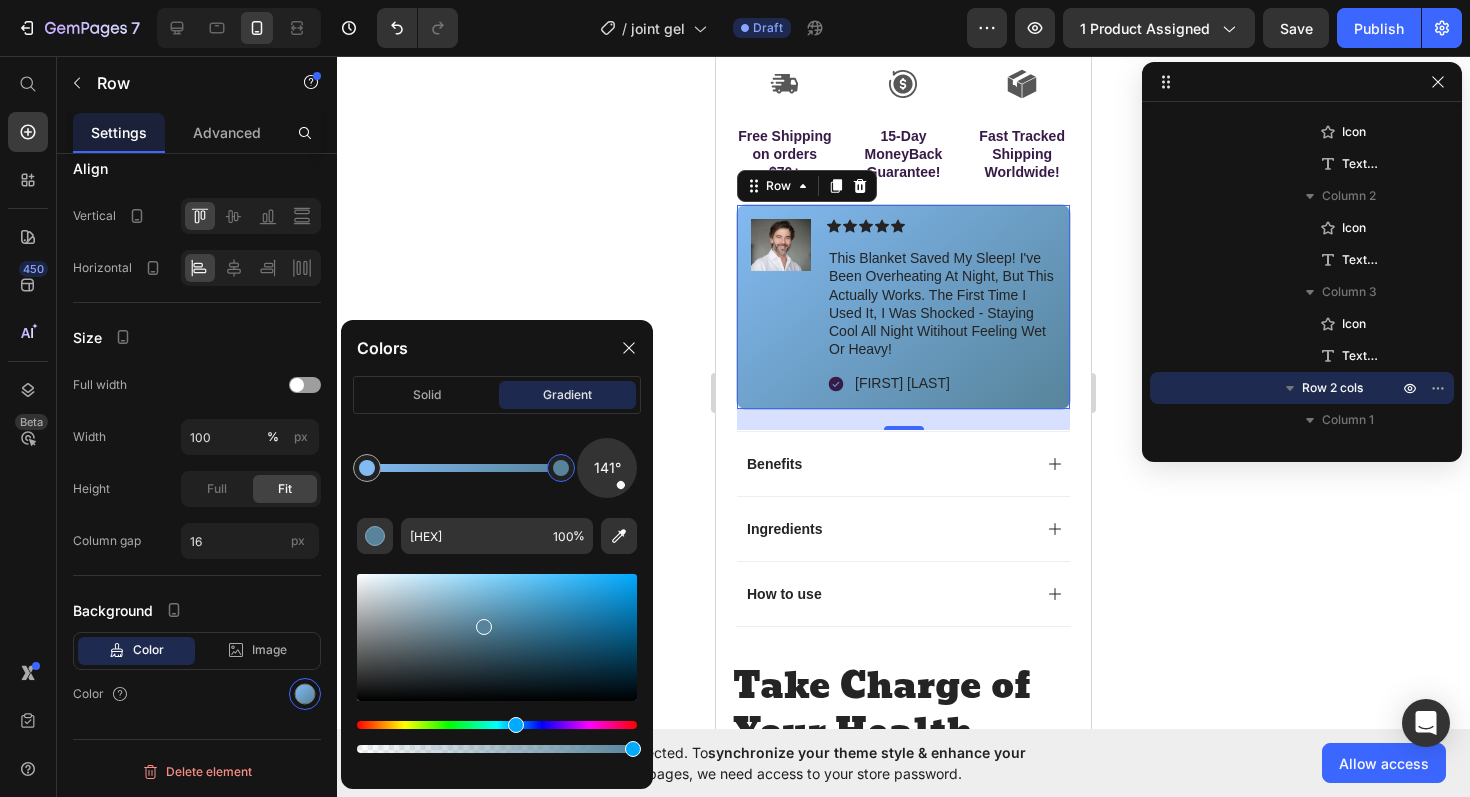 click at bounding box center (620, 484) 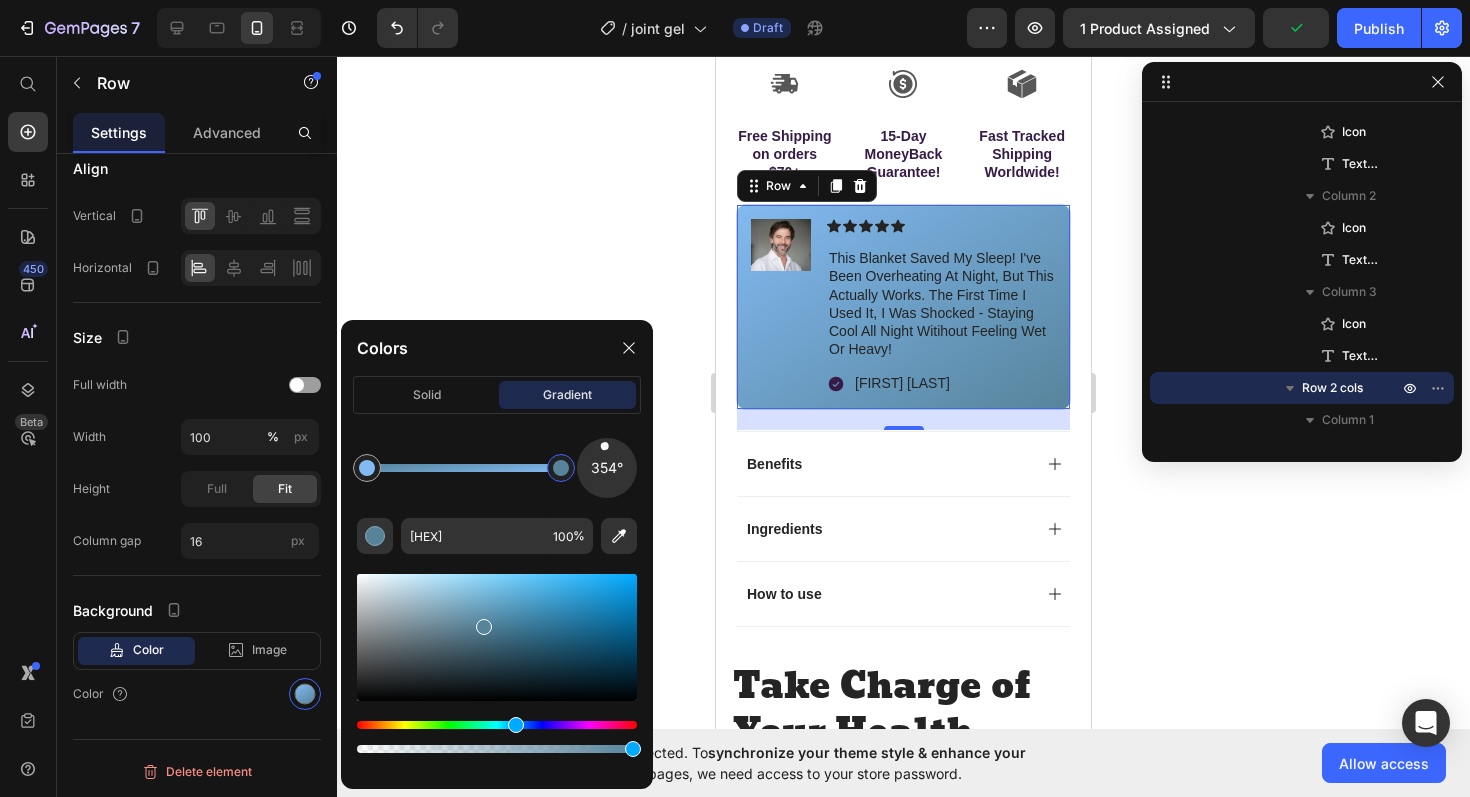 drag, startPoint x: 620, startPoint y: 488, endPoint x: 605, endPoint y: 449, distance: 41.785164 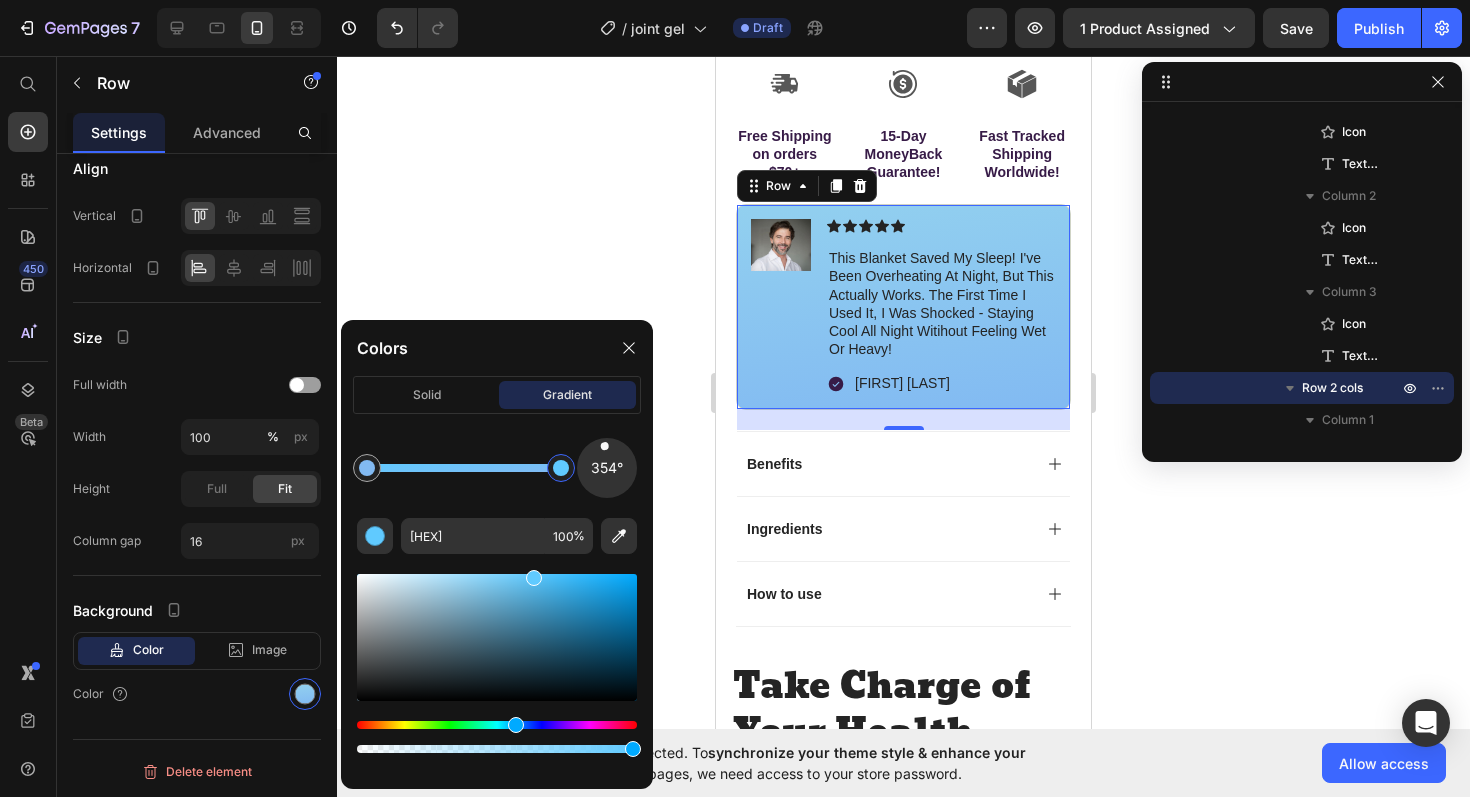 drag, startPoint x: 479, startPoint y: 627, endPoint x: 531, endPoint y: 557, distance: 87.20092 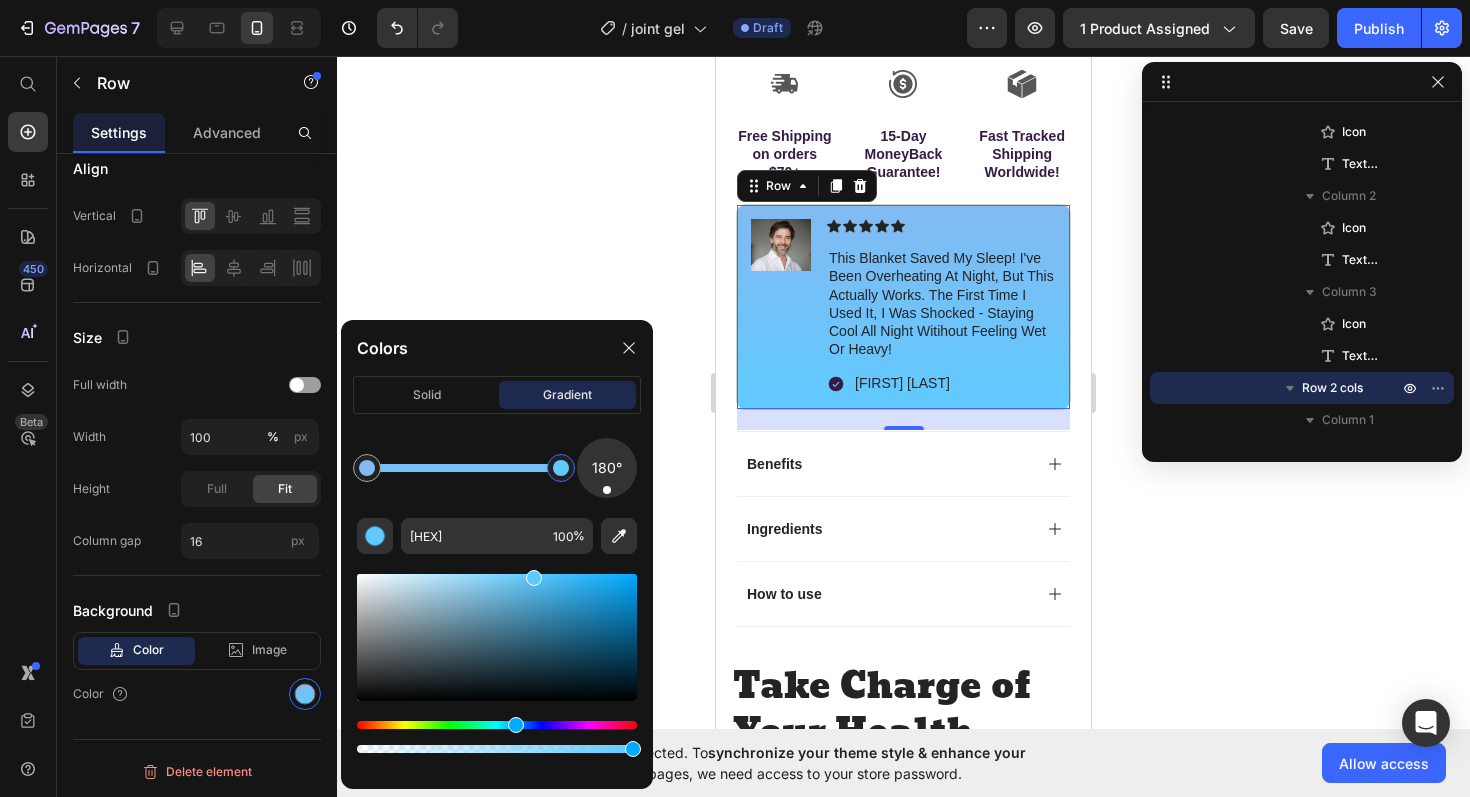 drag, startPoint x: 611, startPoint y: 444, endPoint x: 607, endPoint y: 480, distance: 36.221542 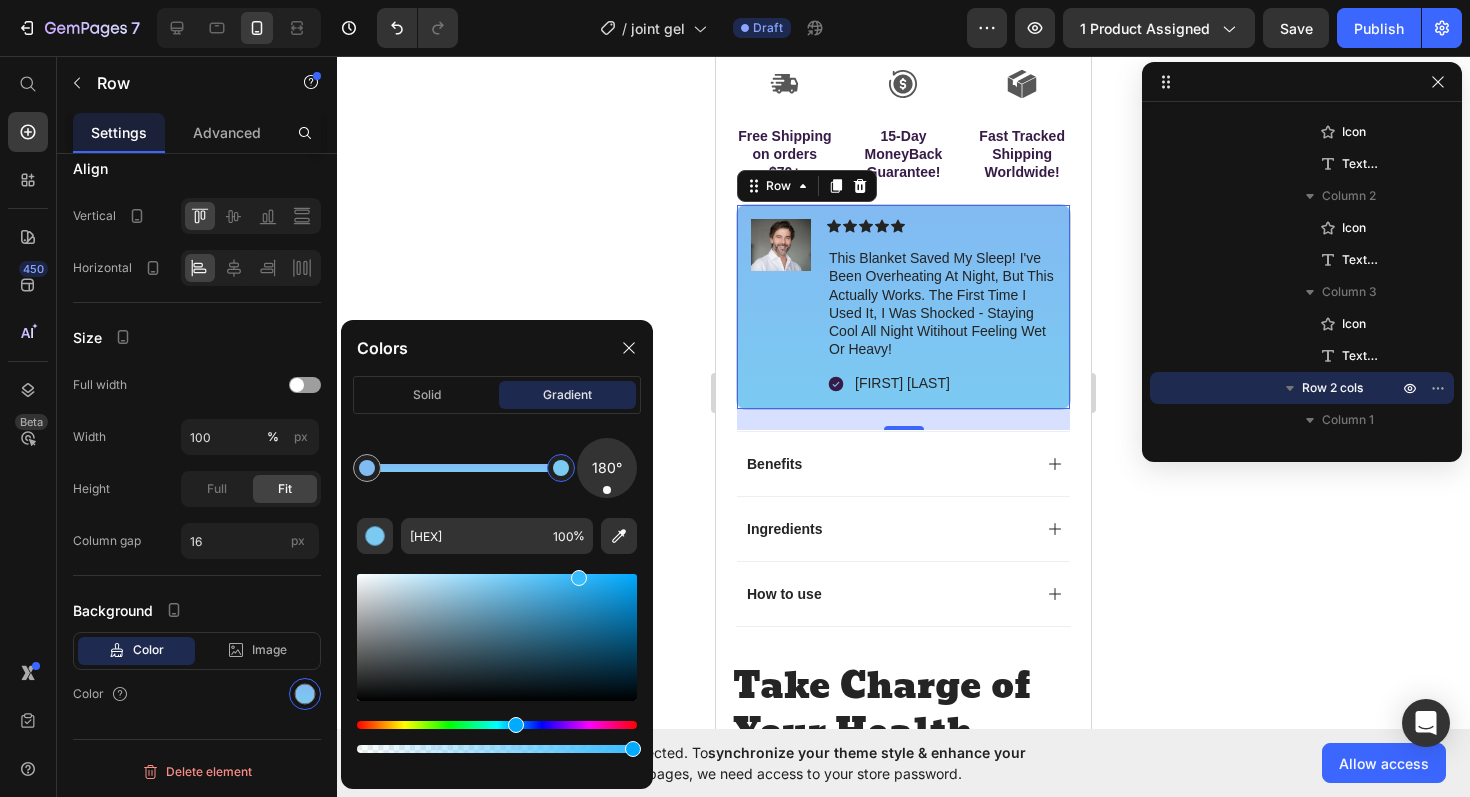 drag, startPoint x: 535, startPoint y: 578, endPoint x: 578, endPoint y: 554, distance: 49.24429 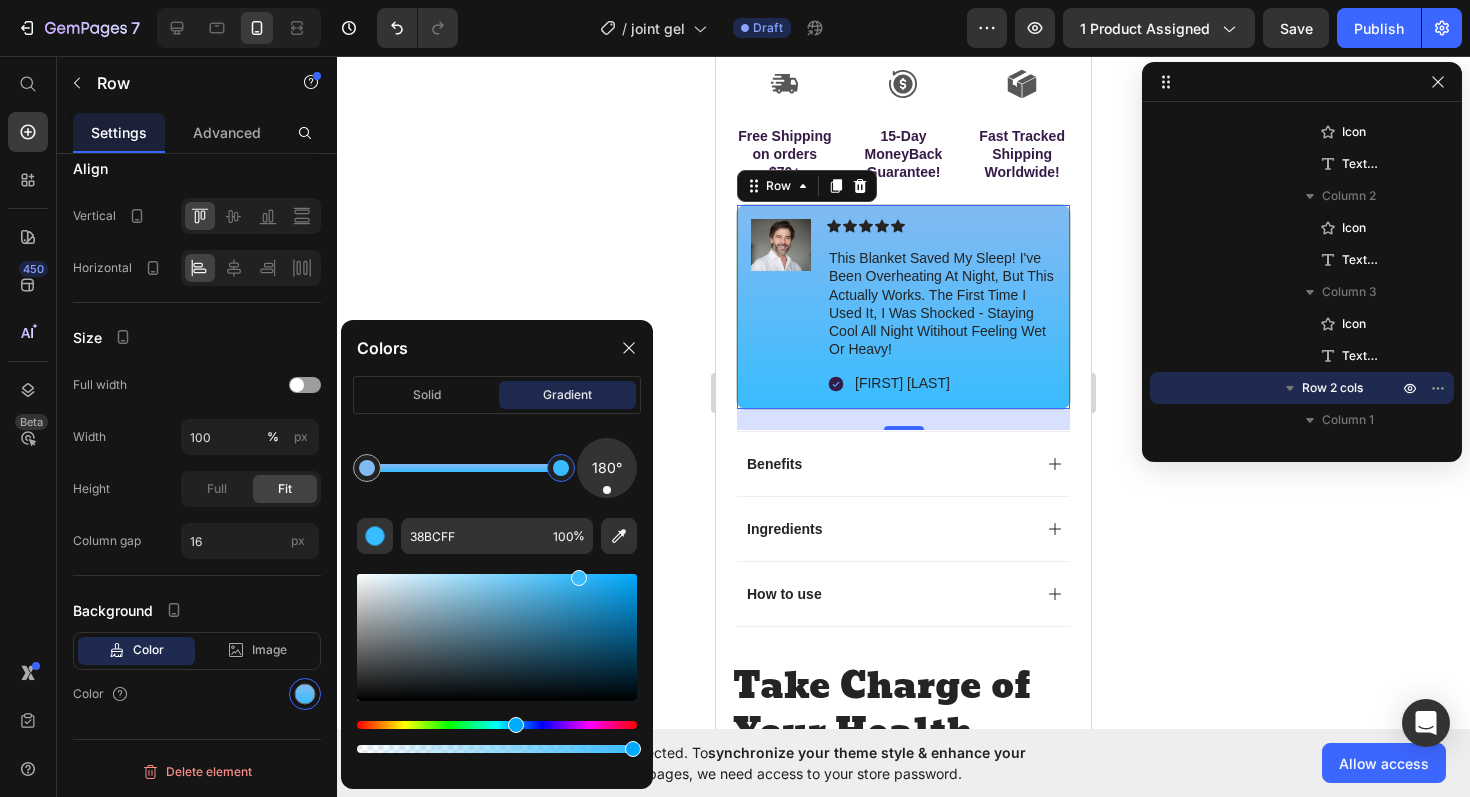 click 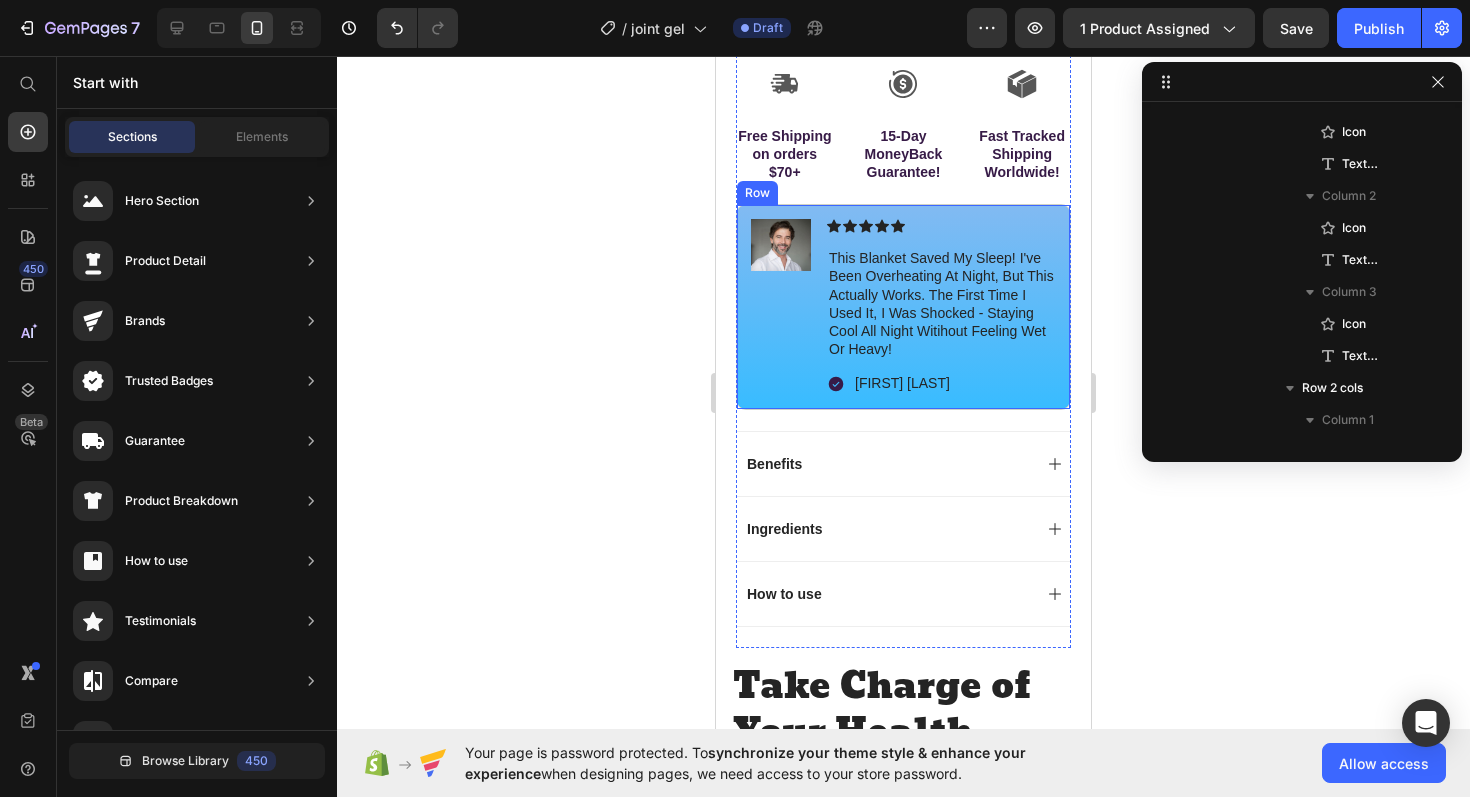 click on "Image" at bounding box center (781, 306) 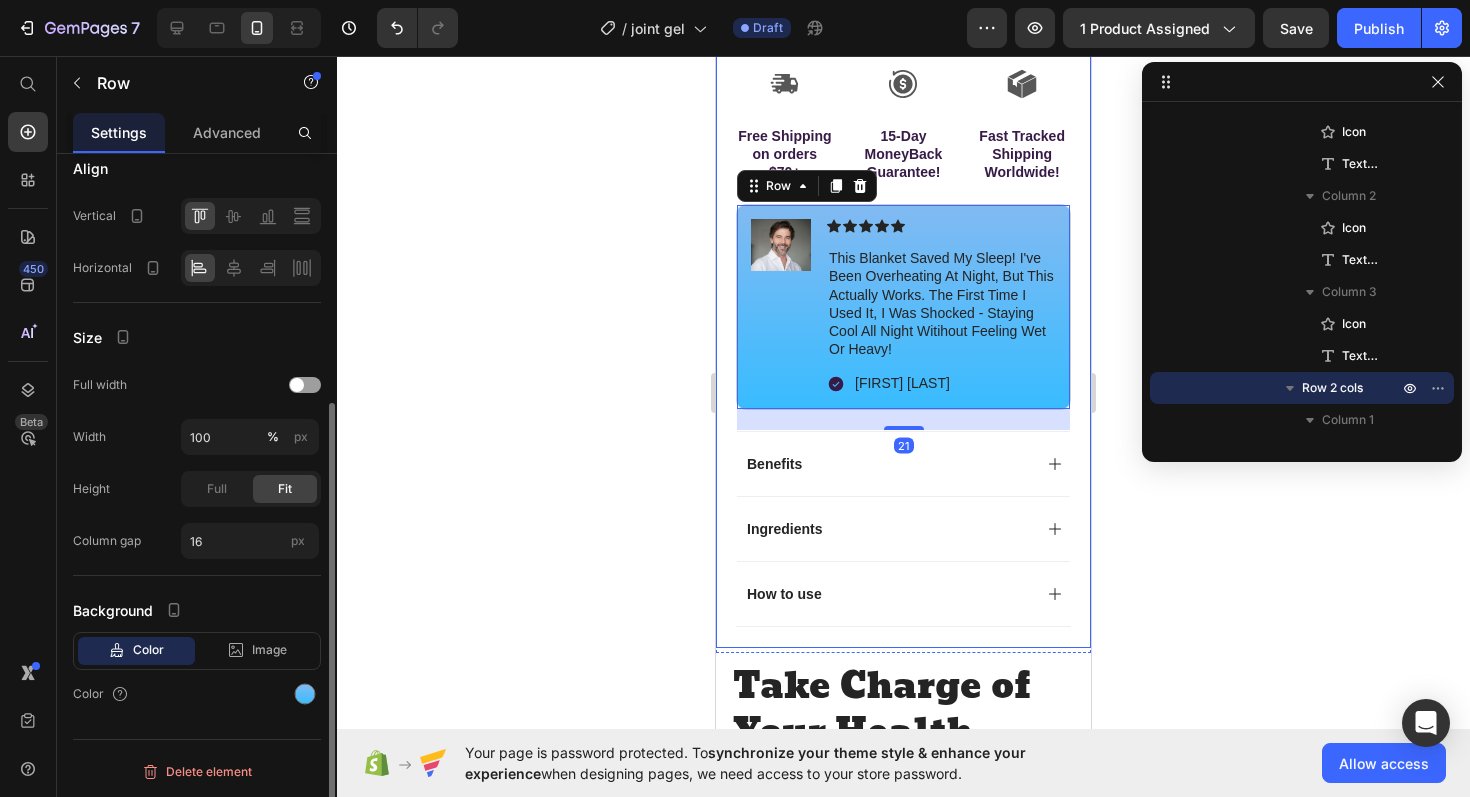 click on "Color" at bounding box center (148, 650) 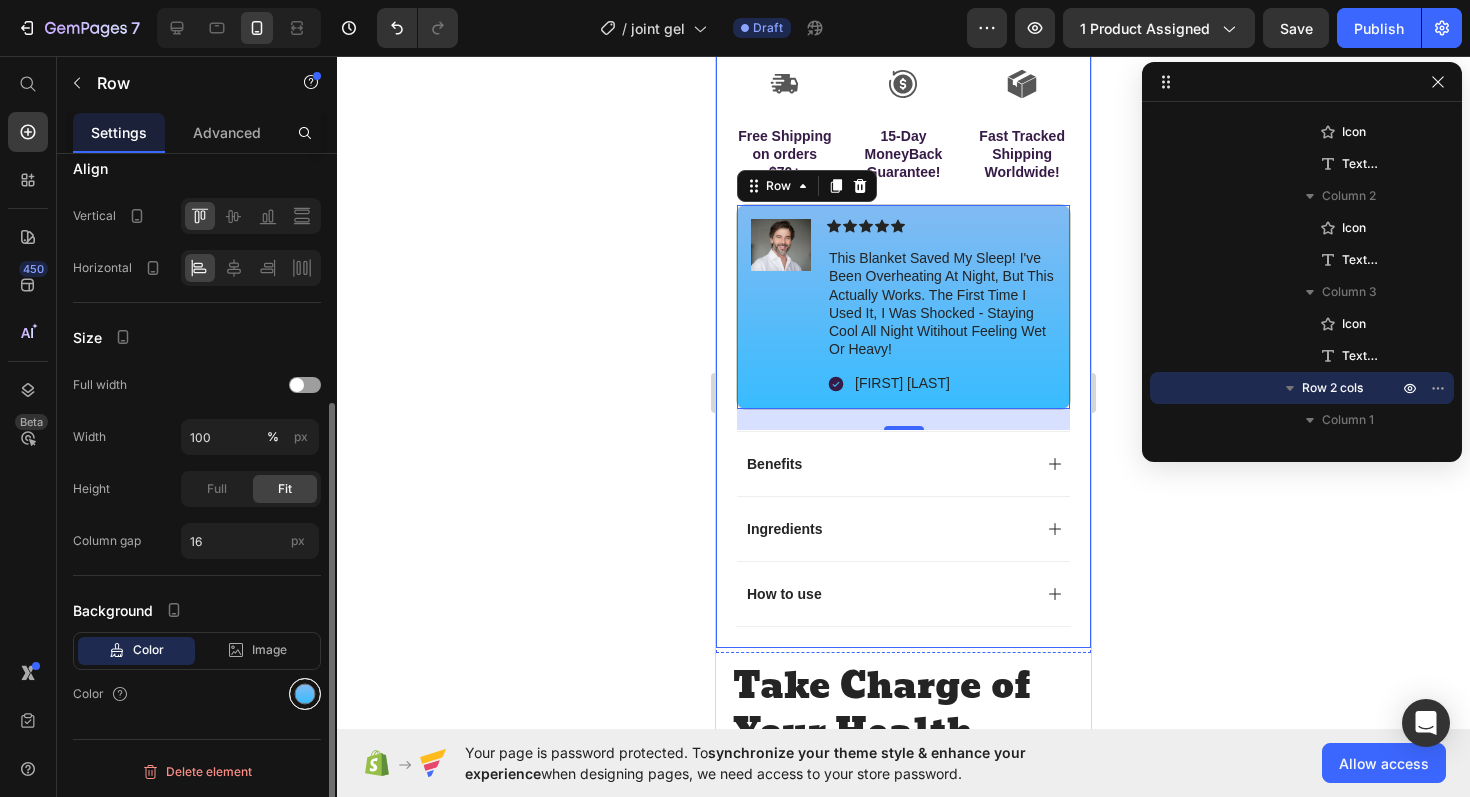 click at bounding box center (305, 694) 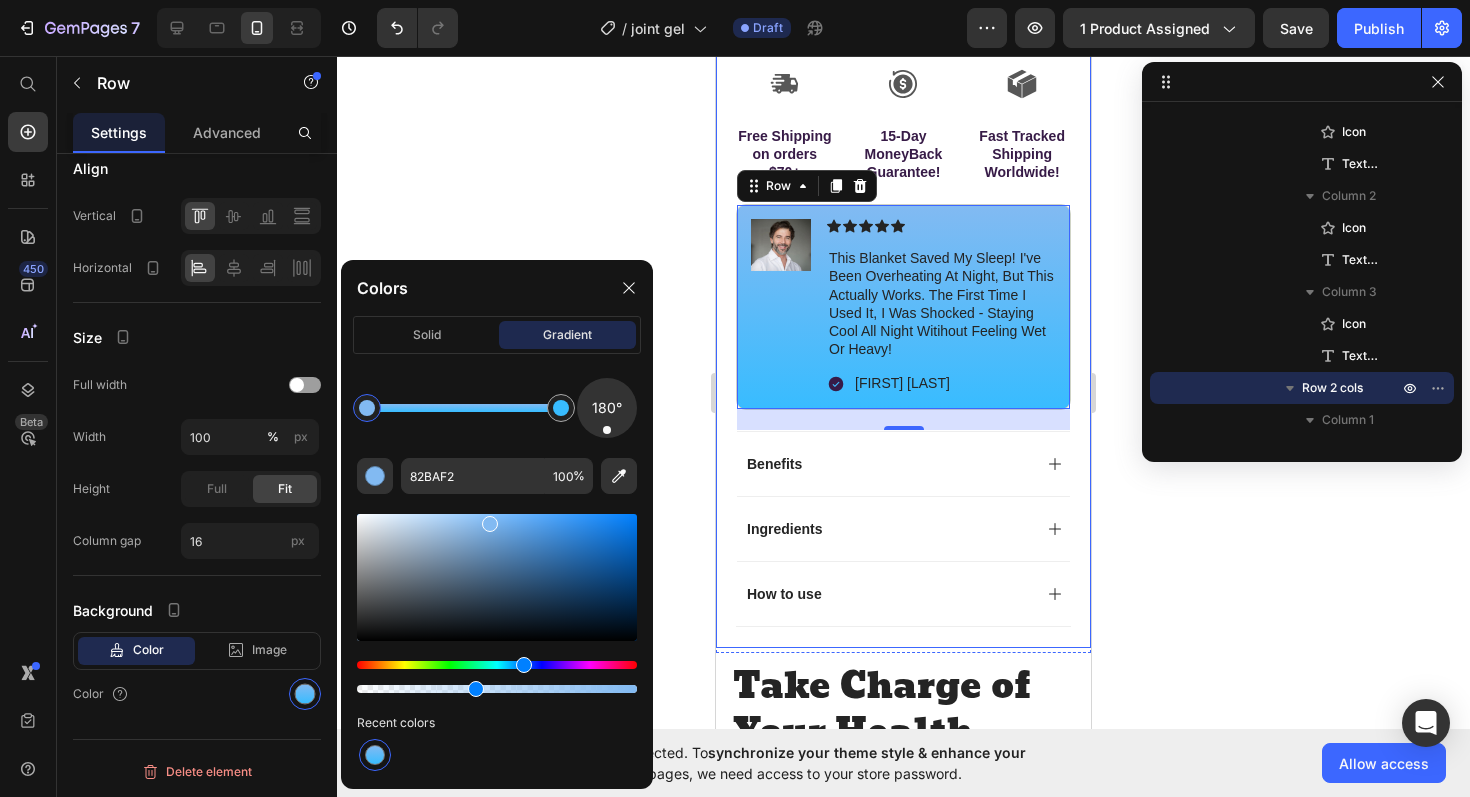 drag, startPoint x: 634, startPoint y: 686, endPoint x: 472, endPoint y: 692, distance: 162.11107 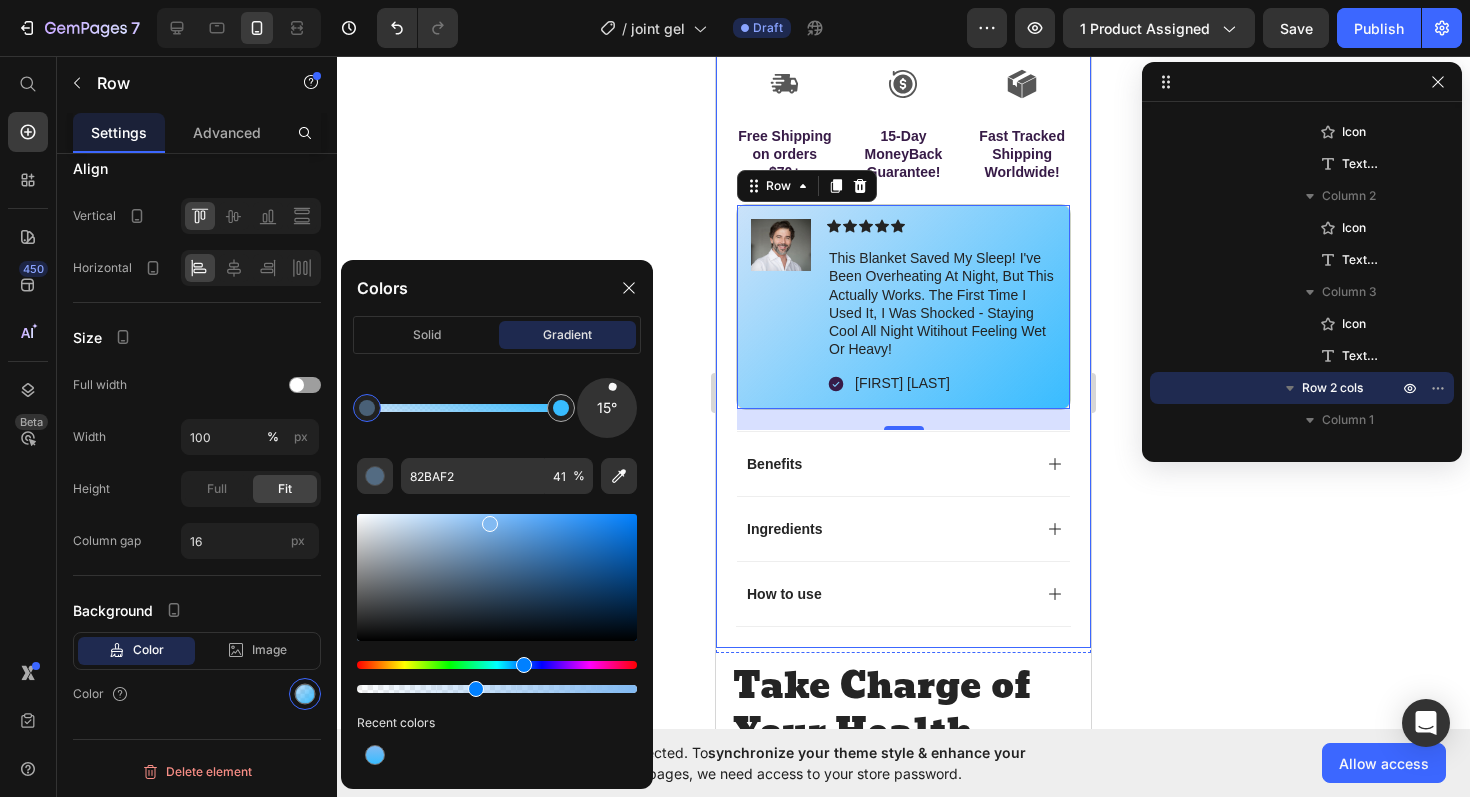 drag, startPoint x: 612, startPoint y: 434, endPoint x: 605, endPoint y: 378, distance: 56.435802 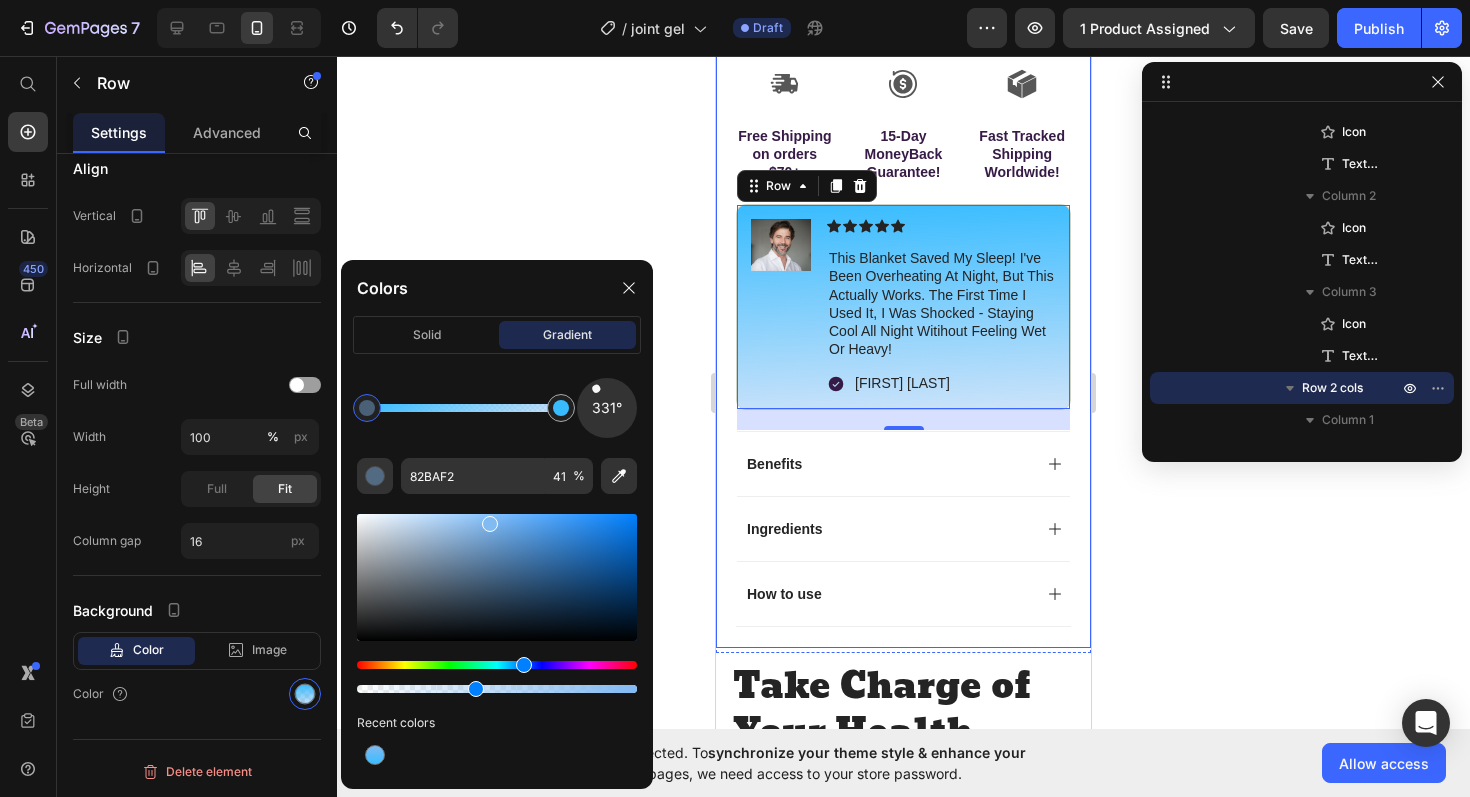 drag, startPoint x: 607, startPoint y: 387, endPoint x: 595, endPoint y: 388, distance: 12.0415945 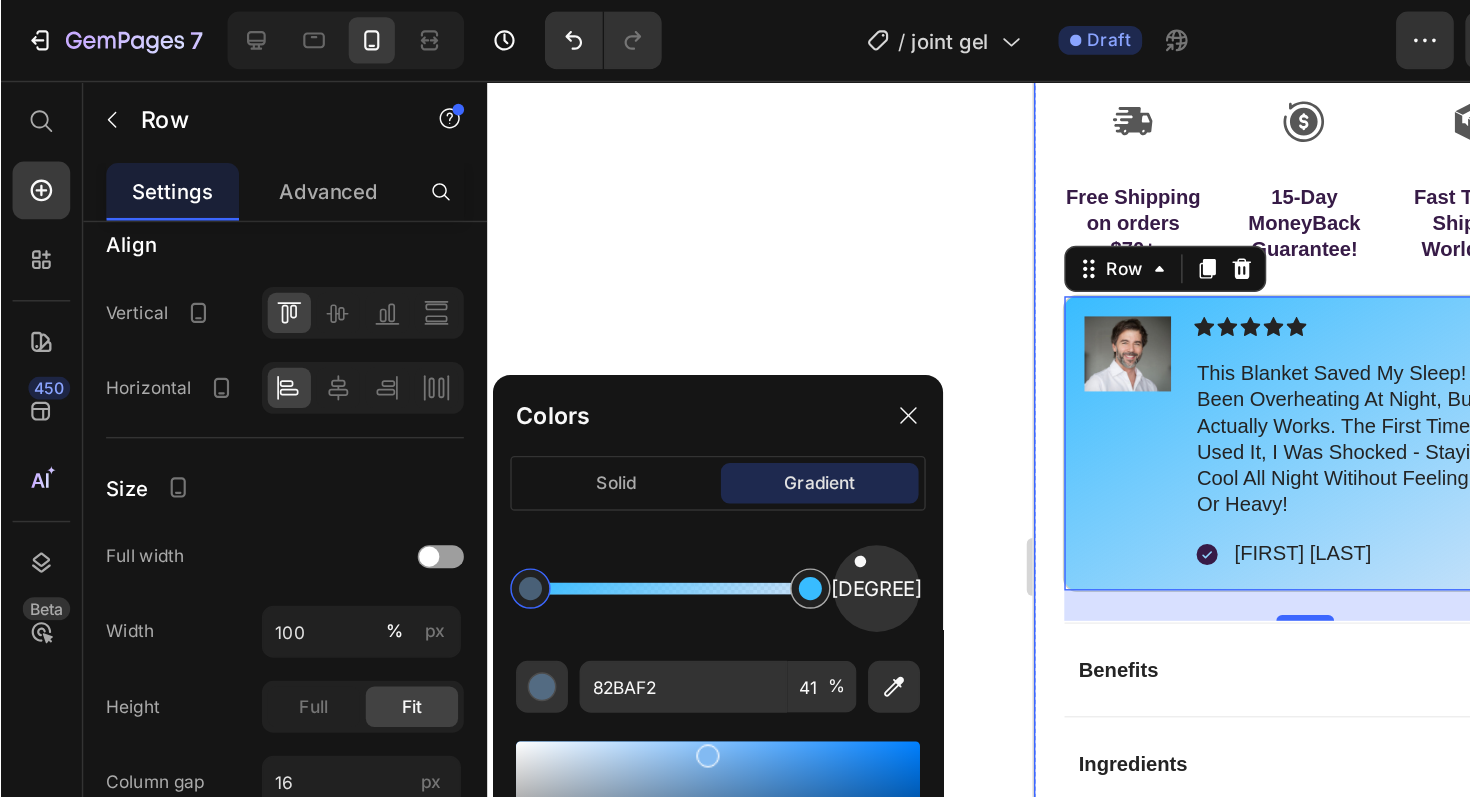 scroll, scrollTop: 263, scrollLeft: 0, axis: vertical 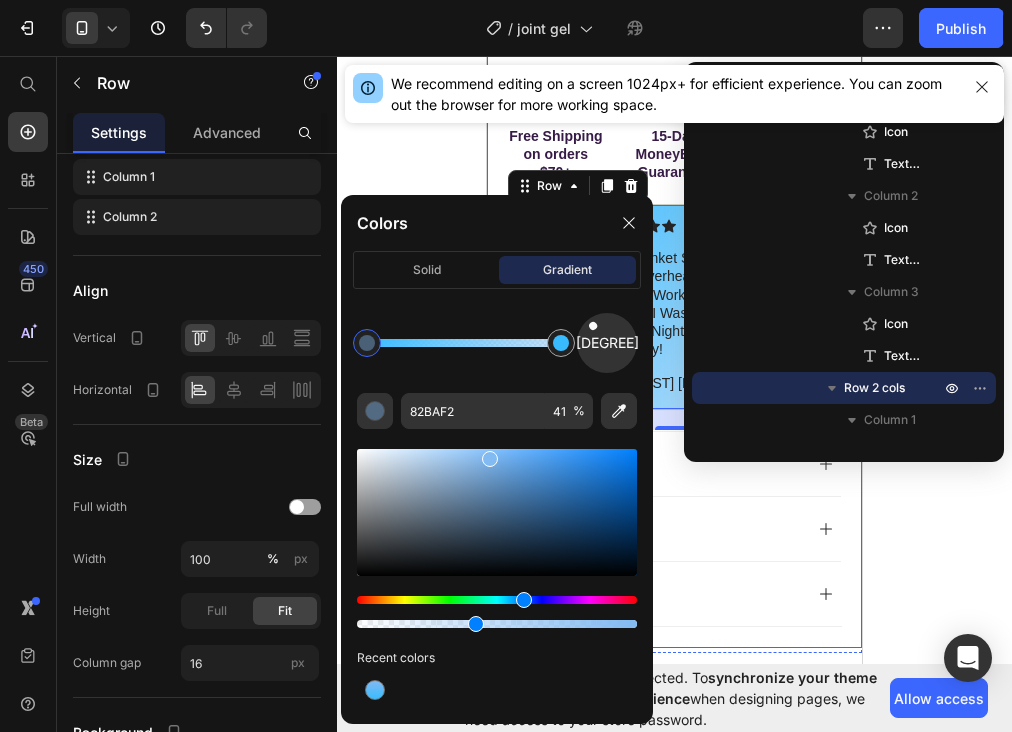 click on "[DEGREE]" at bounding box center [607, 343] 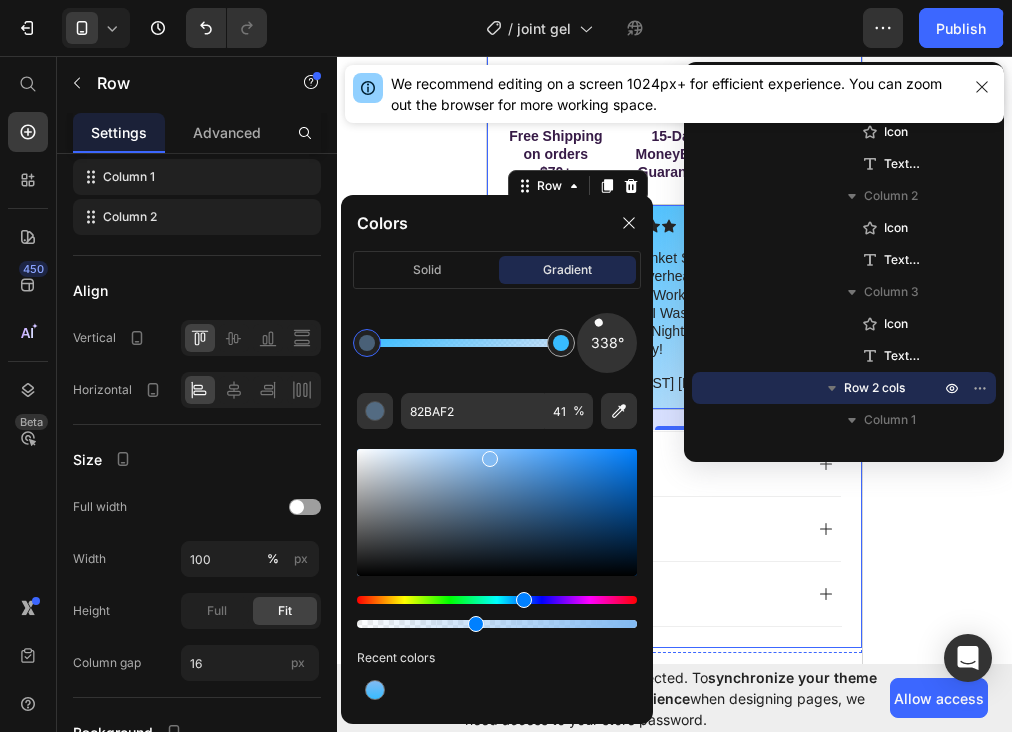click on "Colors solid gradient [DEGREE] [HEX] 41 % Recent colors" 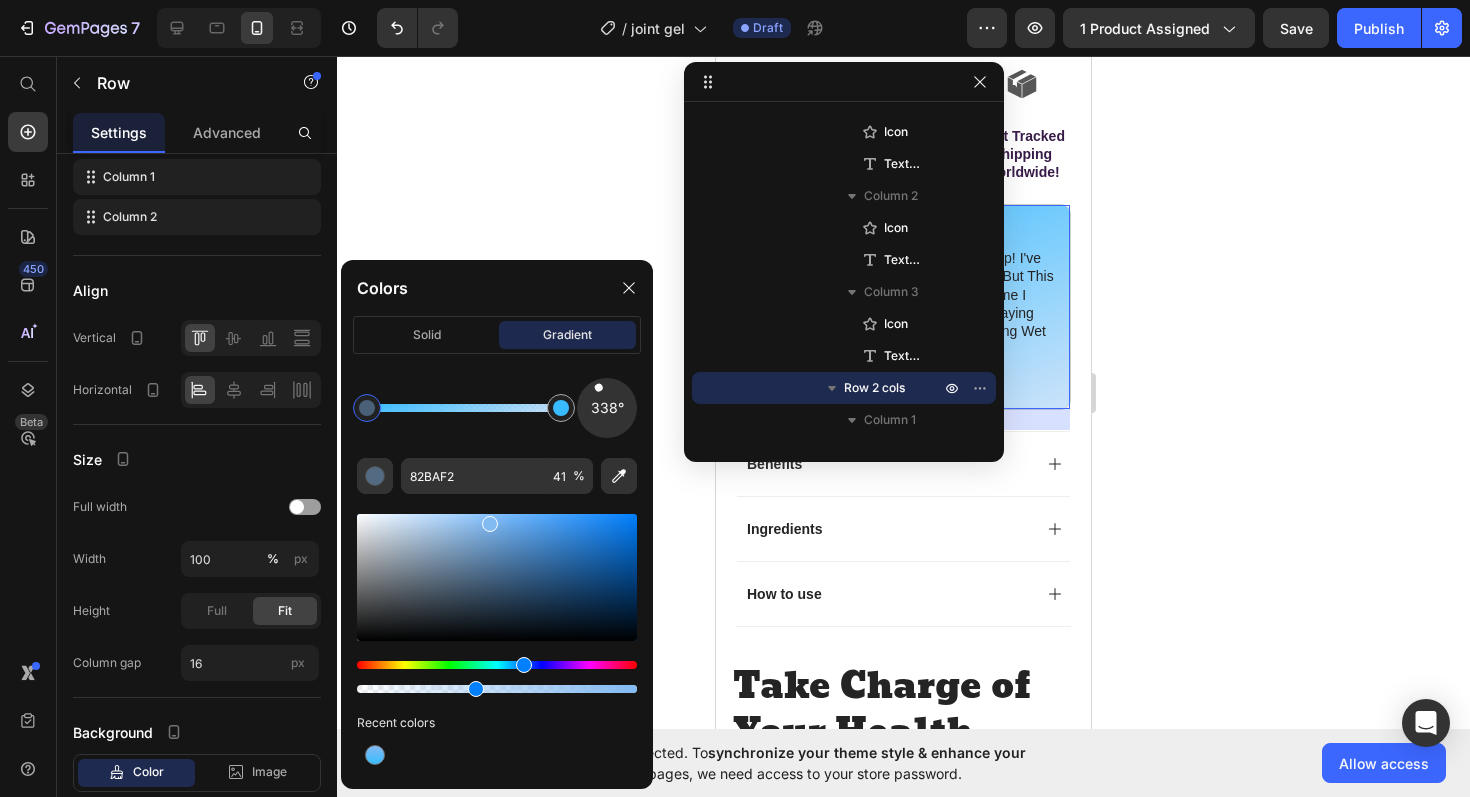 click 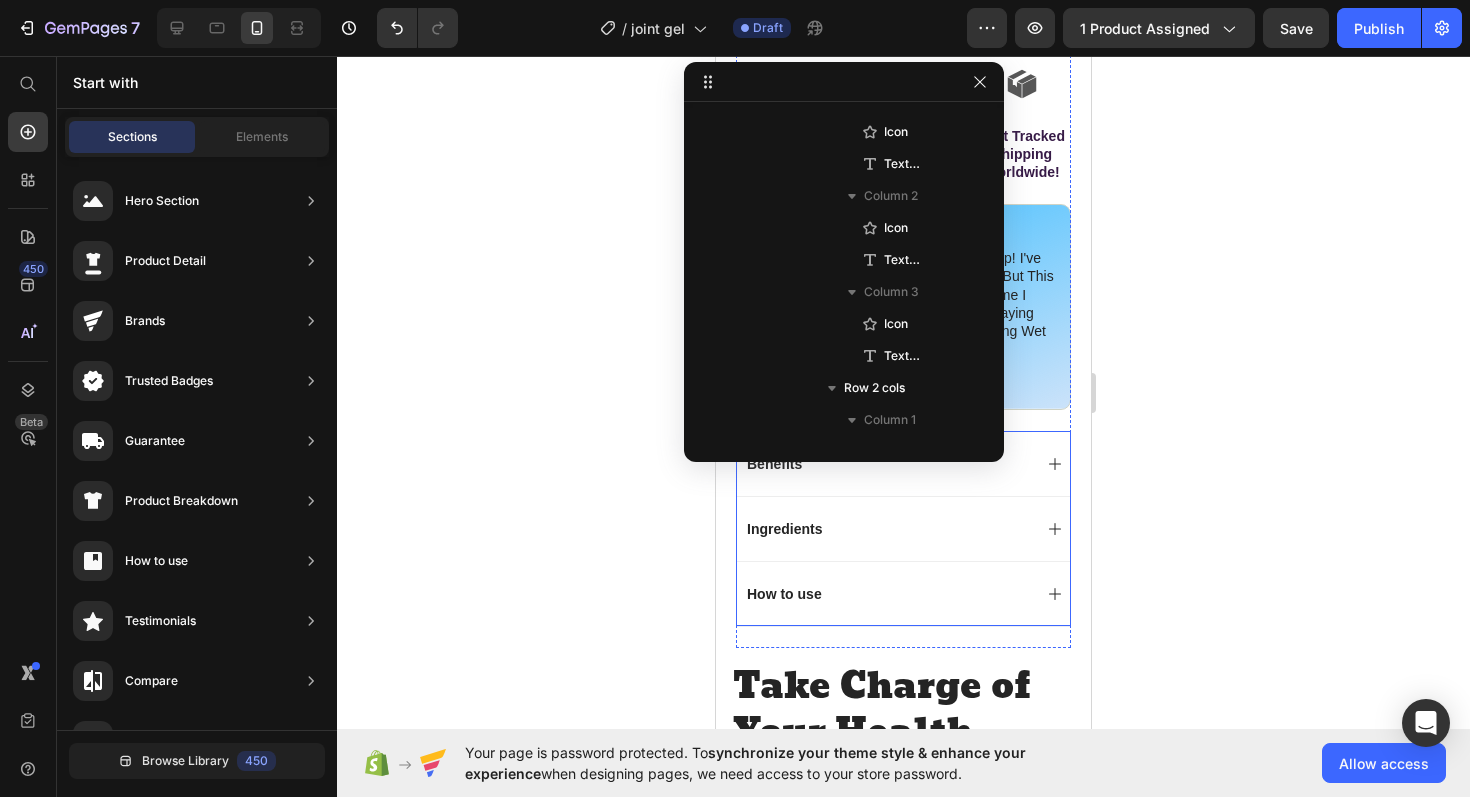 click on "How to use" at bounding box center [903, 593] 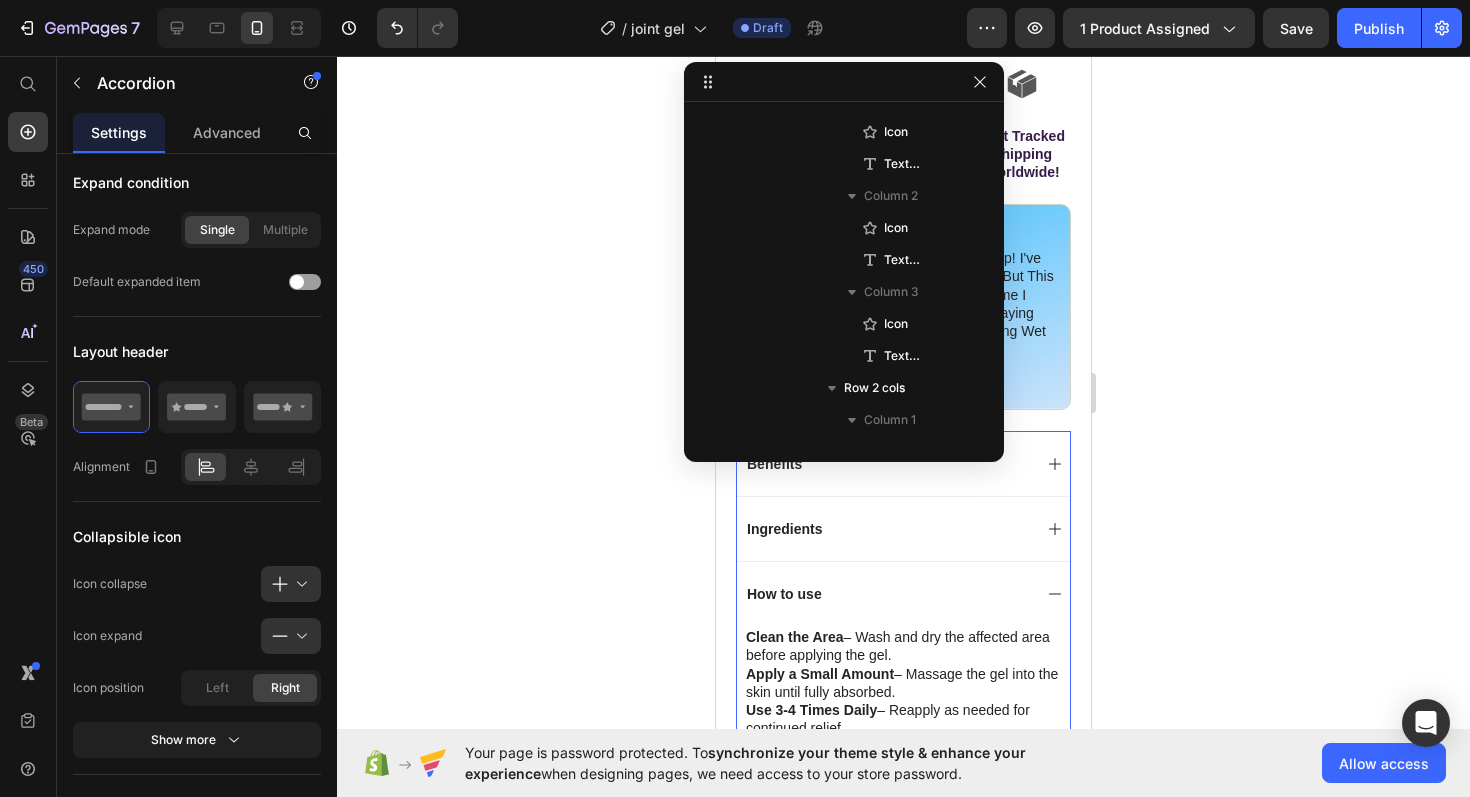 scroll, scrollTop: 2490, scrollLeft: 0, axis: vertical 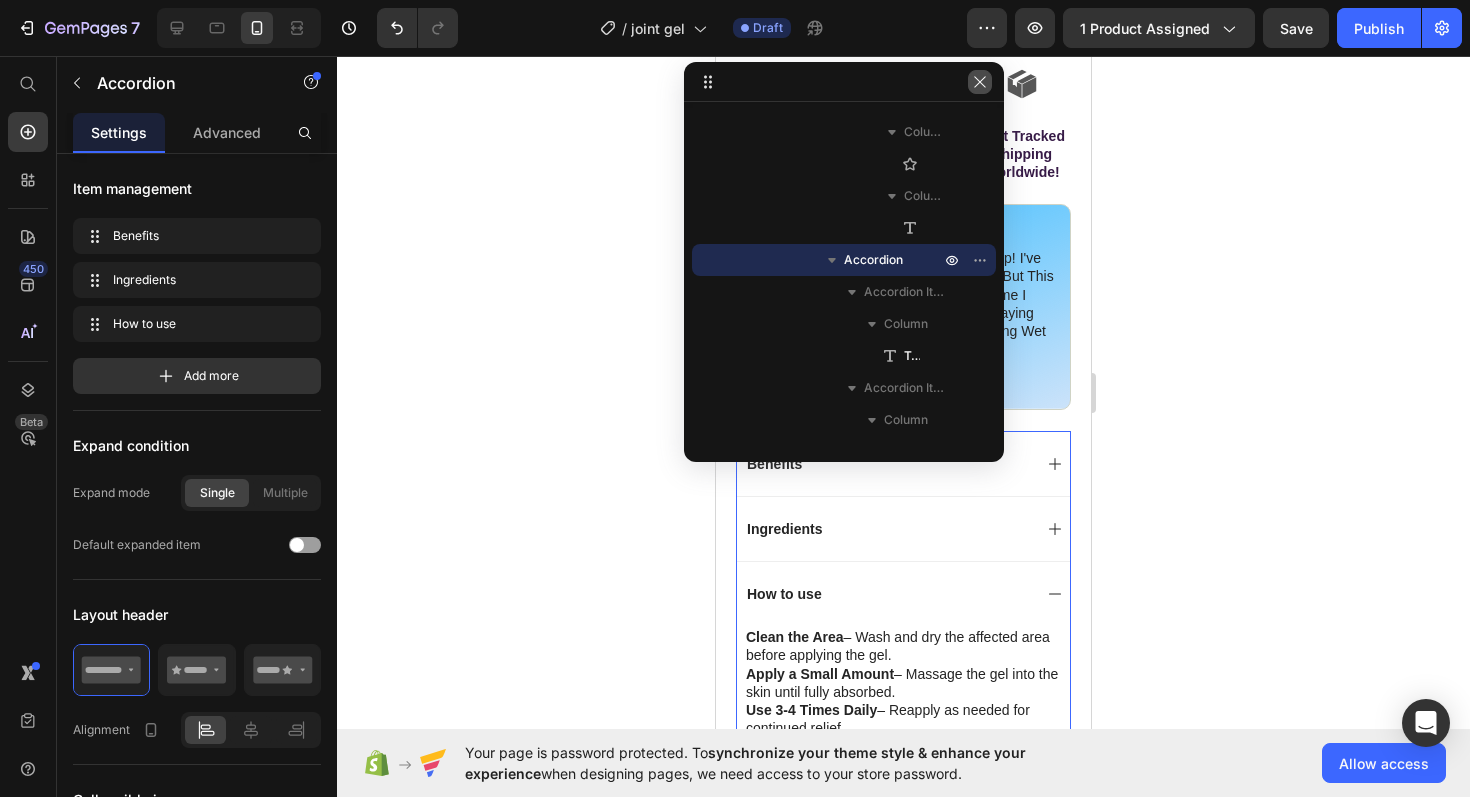 click 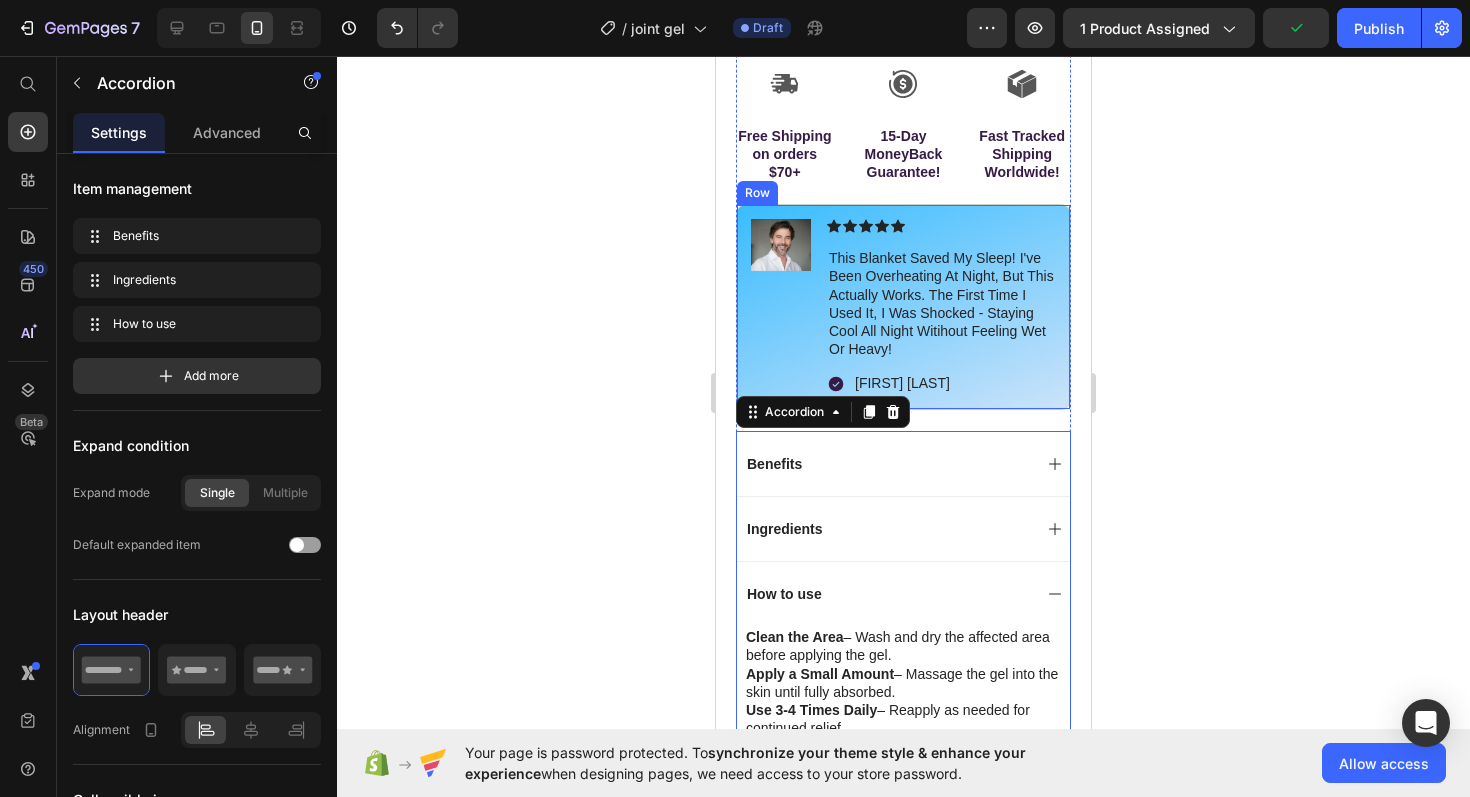 click on "Image" at bounding box center (781, 306) 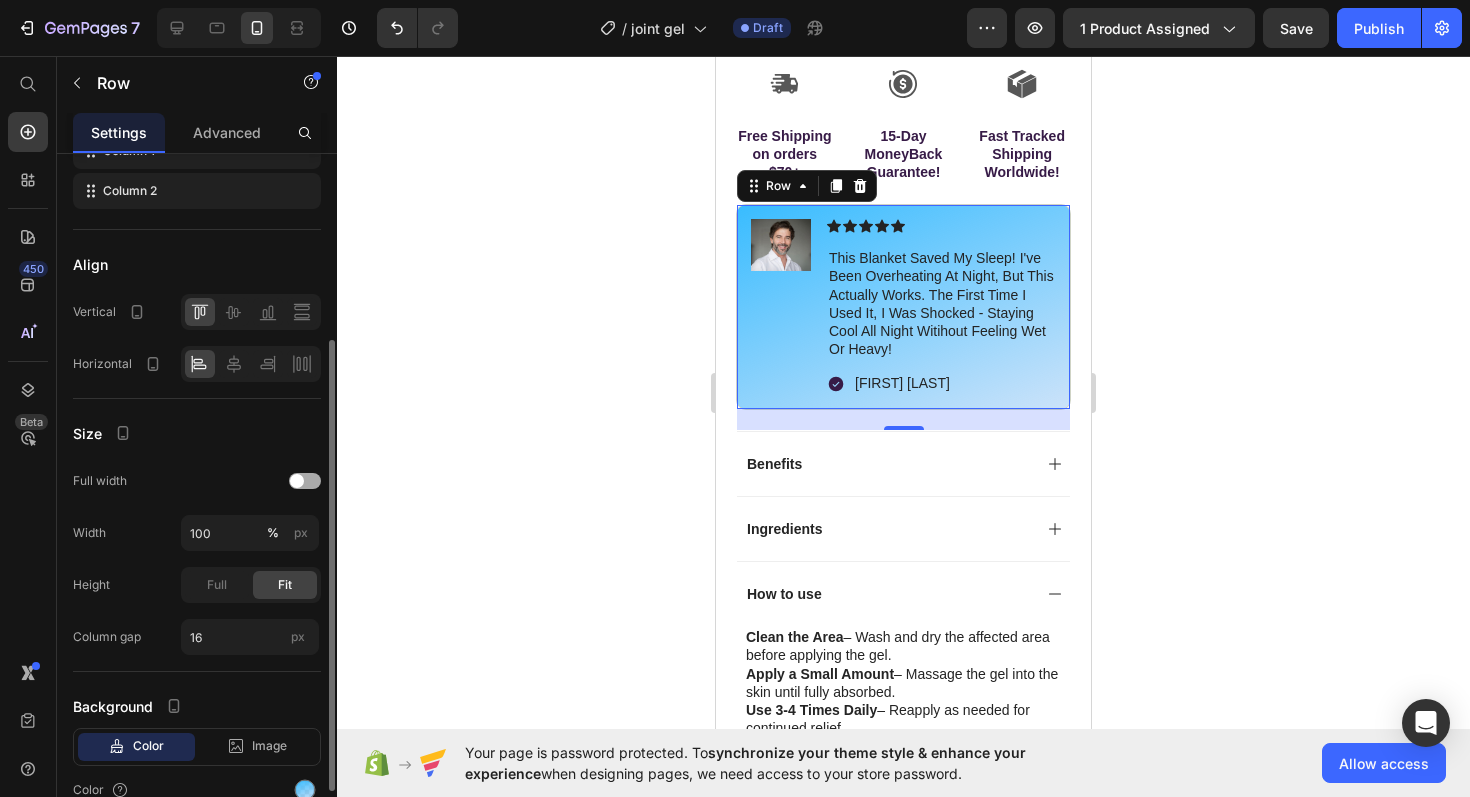 scroll, scrollTop: 385, scrollLeft: 0, axis: vertical 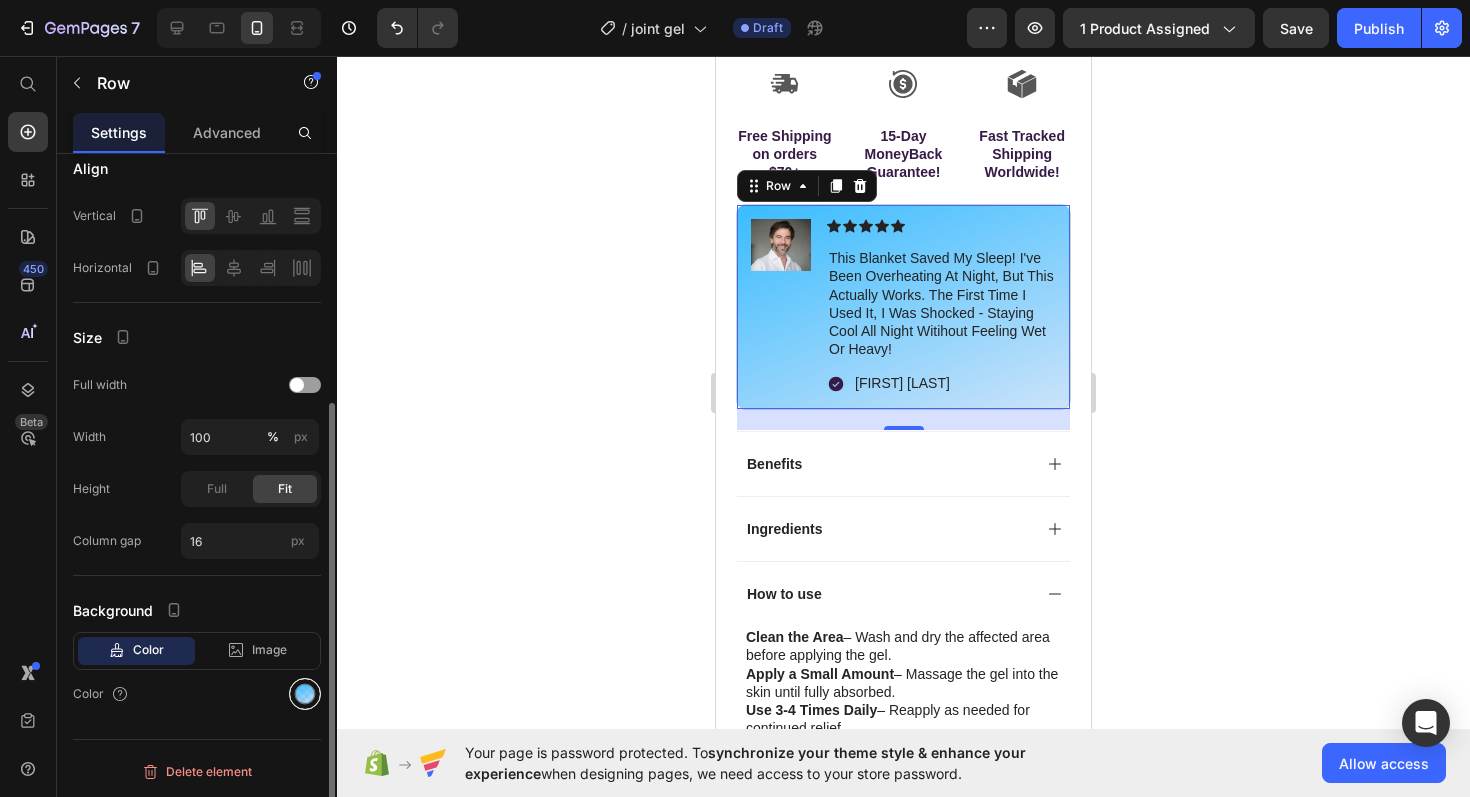 click at bounding box center (305, 694) 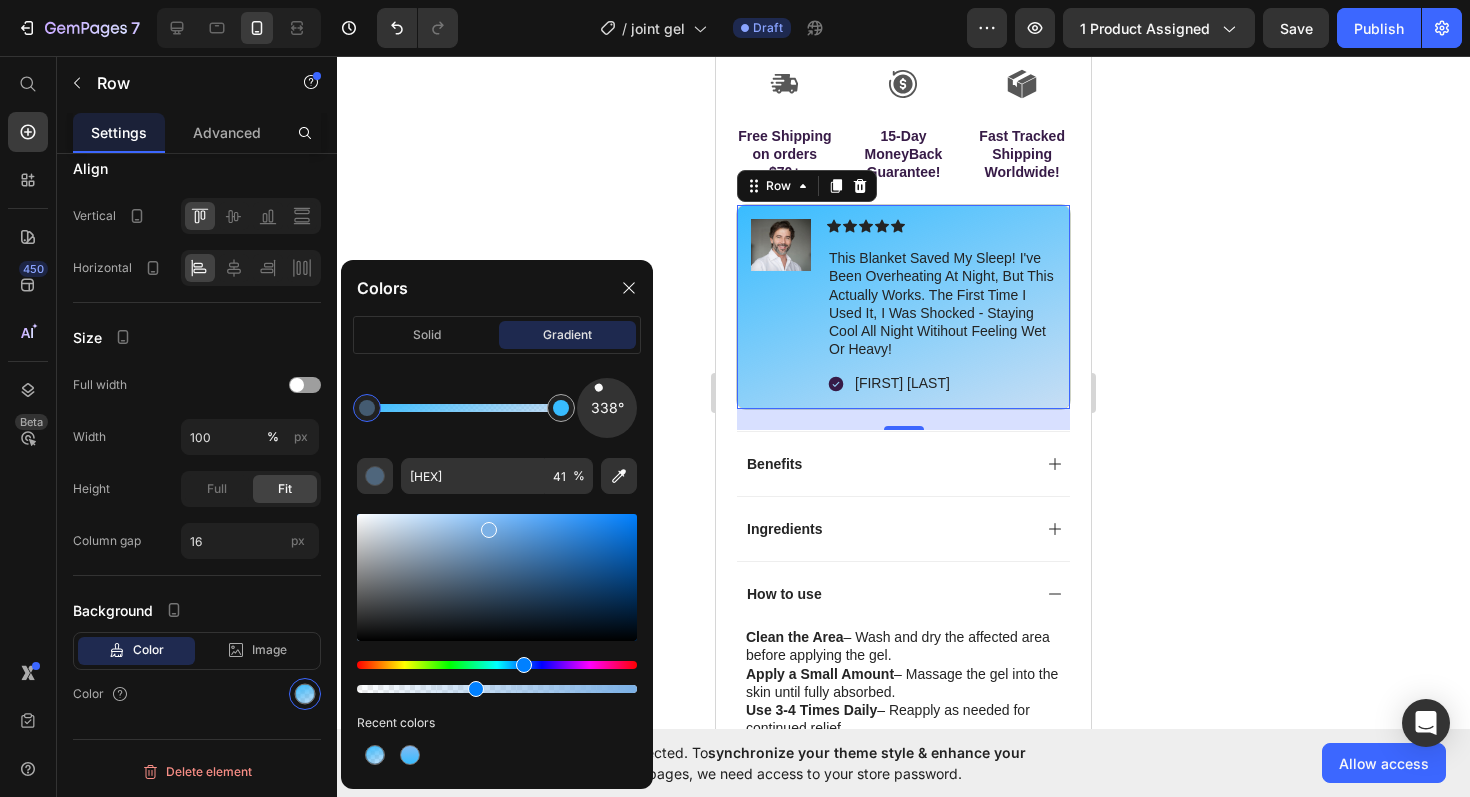type on "[HEX]" 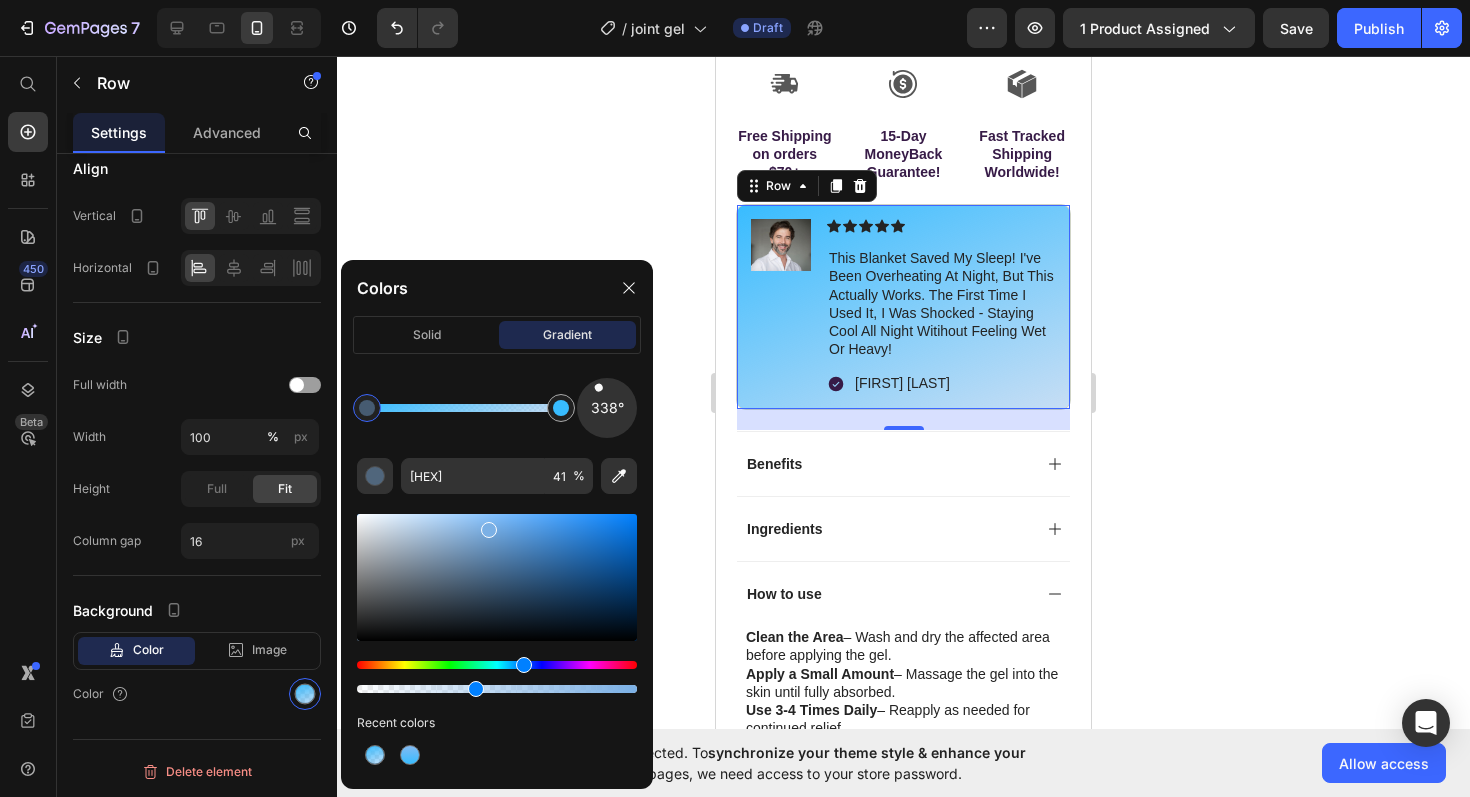 click at bounding box center (489, 530) 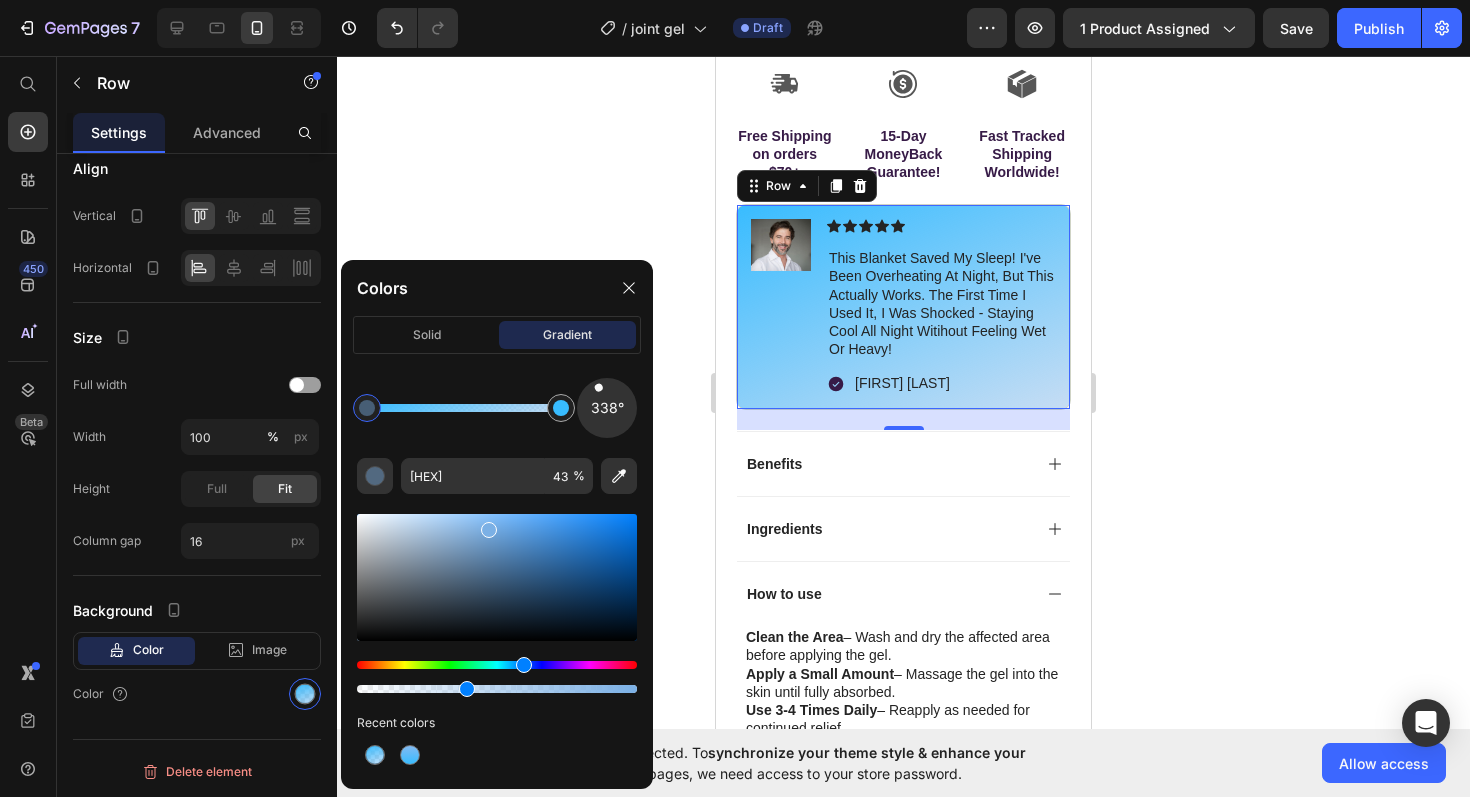 drag, startPoint x: 477, startPoint y: 688, endPoint x: 455, endPoint y: 685, distance: 22.203604 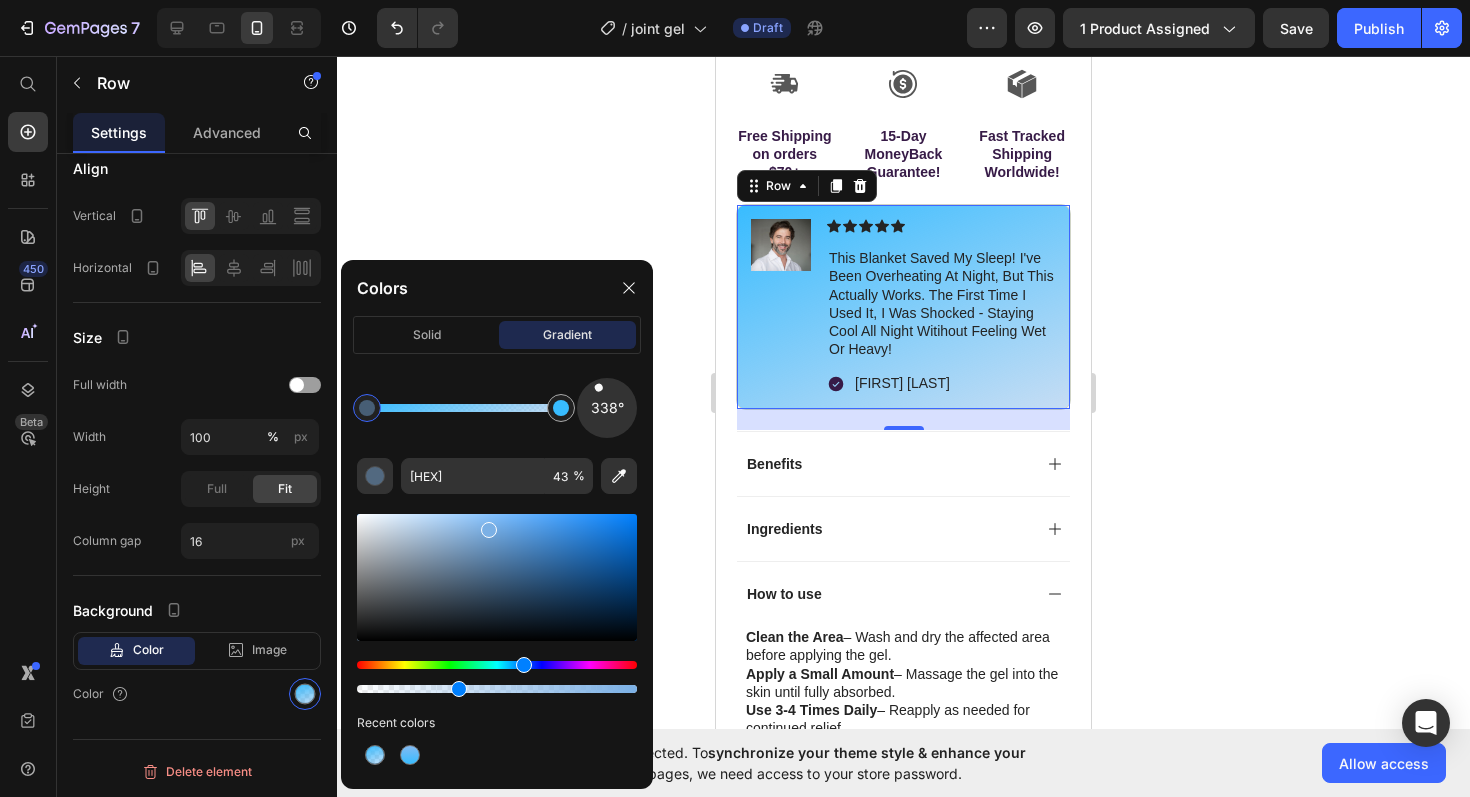 type on "35" 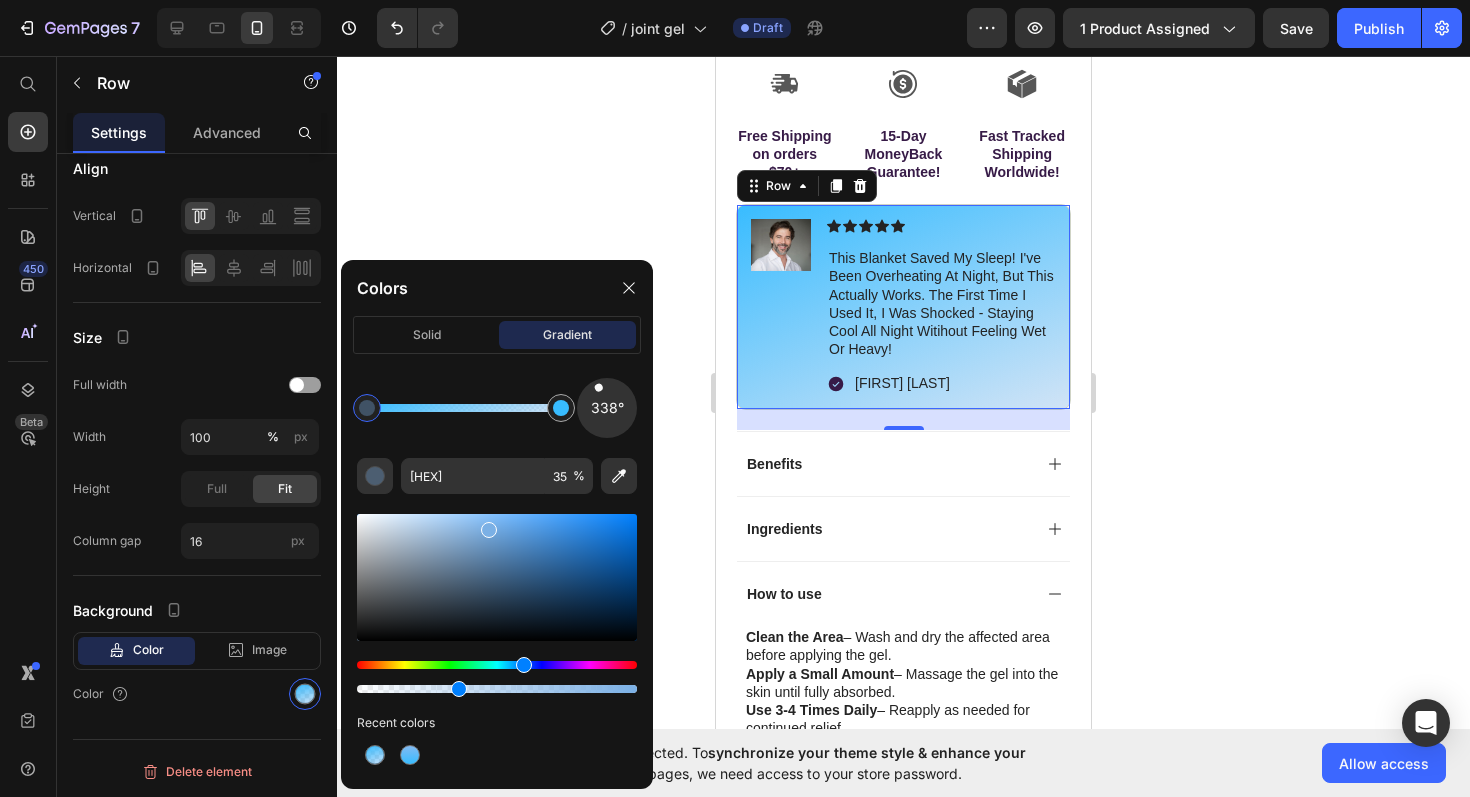 click at bounding box center [497, 755] 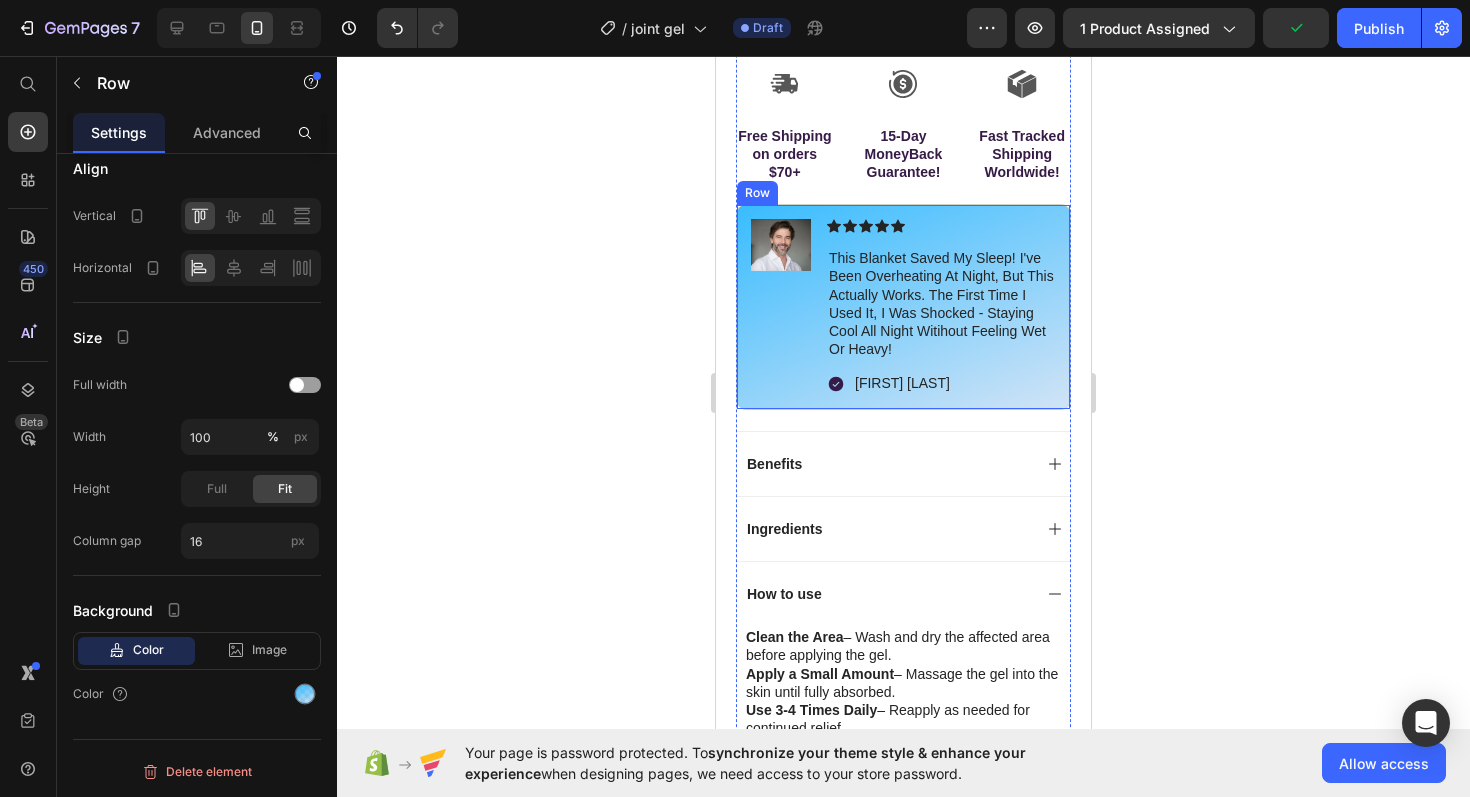 click on "Image" at bounding box center (781, 306) 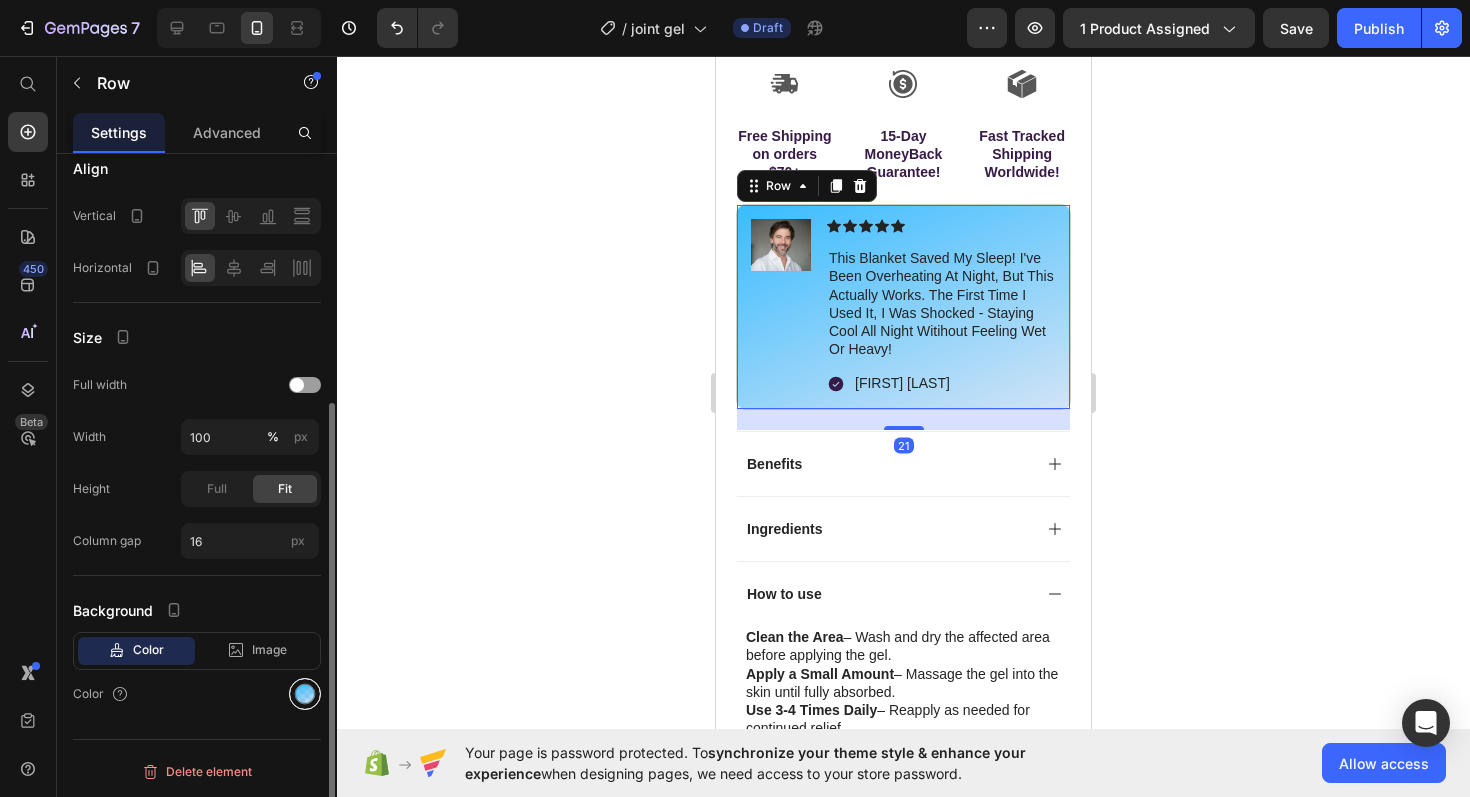 click at bounding box center (305, 694) 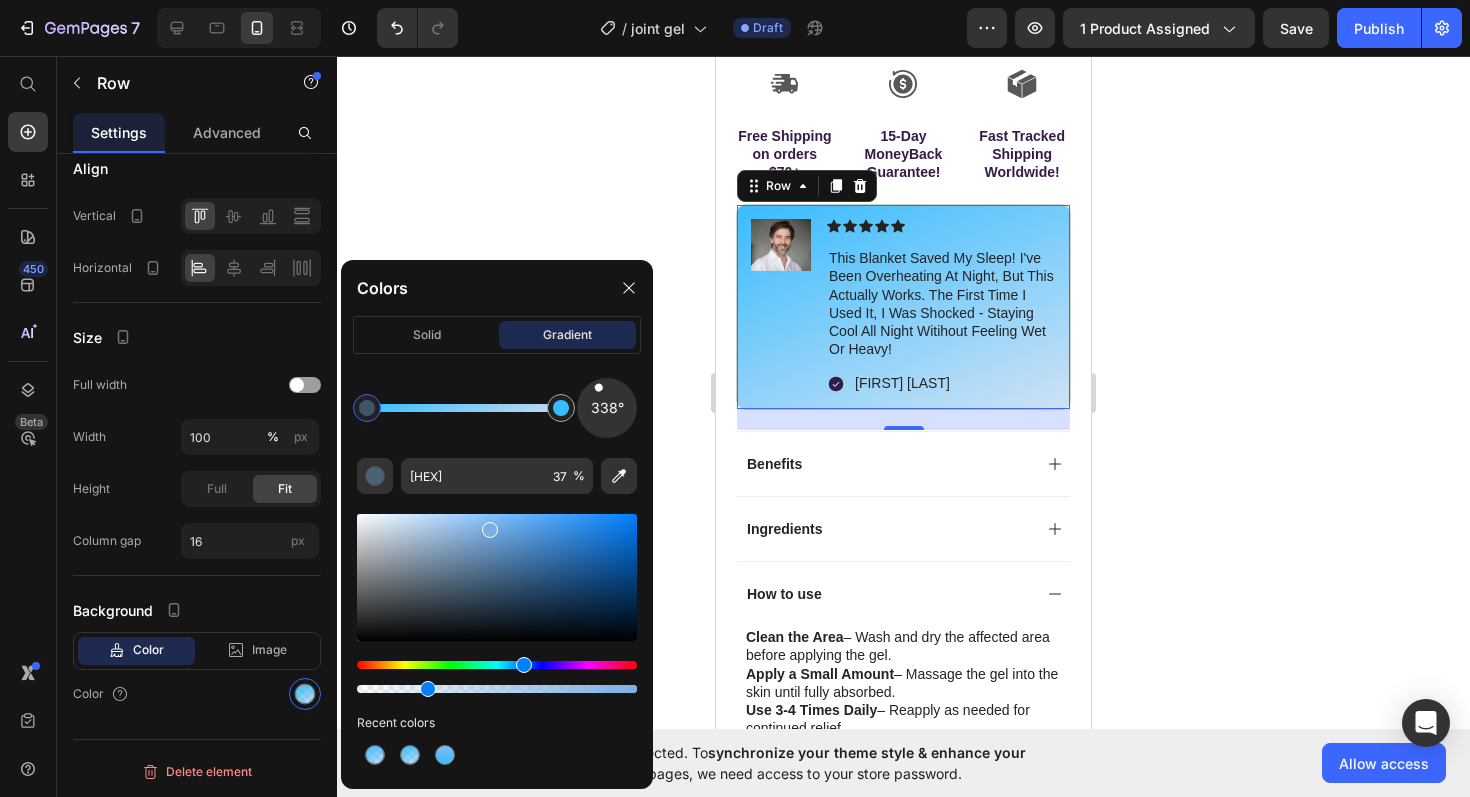 drag, startPoint x: 460, startPoint y: 694, endPoint x: 415, endPoint y: 692, distance: 45.044422 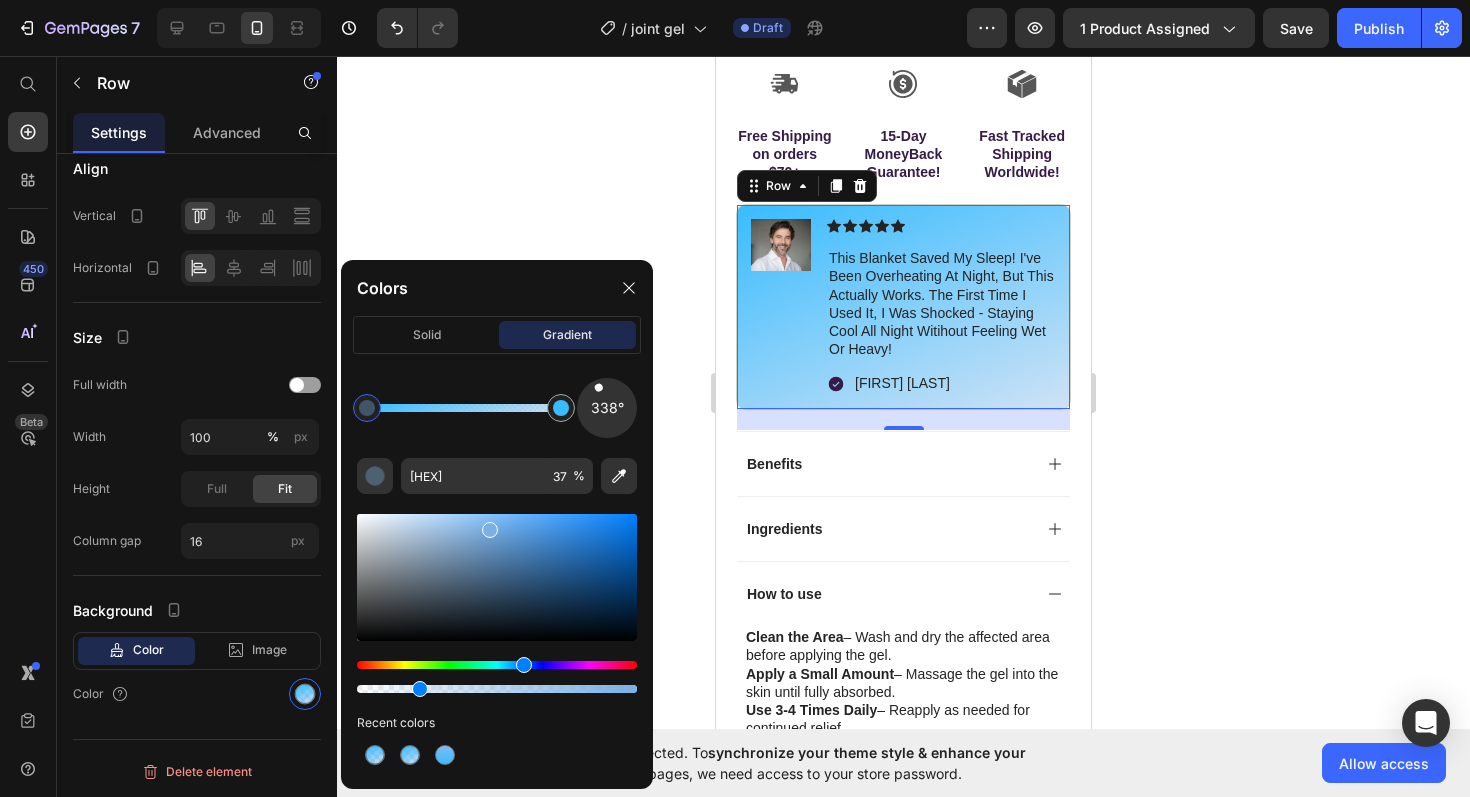 type on "21" 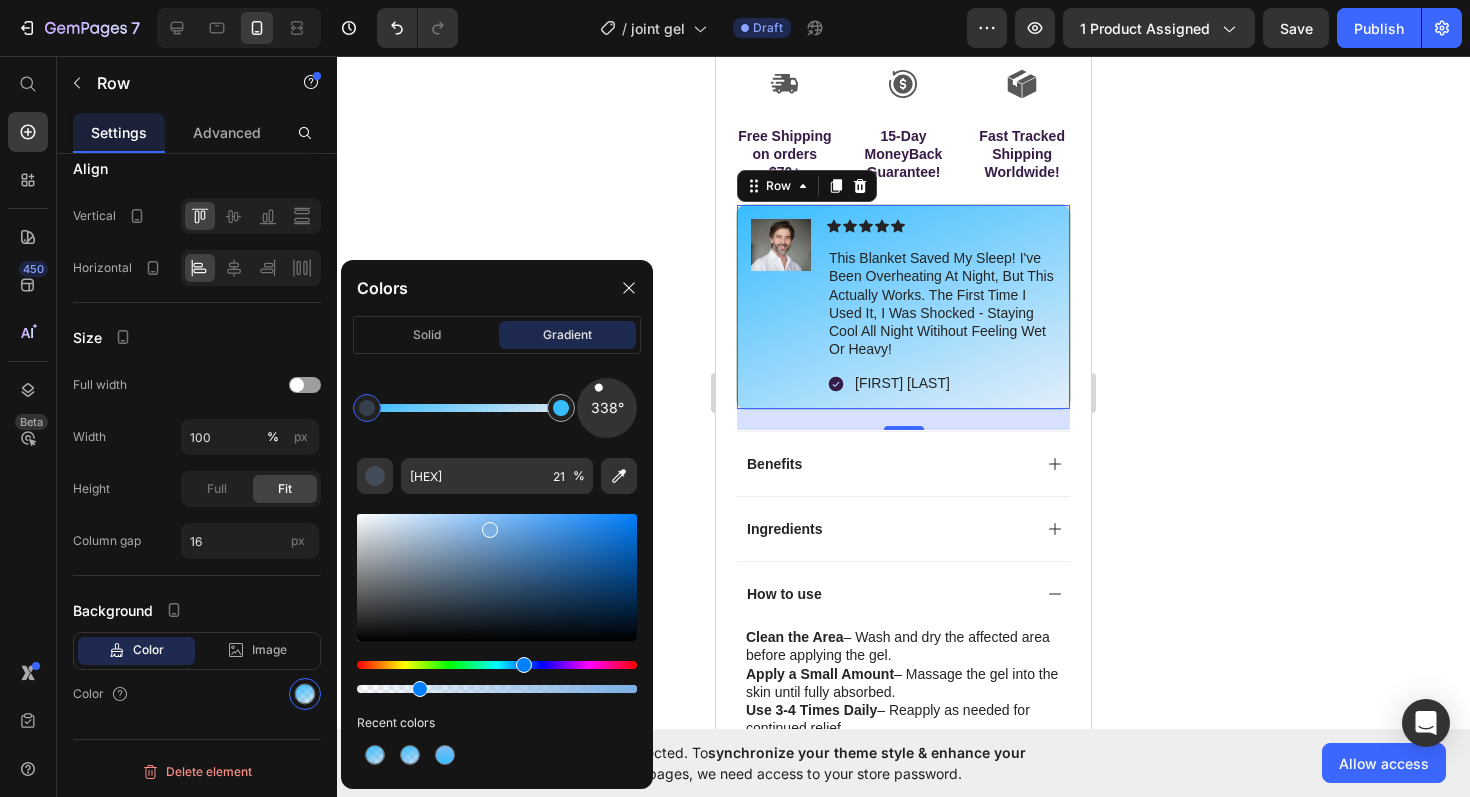 click at bounding box center (497, 755) 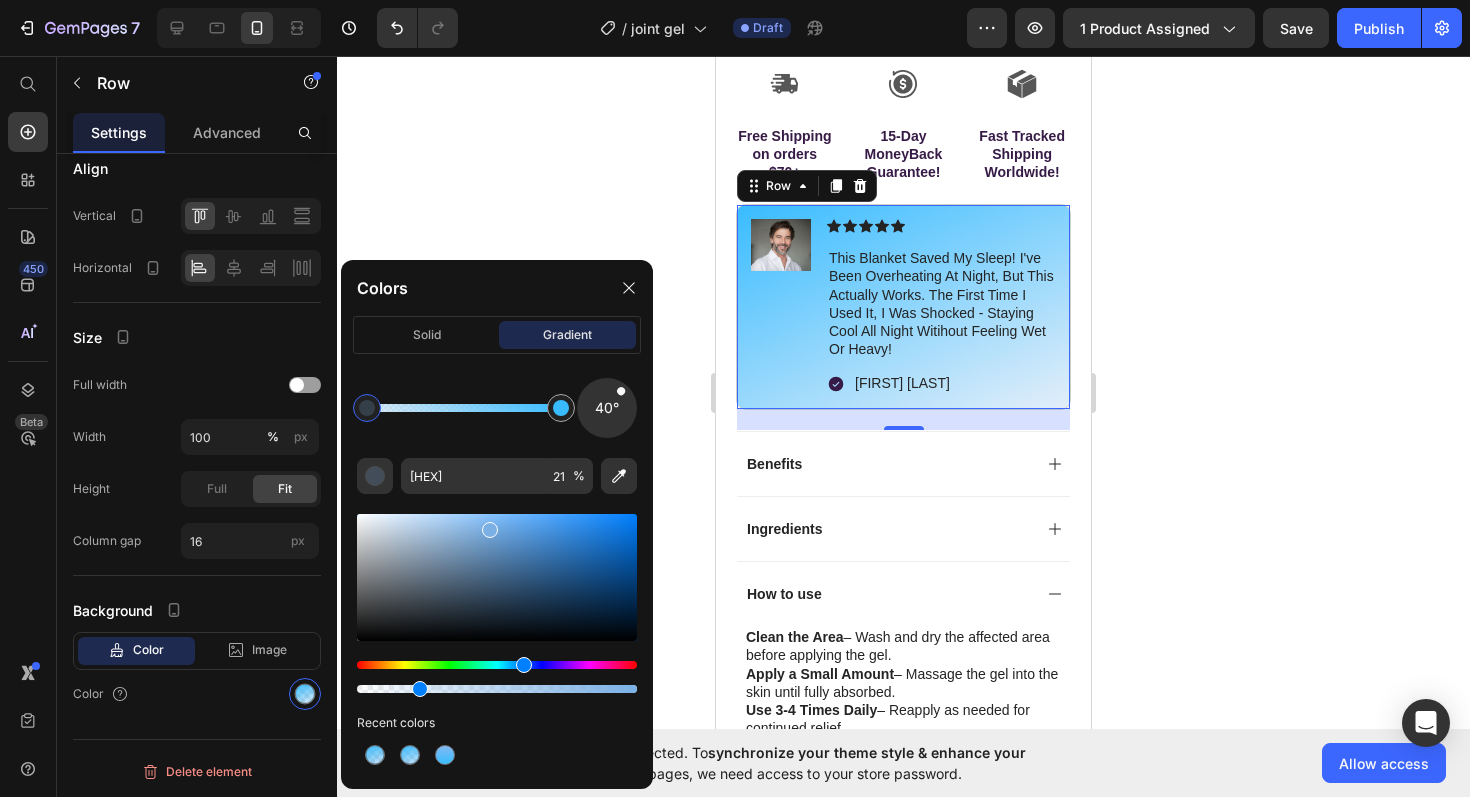 drag, startPoint x: 596, startPoint y: 383, endPoint x: 630, endPoint y: 393, distance: 35.44009 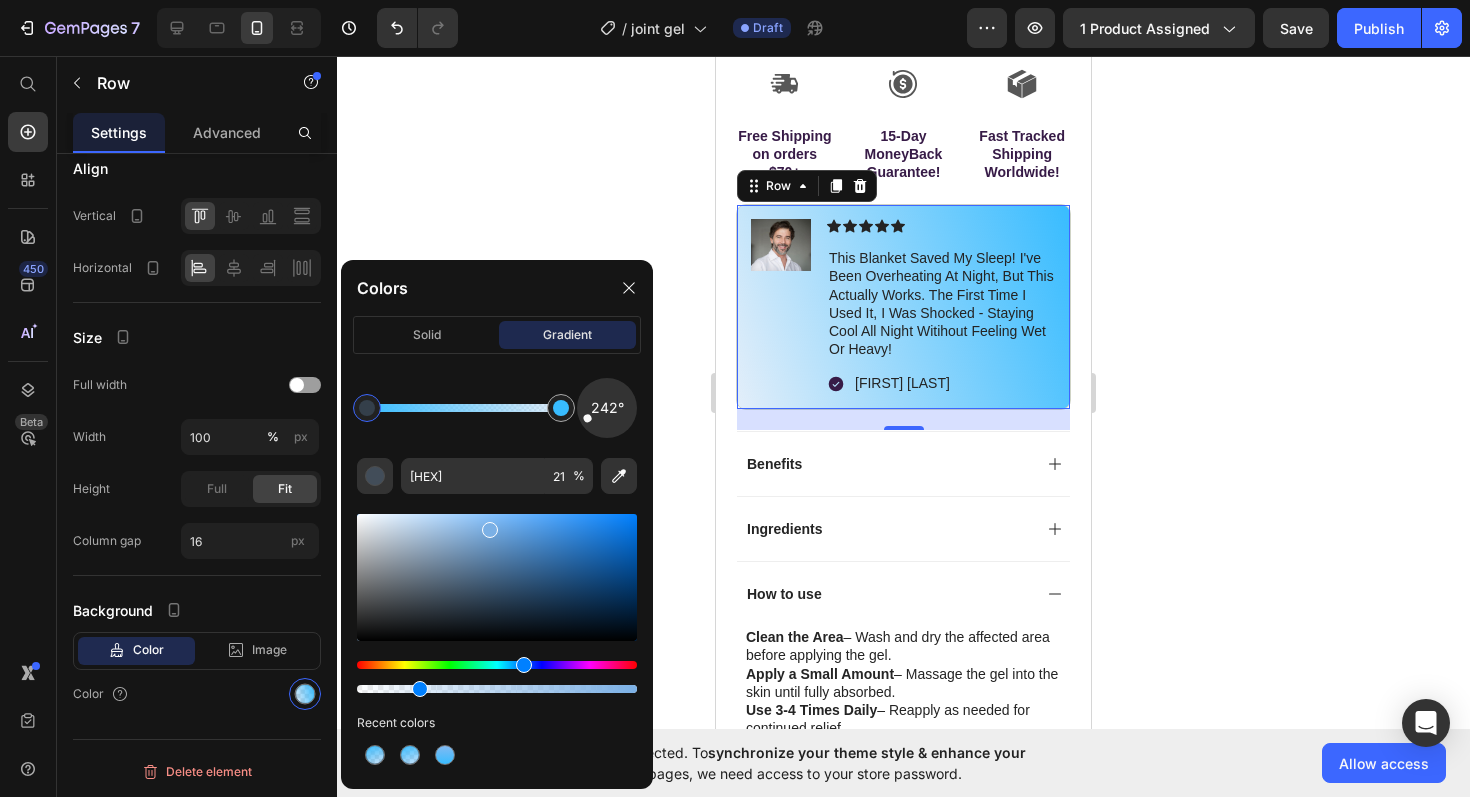drag, startPoint x: 629, startPoint y: 401, endPoint x: 564, endPoint y: 431, distance: 71.5891 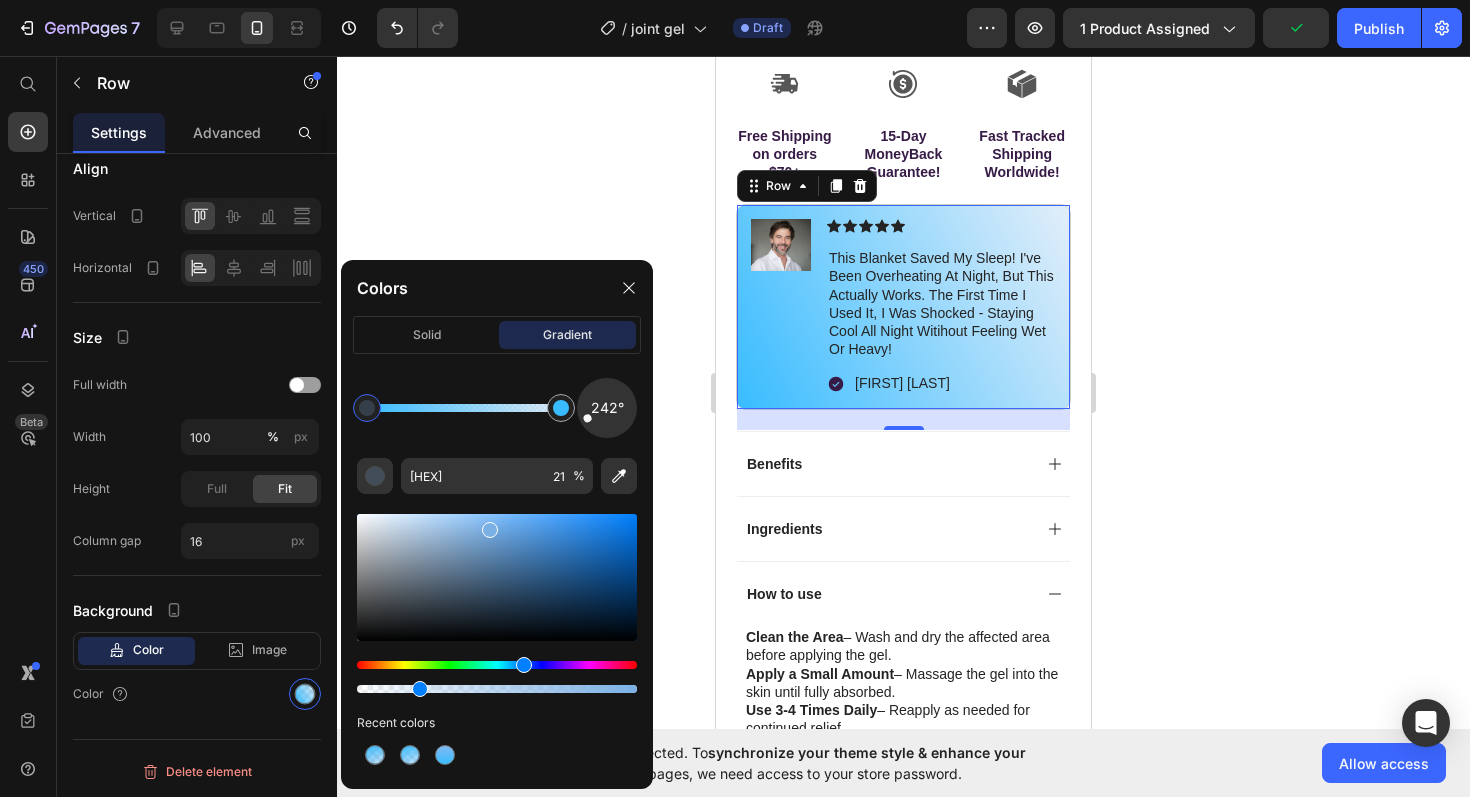 click 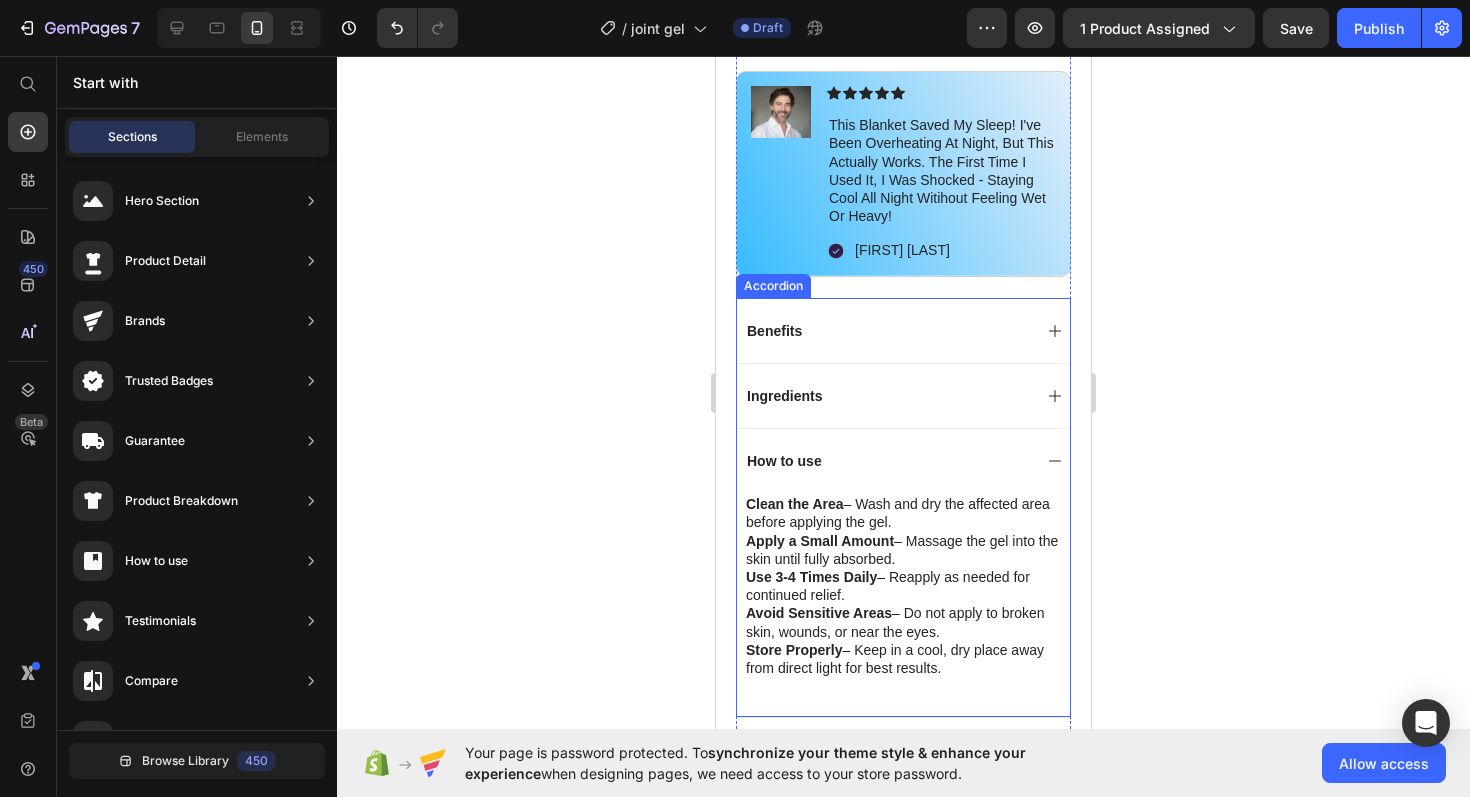 scroll, scrollTop: 996, scrollLeft: 0, axis: vertical 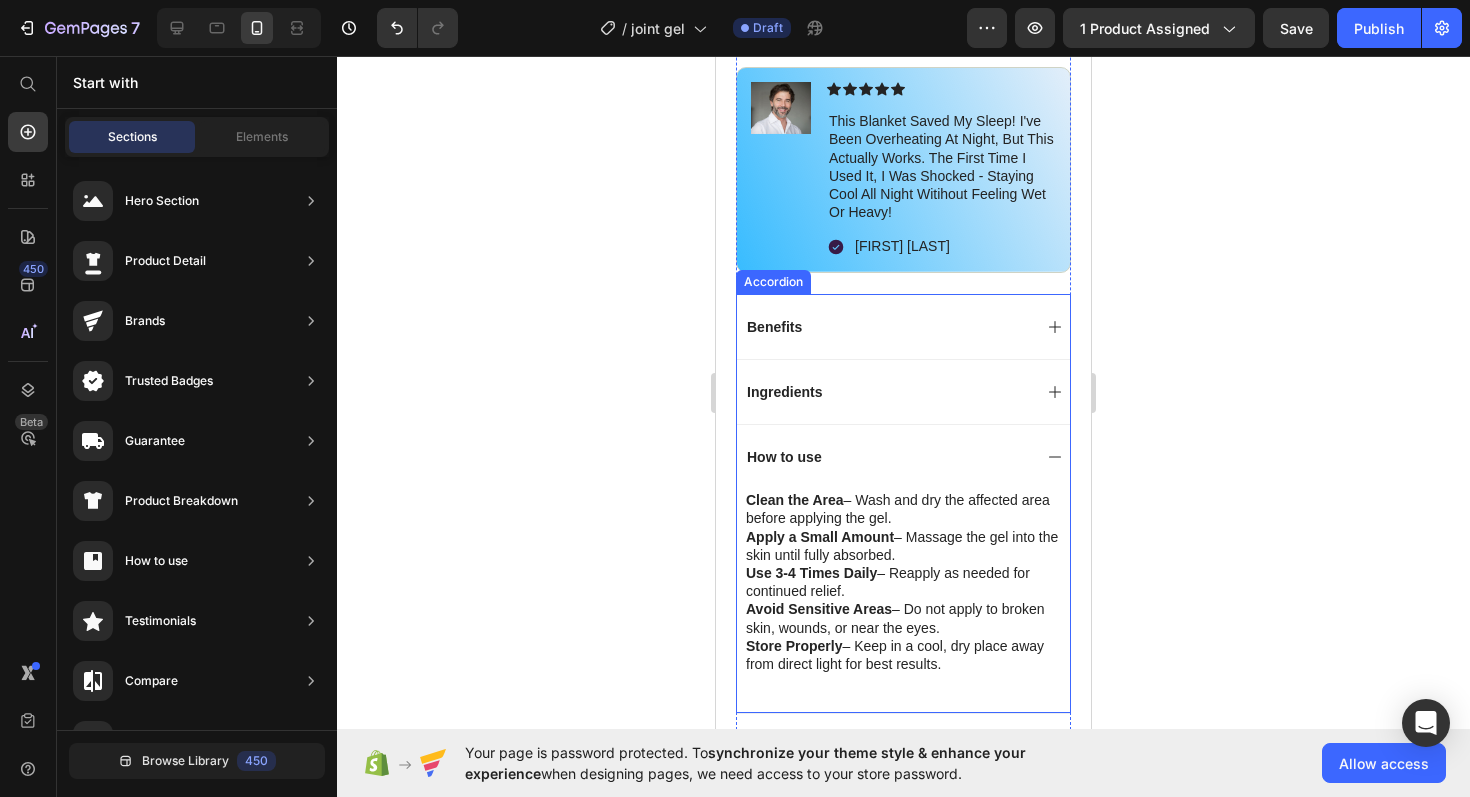 click on "Ingredients" at bounding box center [784, 392] 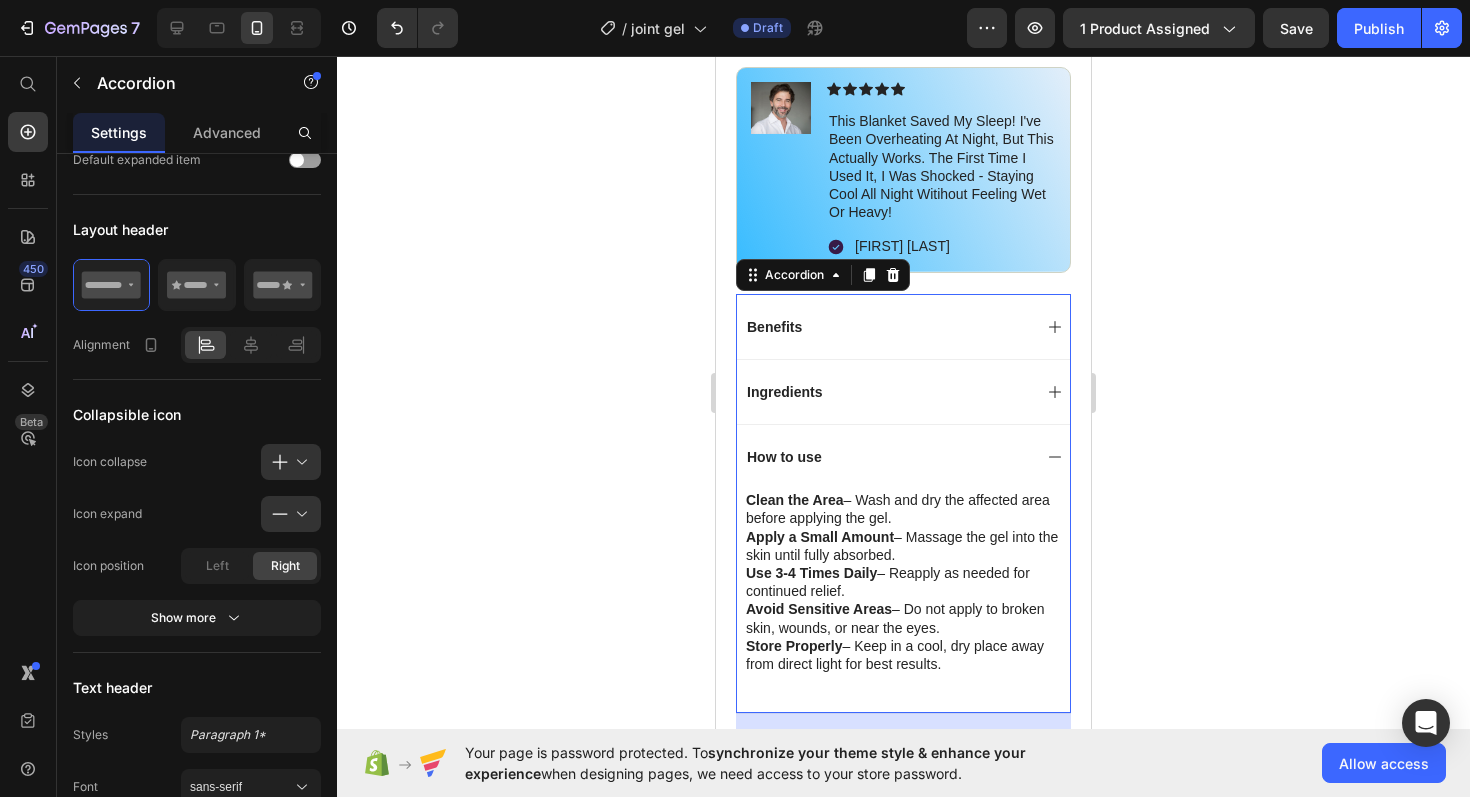 scroll, scrollTop: 0, scrollLeft: 0, axis: both 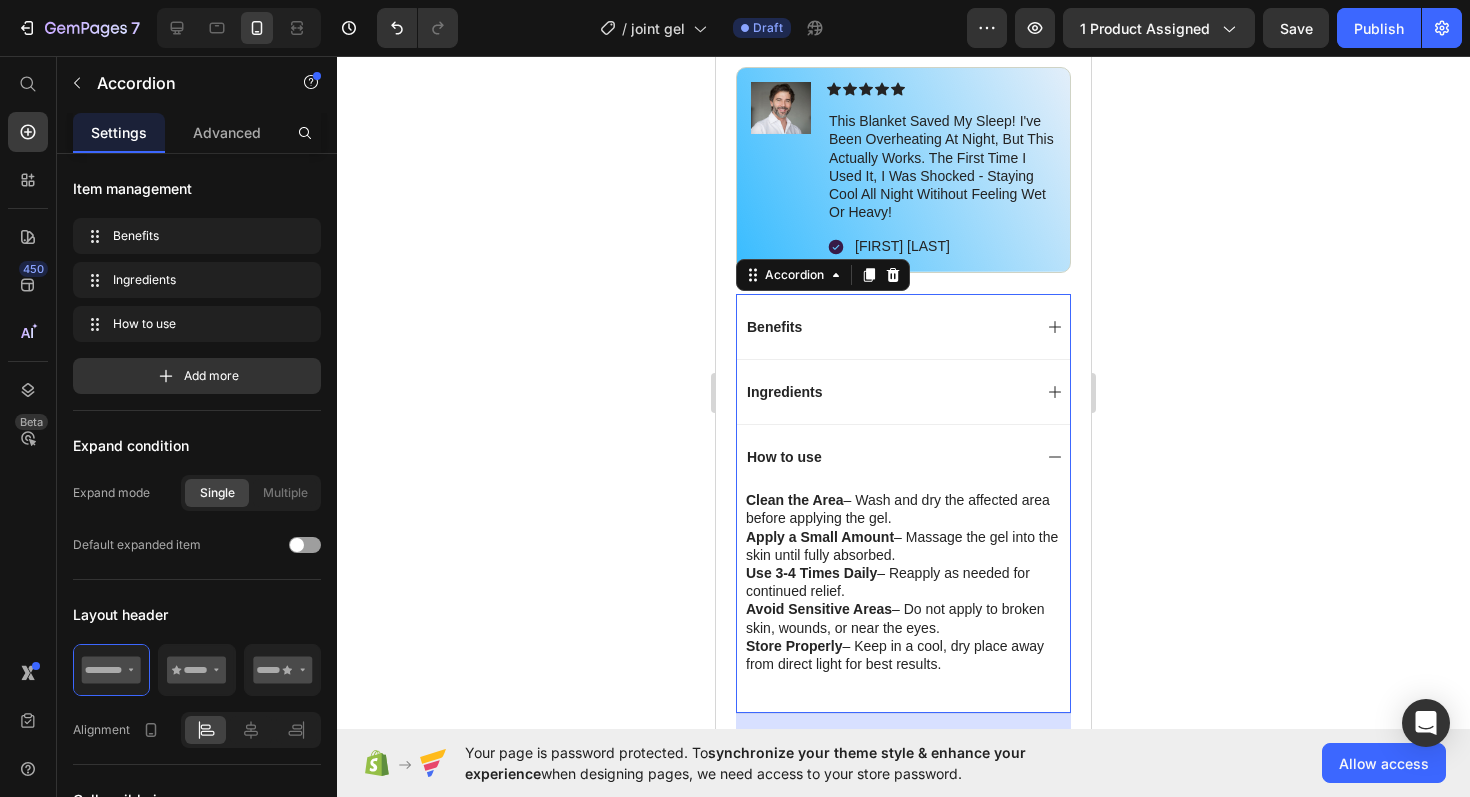 click on "Ingredients" at bounding box center (784, 392) 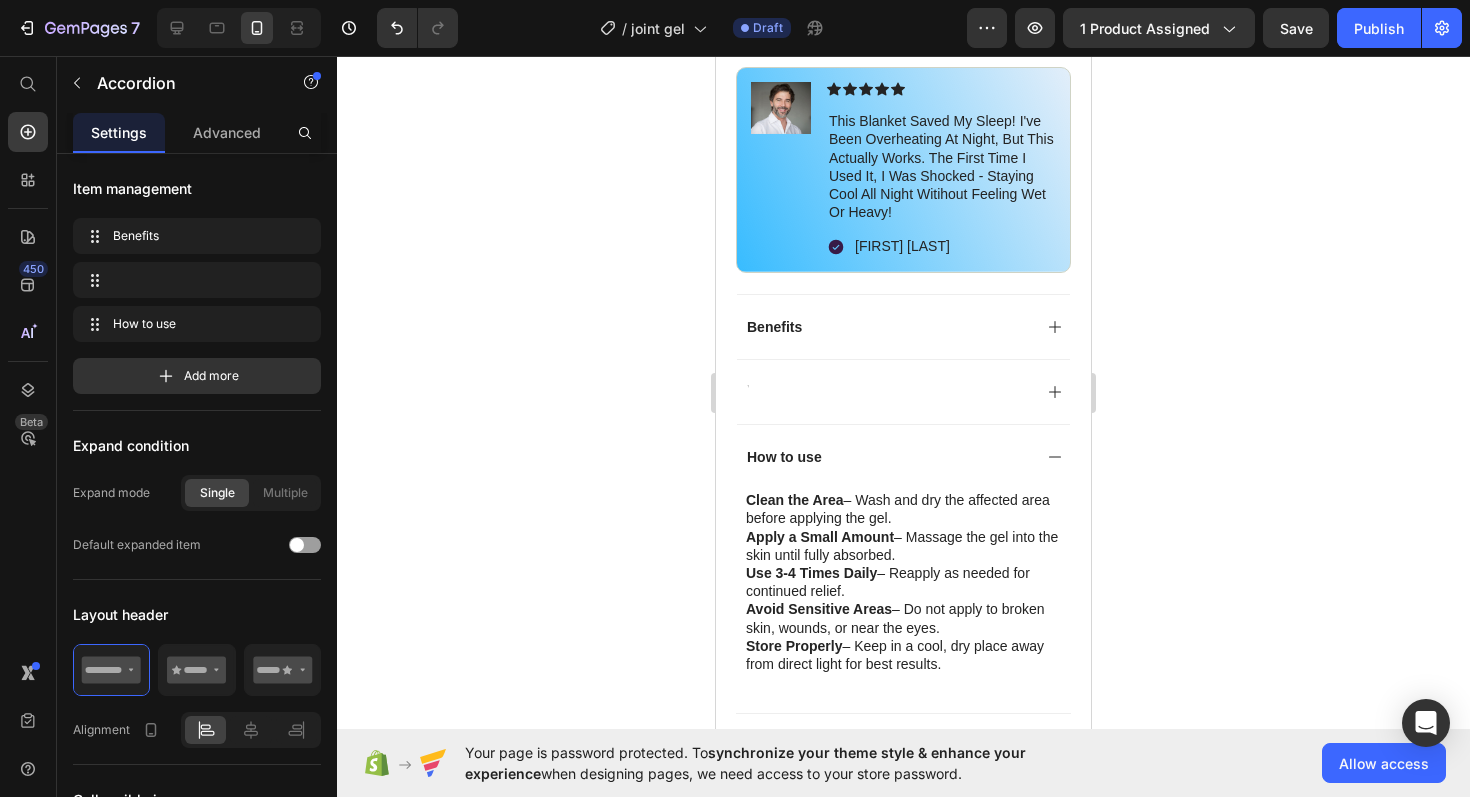 scroll, scrollTop: 991, scrollLeft: 0, axis: vertical 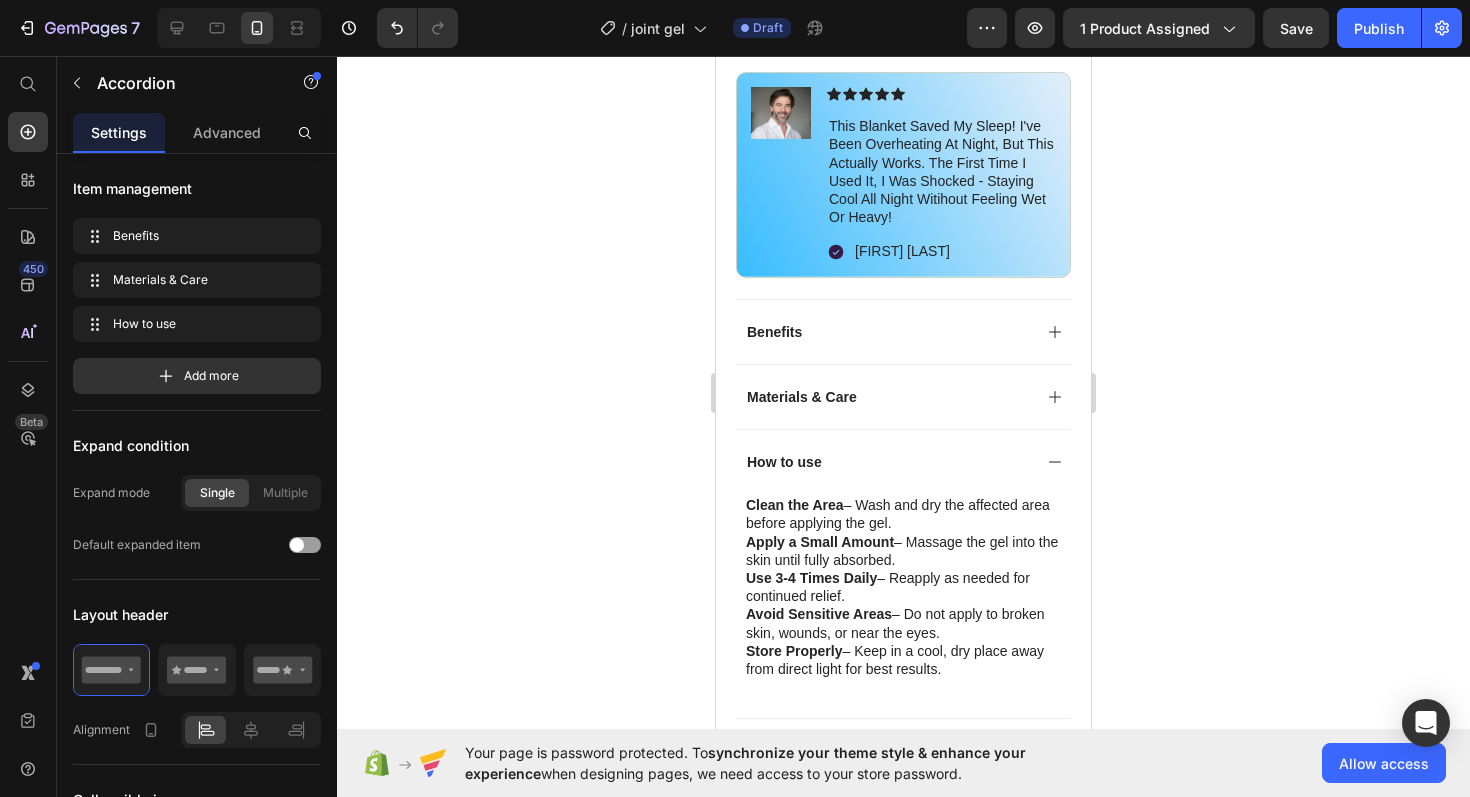 click on "How to use" at bounding box center (887, 462) 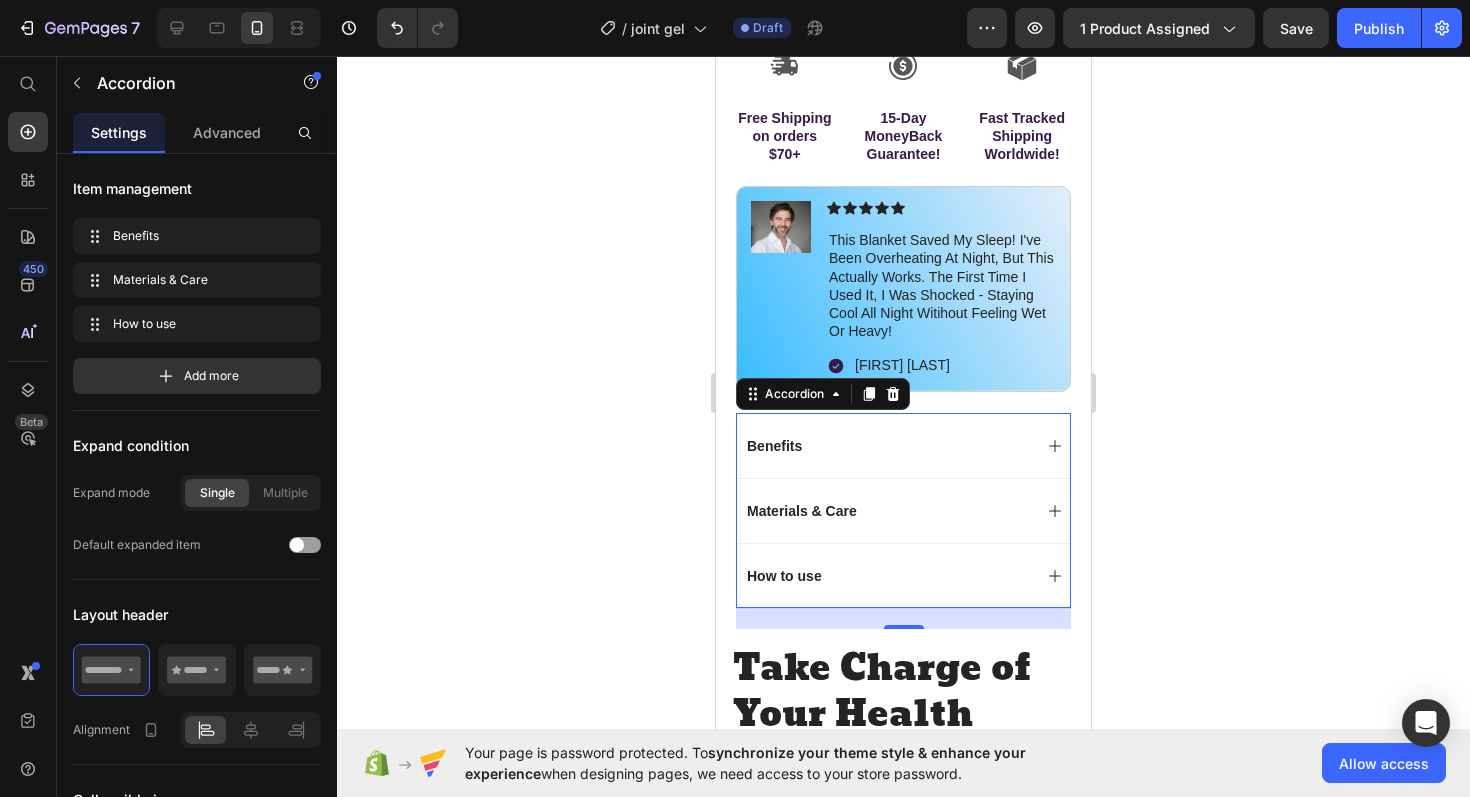 scroll, scrollTop: 888, scrollLeft: 0, axis: vertical 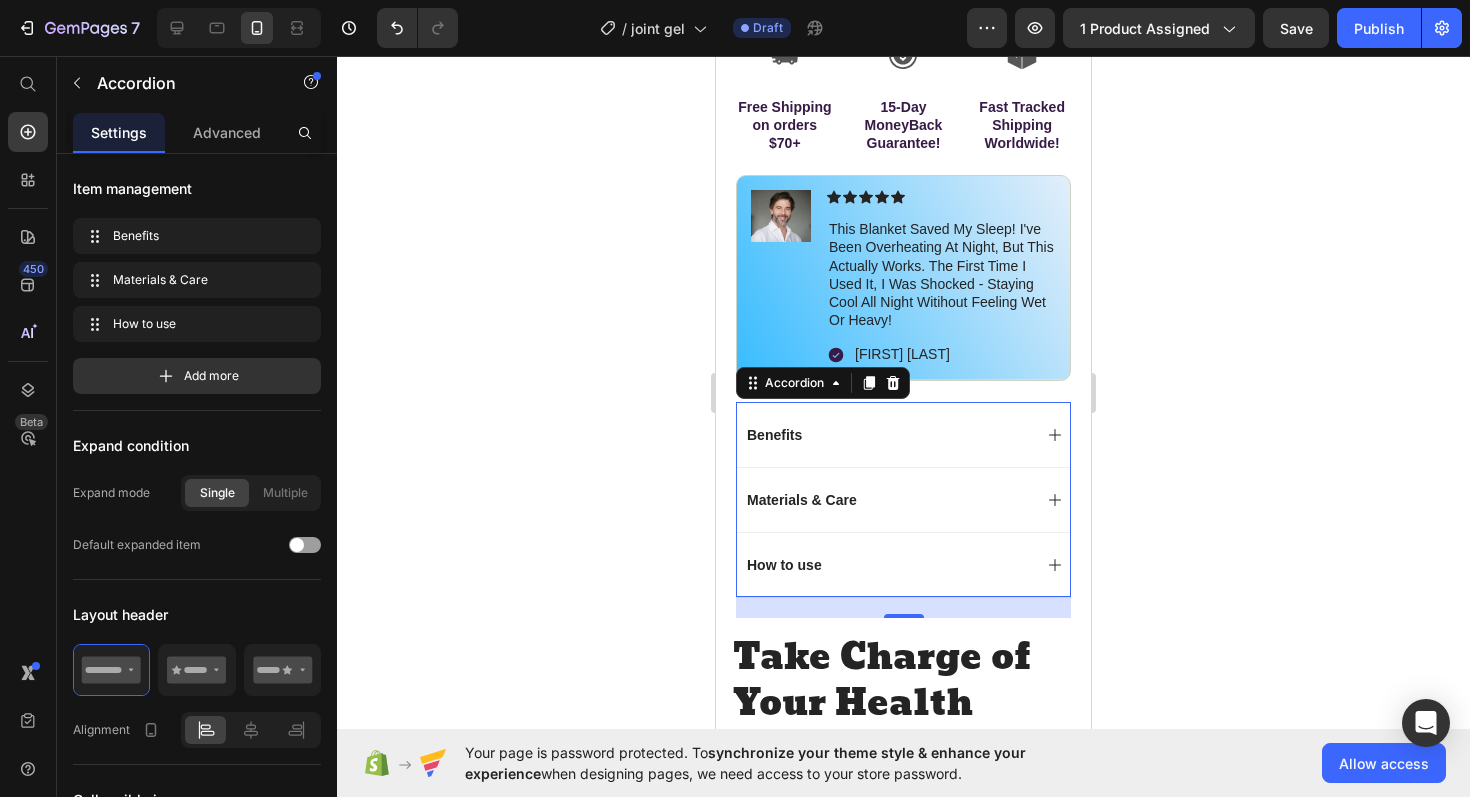 click on "Materials & Care" at bounding box center [887, 500] 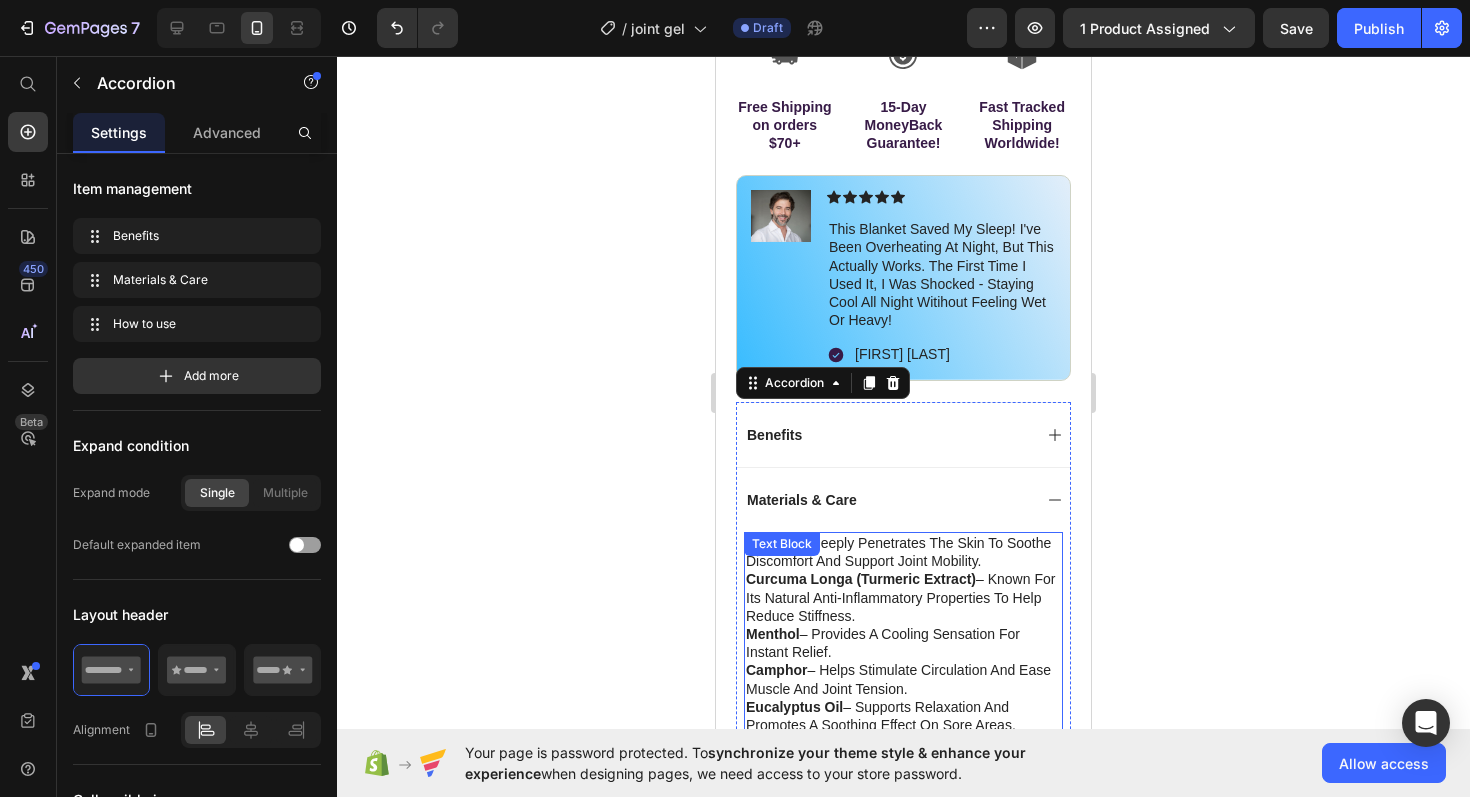click on "Curcuma Longa (Turmeric Extract) – Known for its natural anti-inflammatory properties to help reduce stiffness." at bounding box center [903, 597] 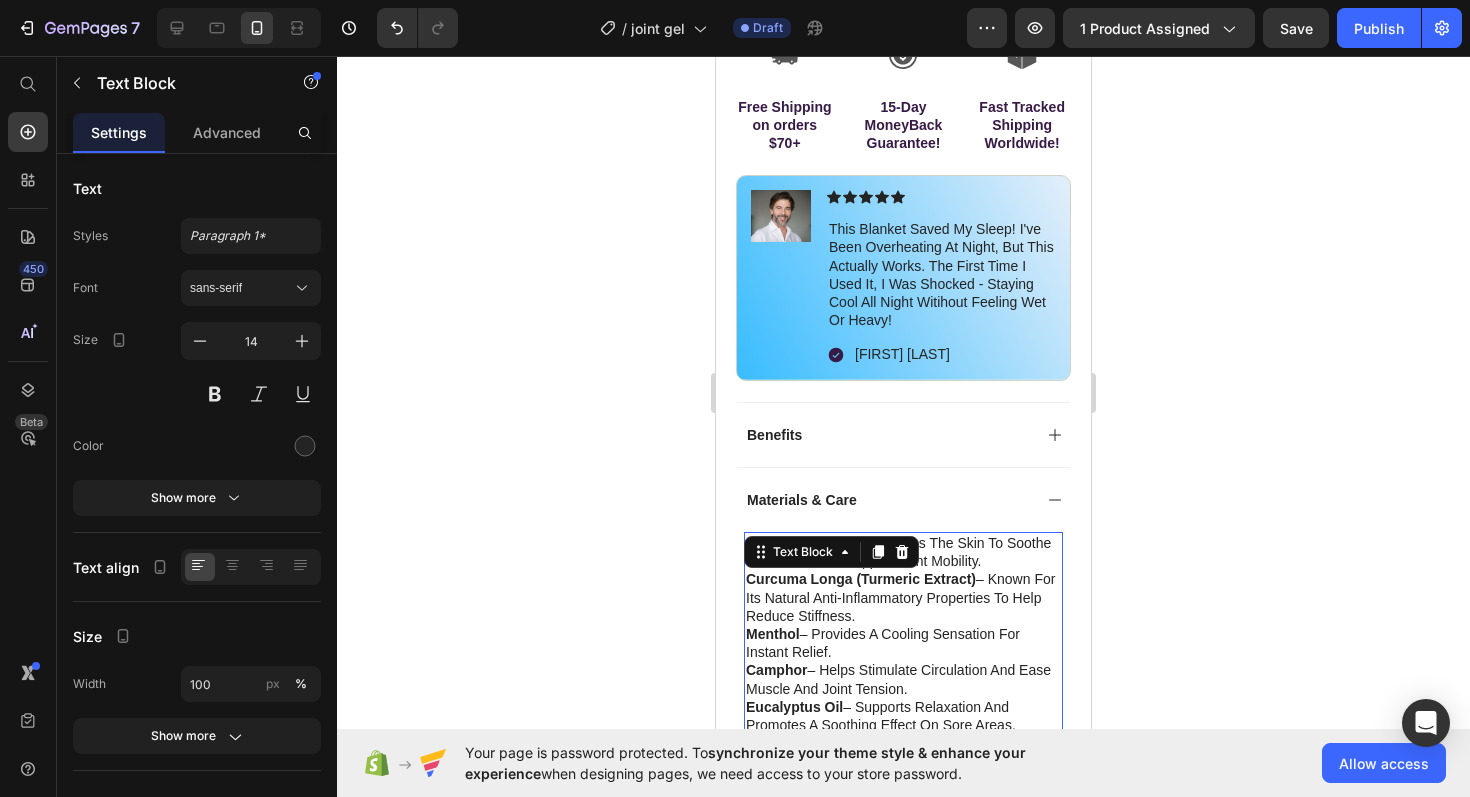 click on "Curcuma Longa (Turmeric Extract) – Known for its natural anti-inflammatory properties to help reduce stiffness." at bounding box center (903, 597) 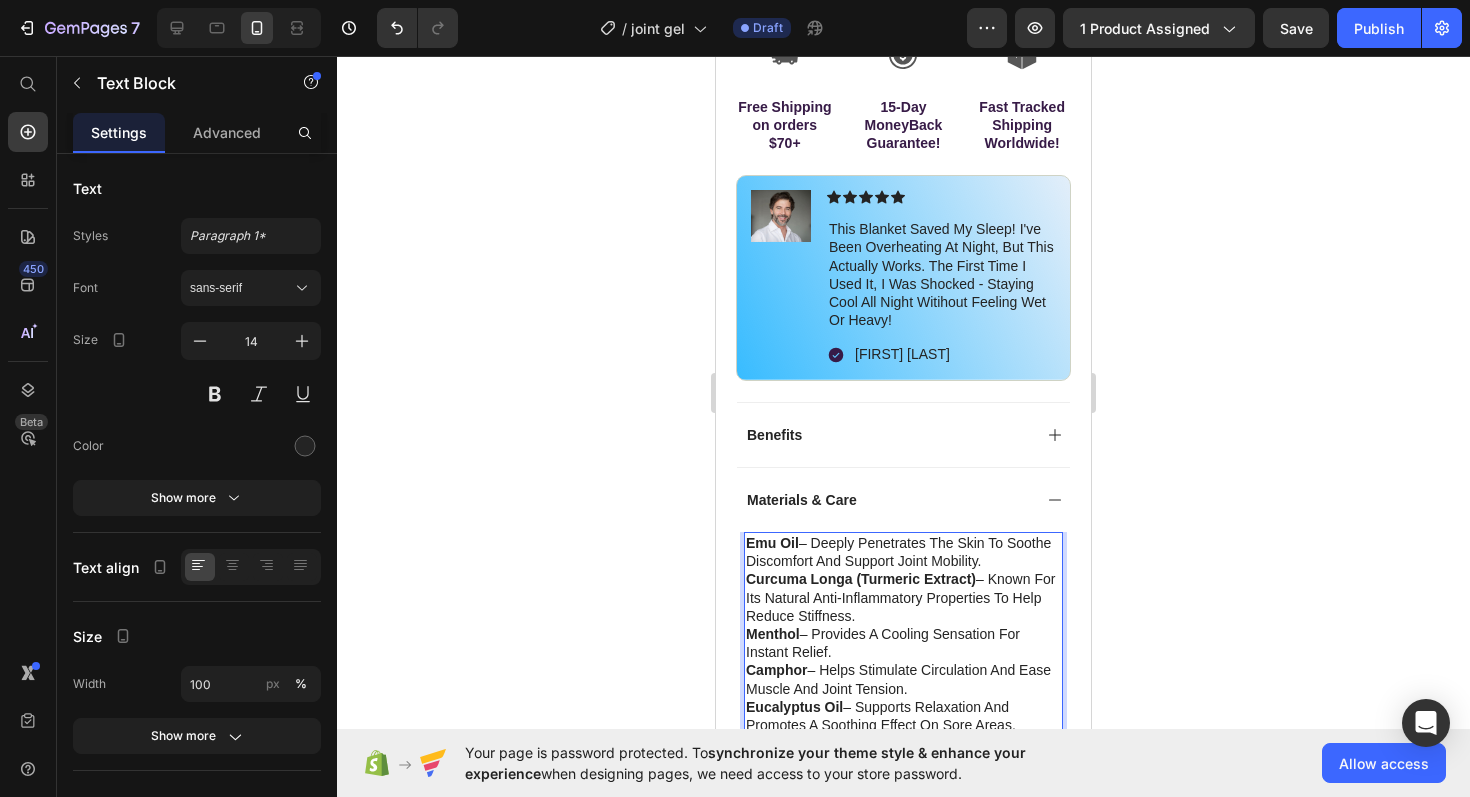 click on "Menthol  – Provides a cooling sensation for instant relief." at bounding box center (903, 643) 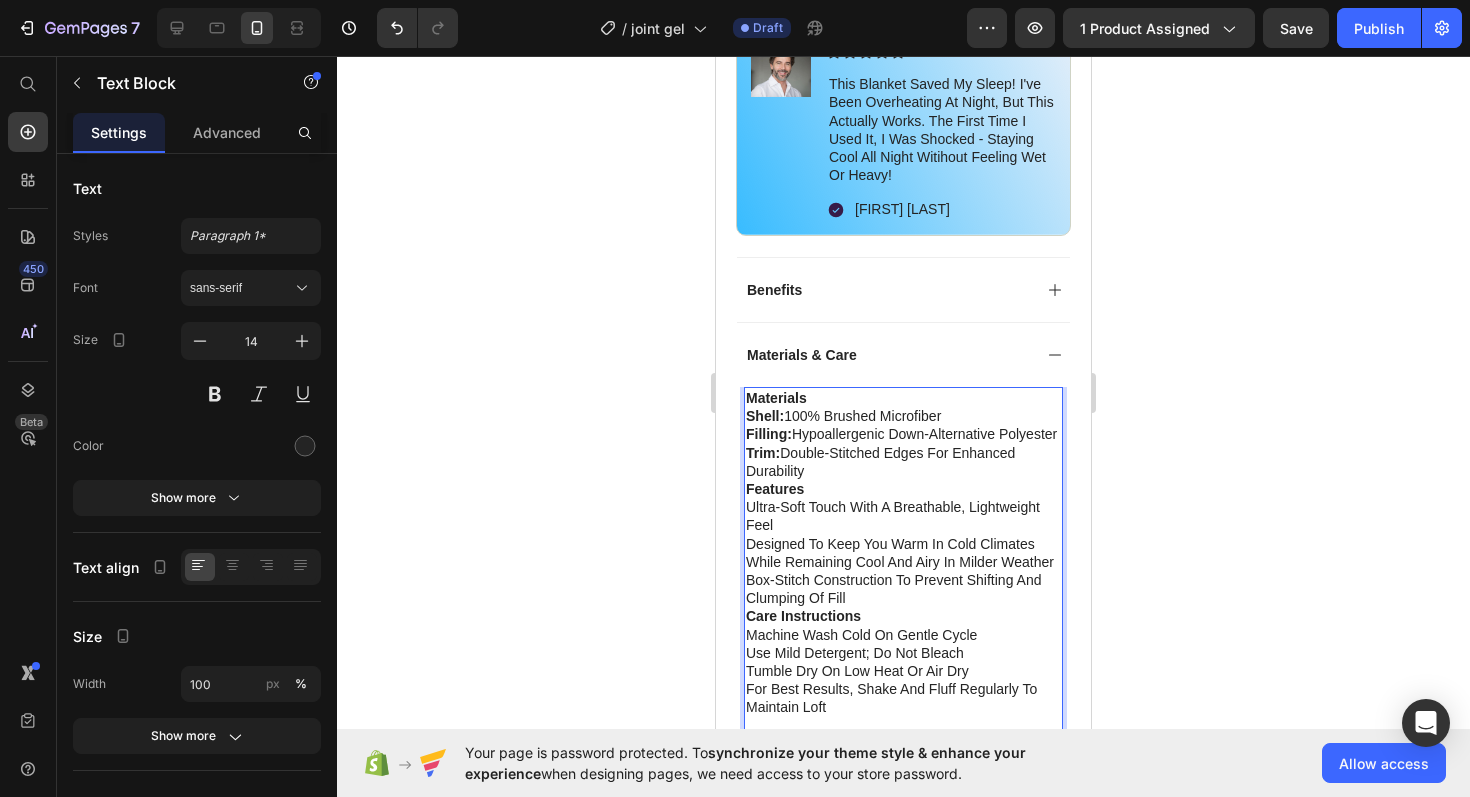 scroll, scrollTop: 1077, scrollLeft: 0, axis: vertical 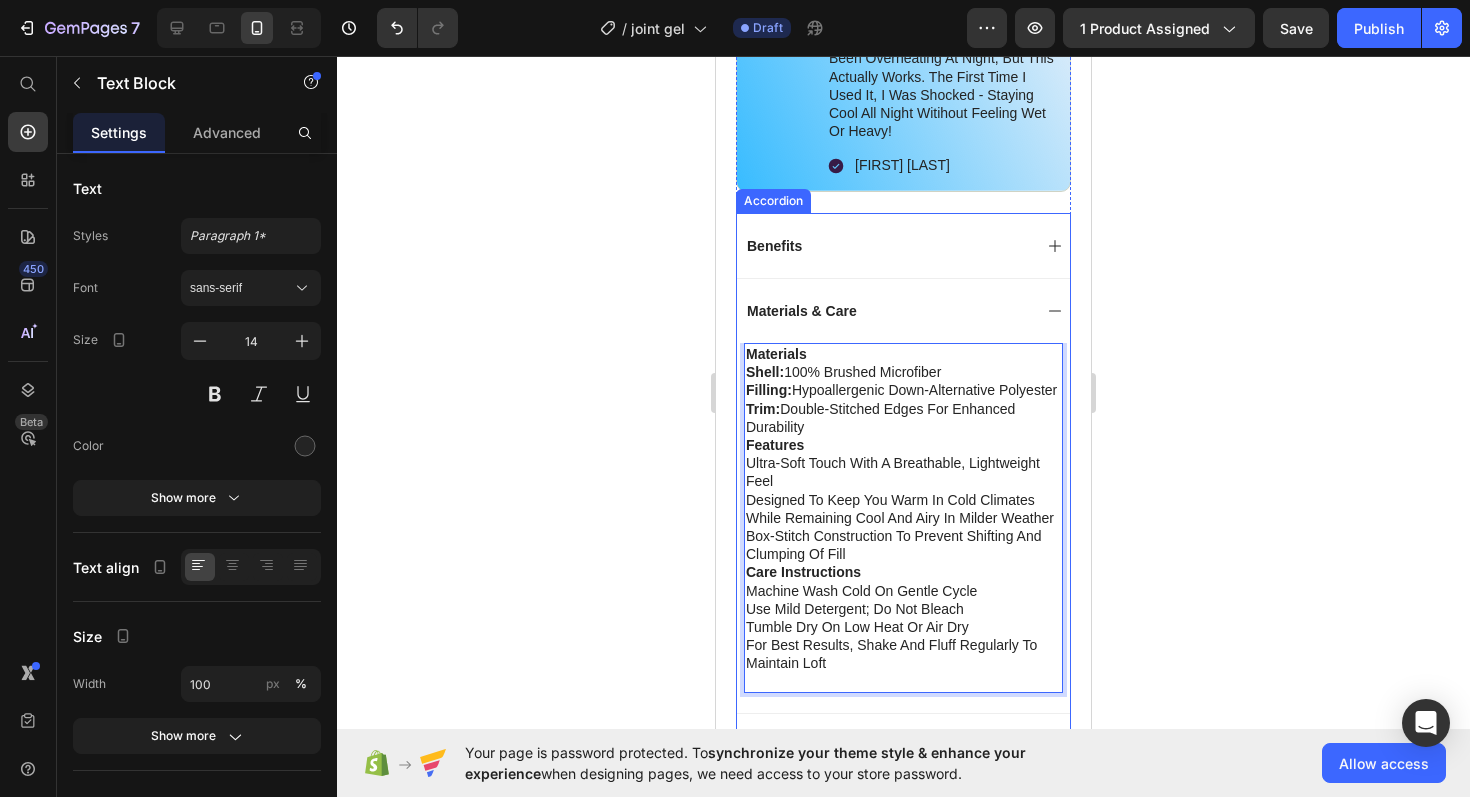 click on "Benefits" at bounding box center [774, 246] 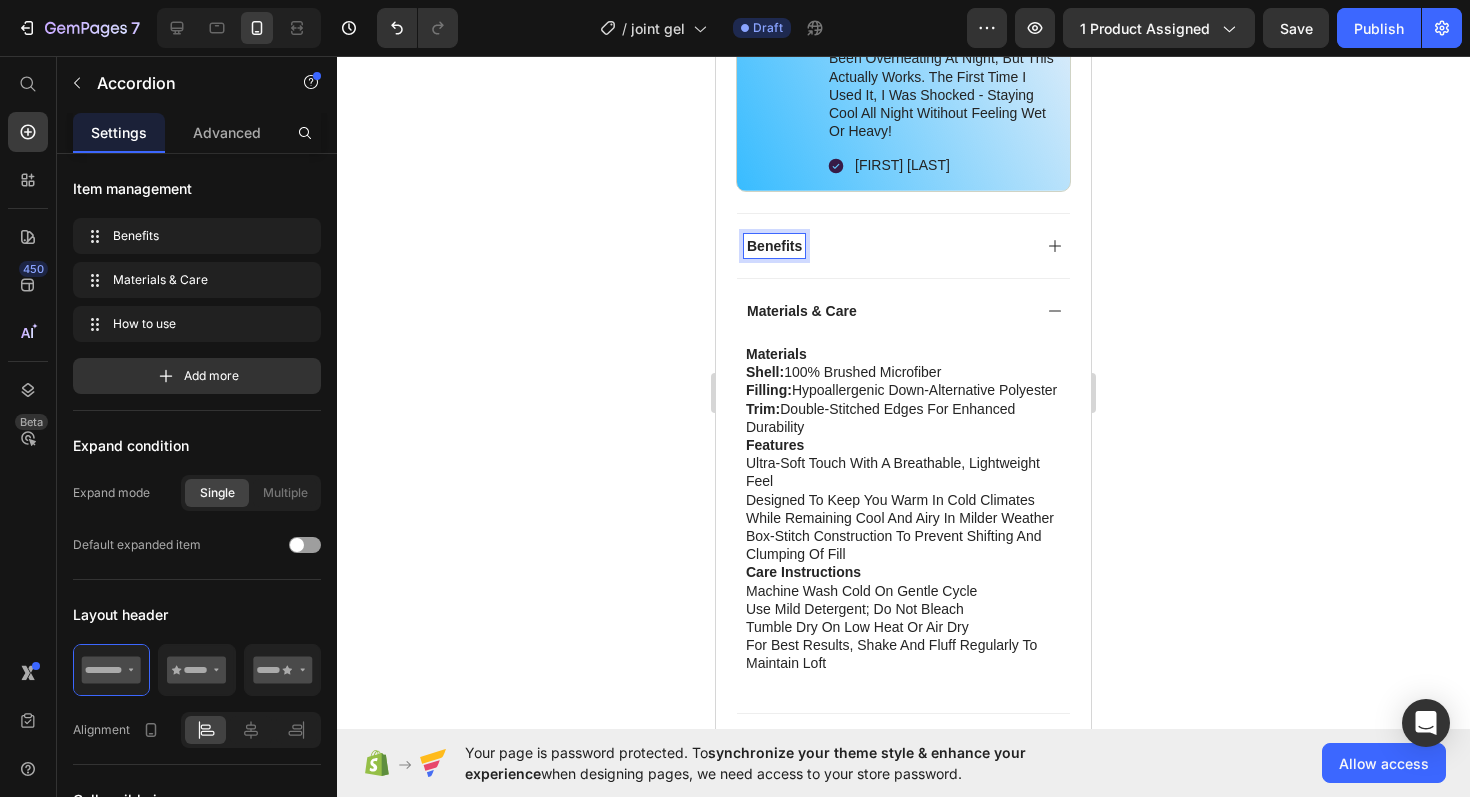 click on "Benefits" at bounding box center [774, 246] 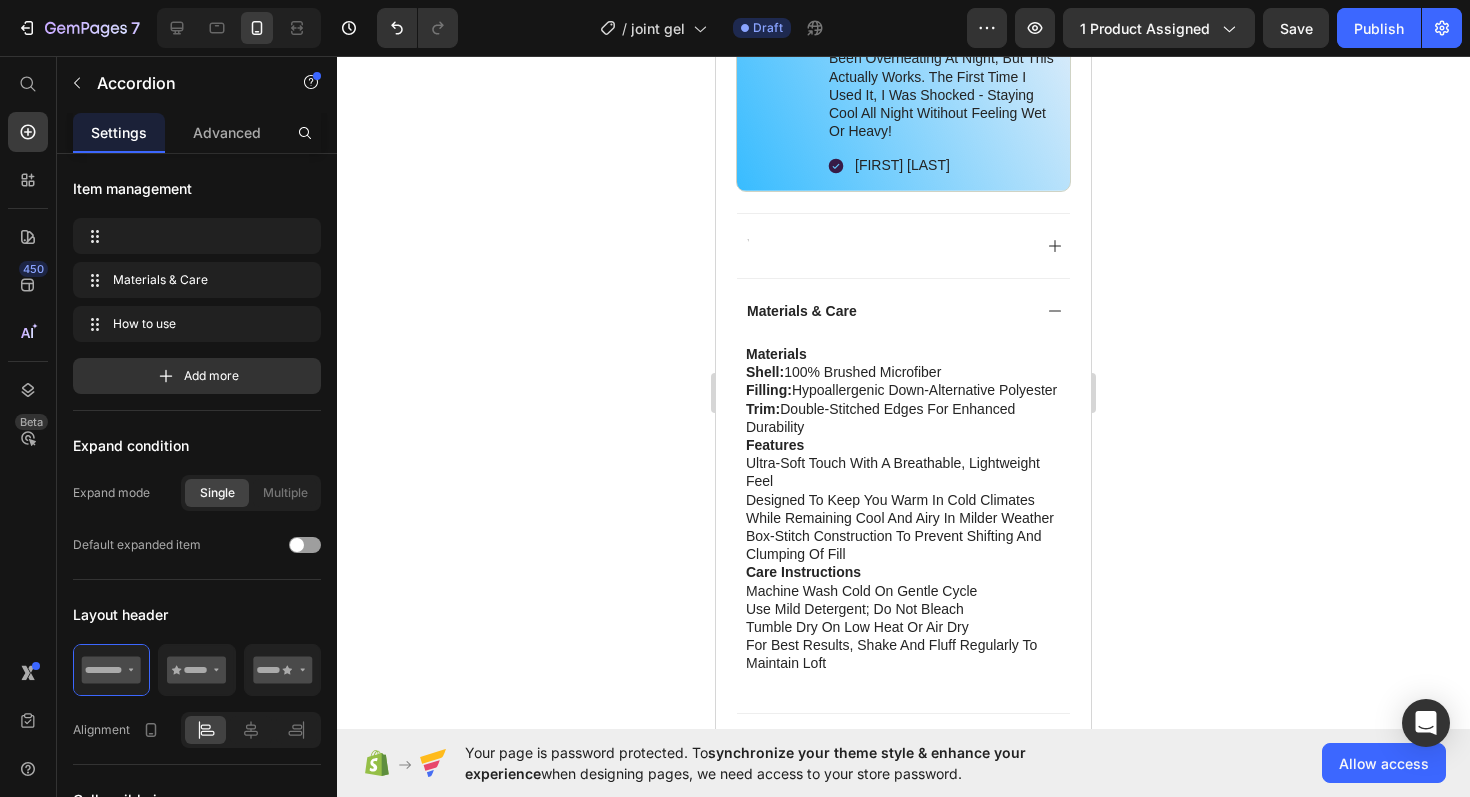 scroll, scrollTop: 1072, scrollLeft: 0, axis: vertical 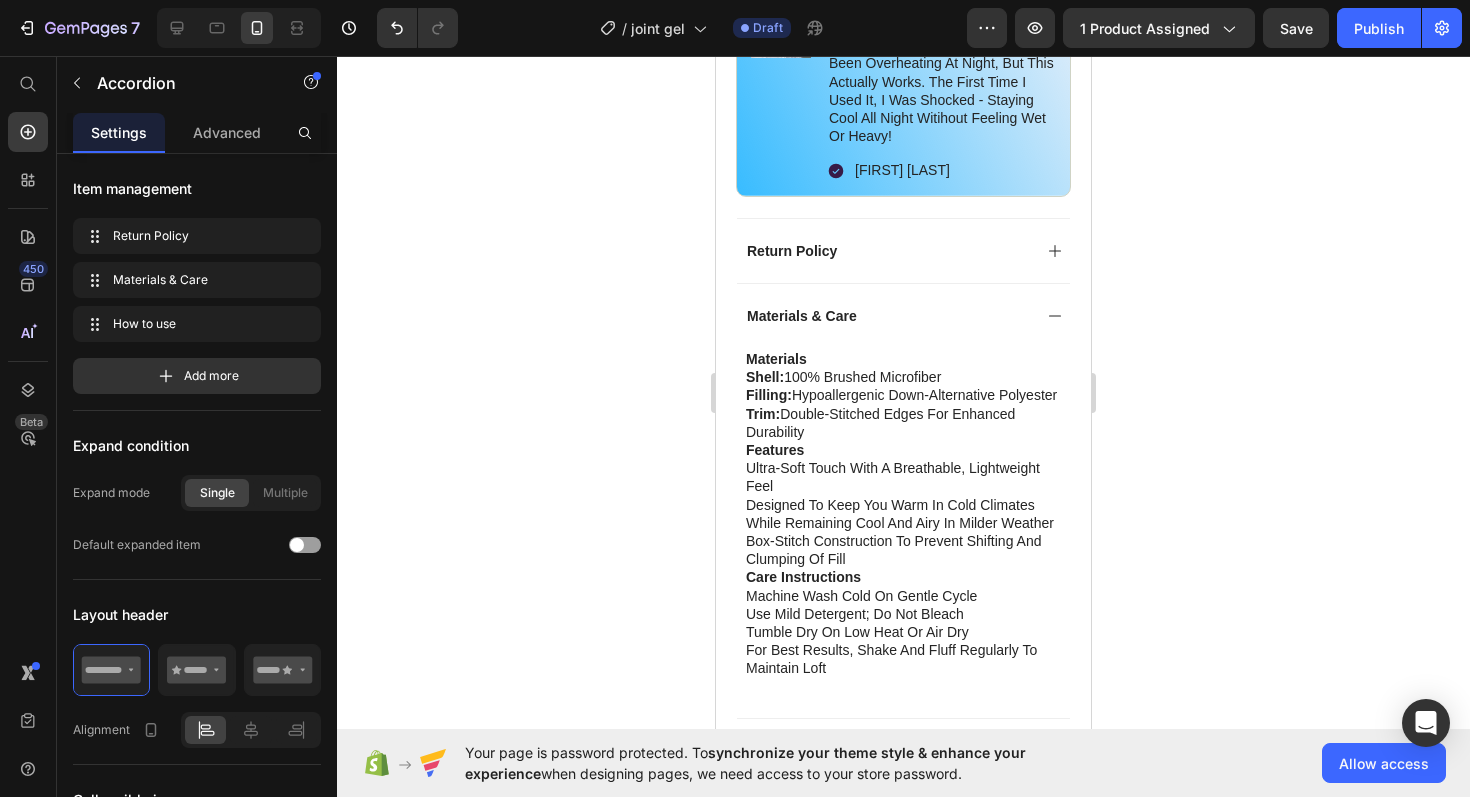click on "Return Policy" at bounding box center (887, 251) 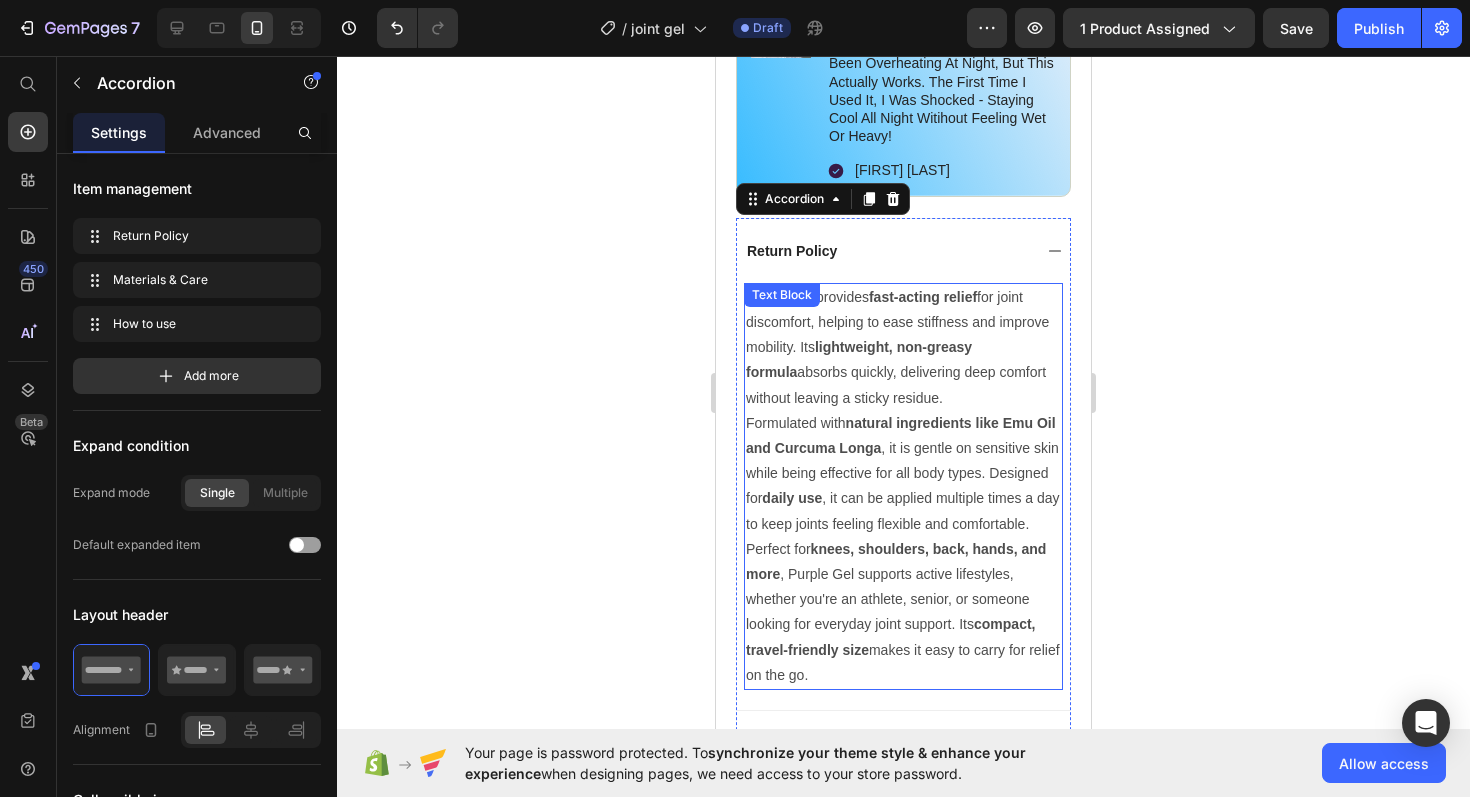 click on "Formulated with natural ingredients like Emu Oil and Curcuma Longa , it is gentle on sensitive skin while being effective for all body types. Designed for daily use , it can be applied multiple times a day to keep joints feeling flexible and comfortable." at bounding box center [903, 474] 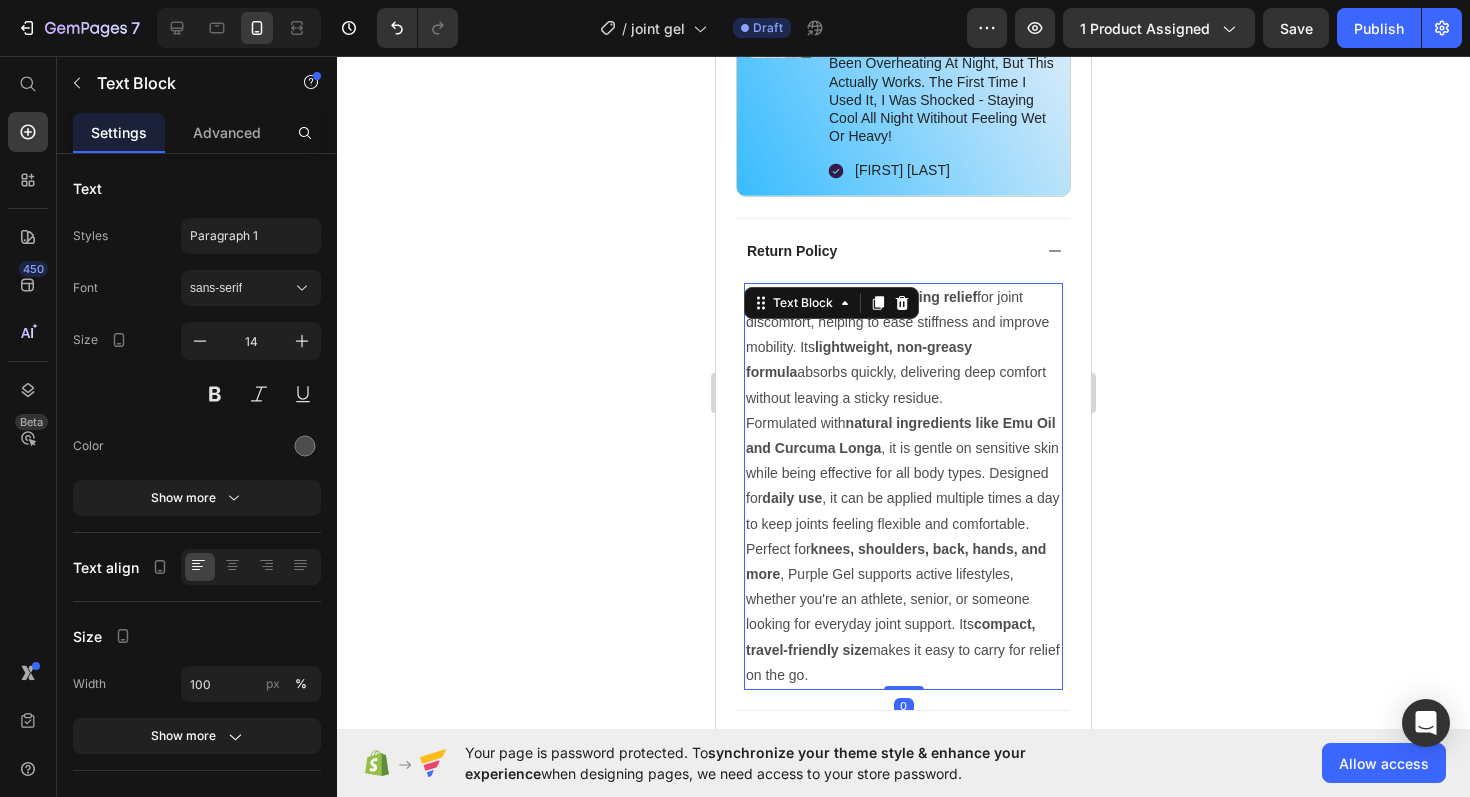 click on "Formulated with natural ingredients like Emu Oil and Curcuma Longa , it is gentle on sensitive skin while being effective for all body types. Designed for daily use , it can be applied multiple times a day to keep joints feeling flexible and comfortable." at bounding box center [903, 474] 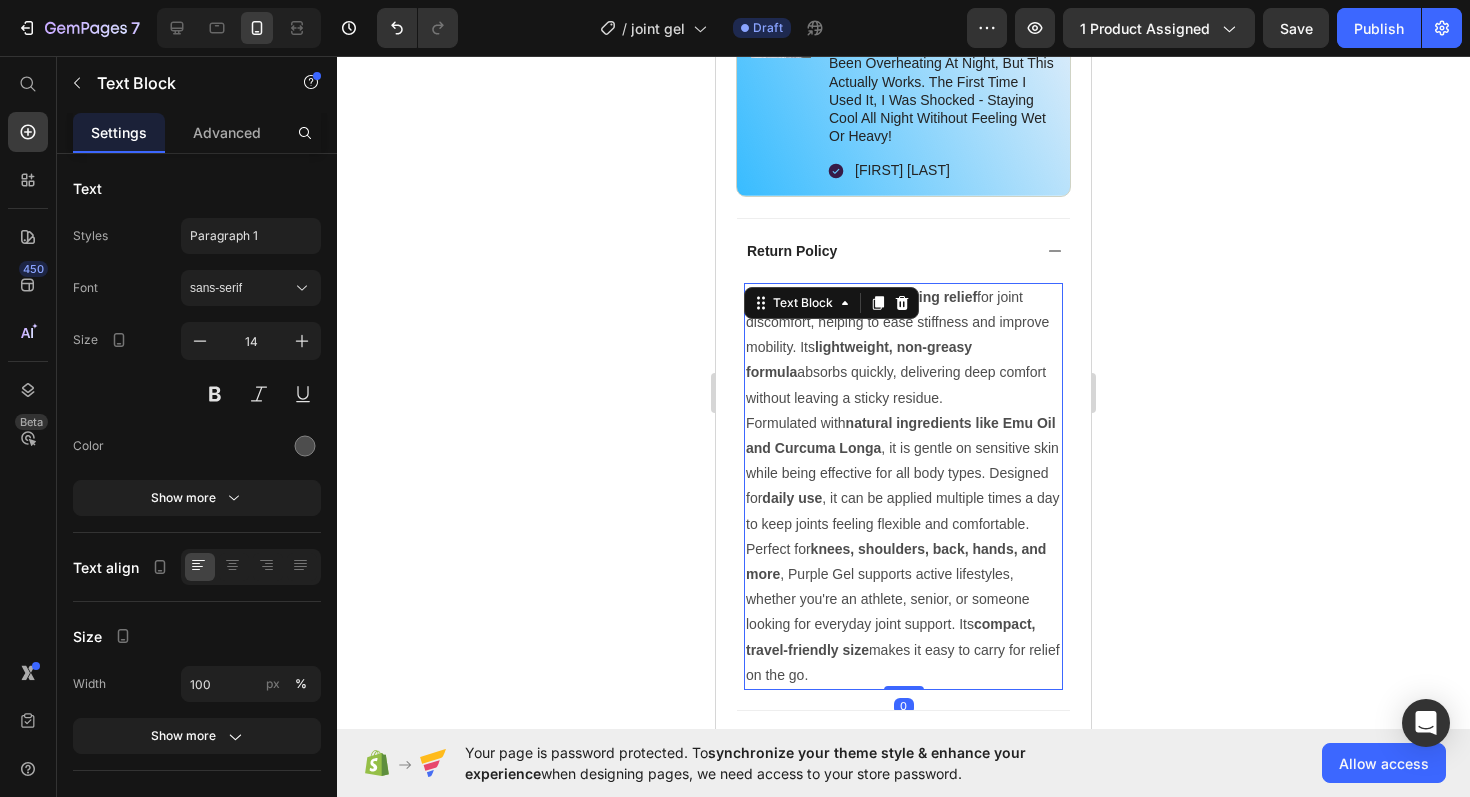 click on "Perfect for knees, shoulders, back, hands, and more , Purple Gel supports active lifestyles, whether you're an athlete, senior, or someone looking for everyday joint support. Its compact, travel-friendly size makes it easy to carry for relief on the go." at bounding box center [903, 612] 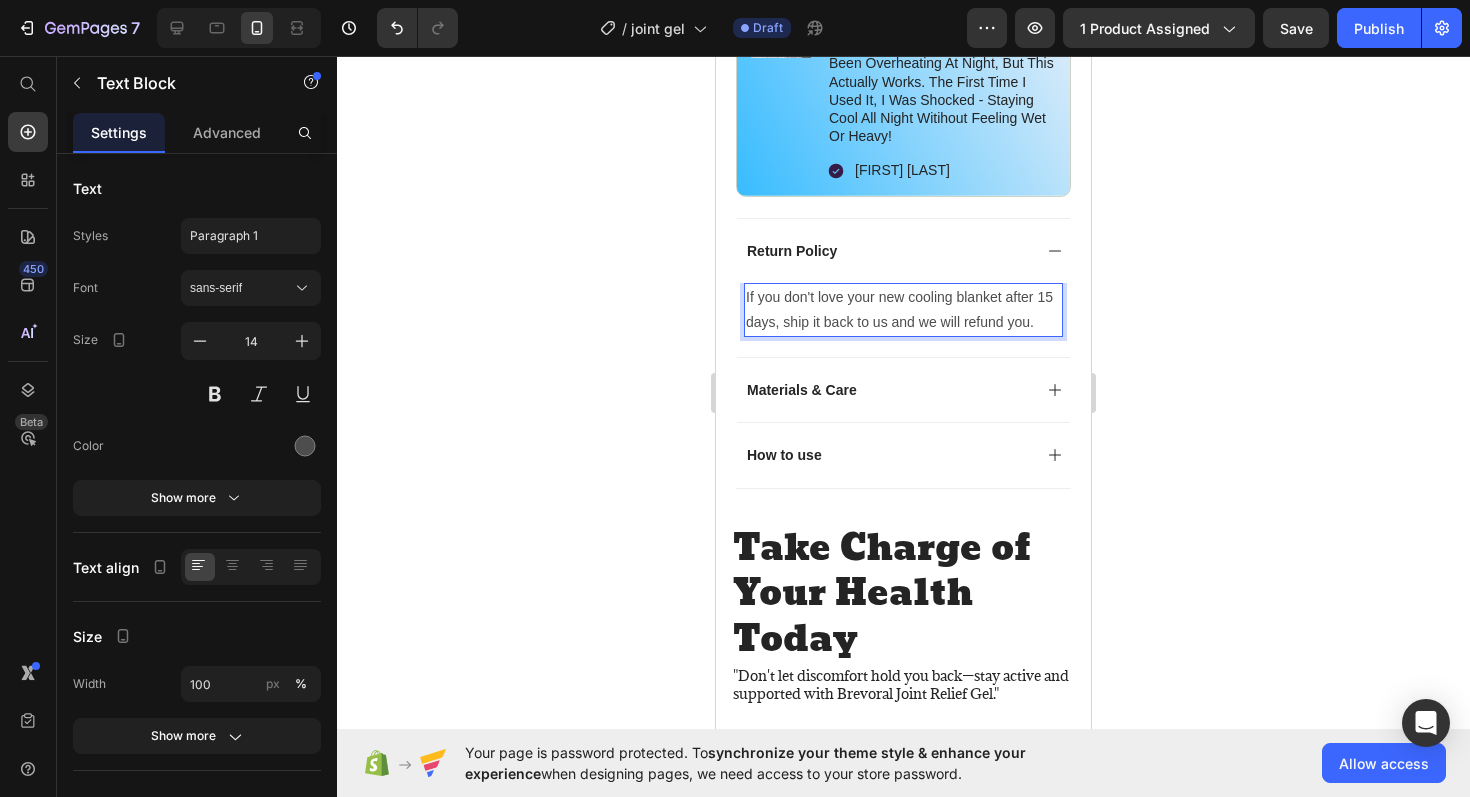 click 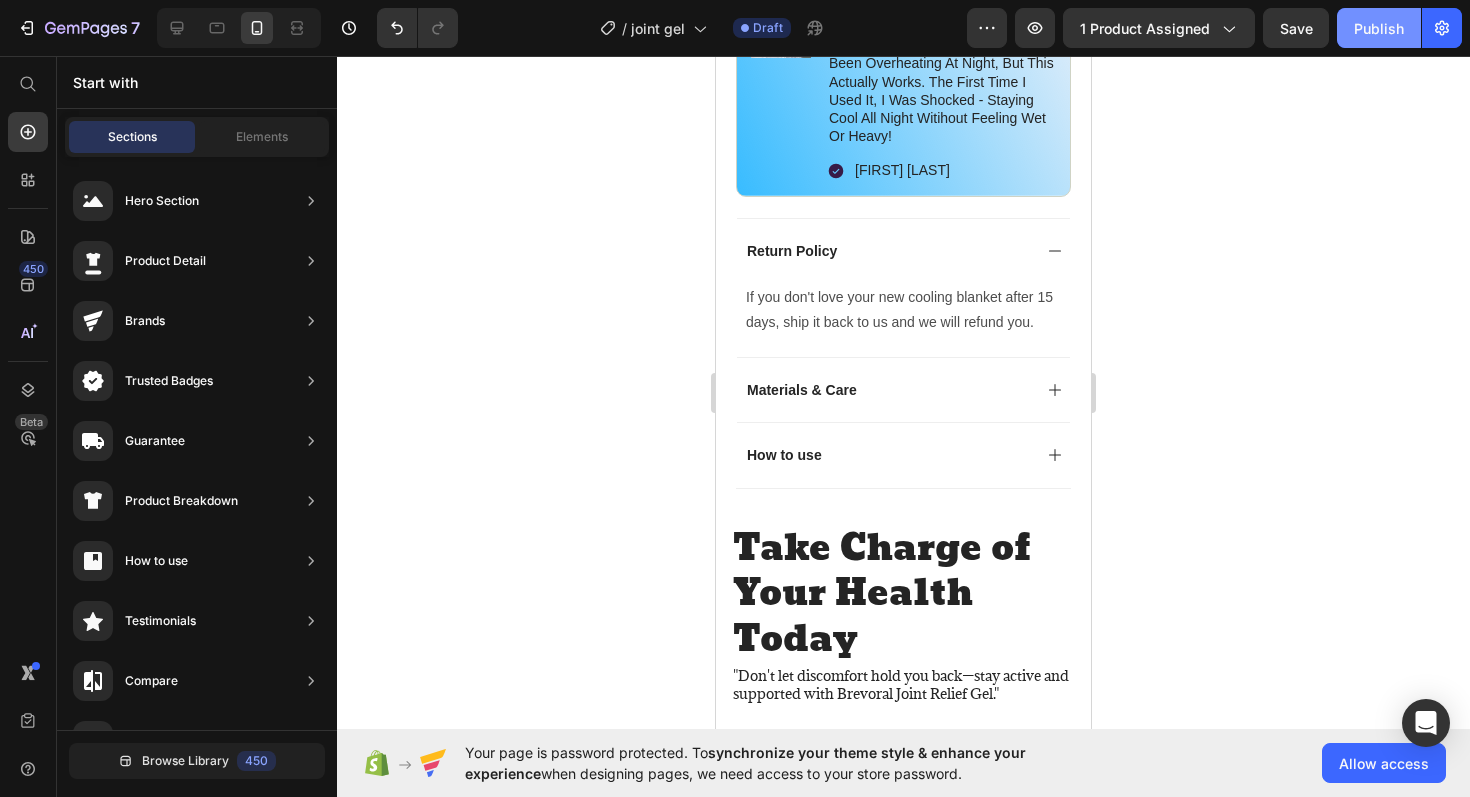 click on "Publish" at bounding box center (1379, 28) 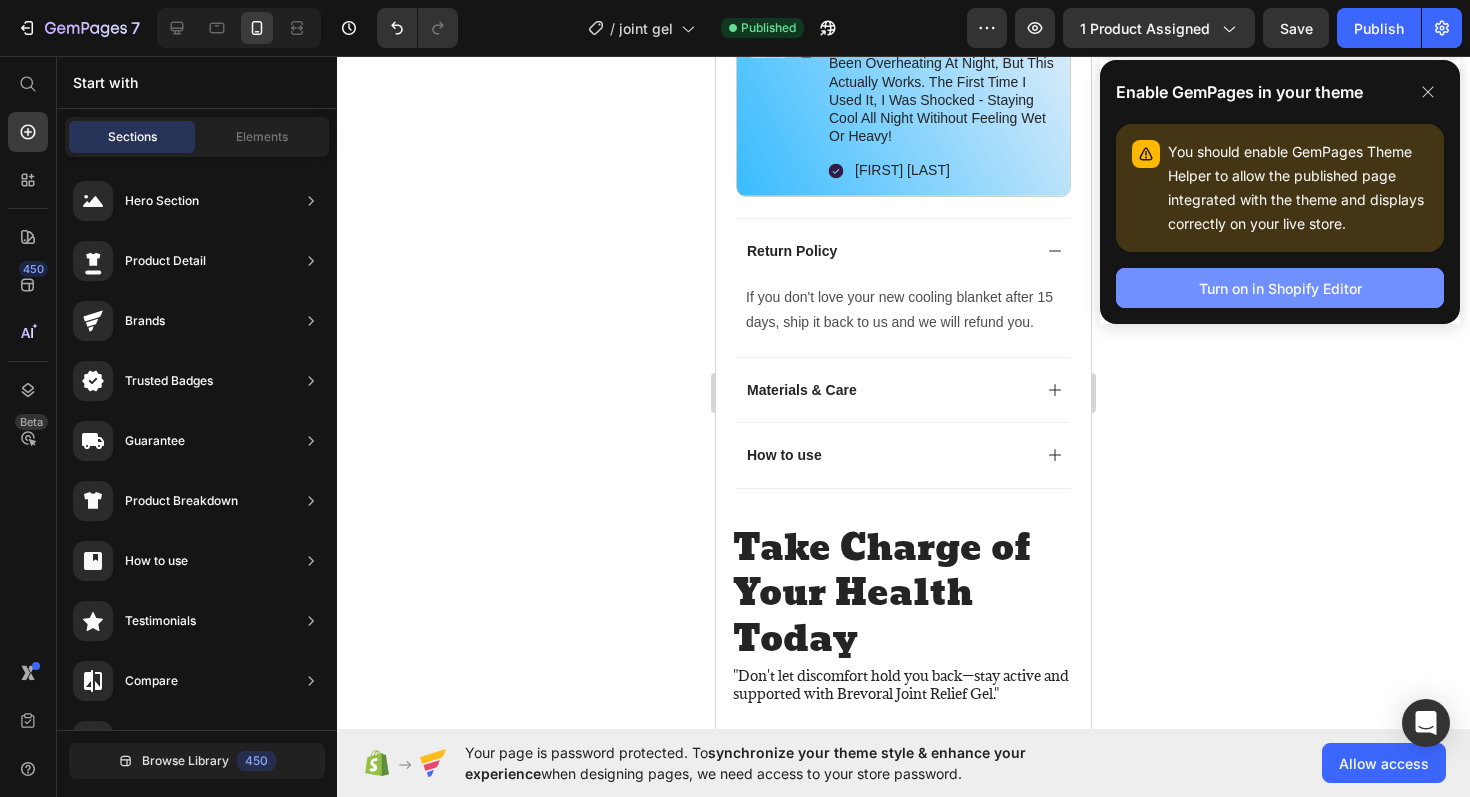 click on "Turn on in Shopify Editor" at bounding box center [1280, 288] 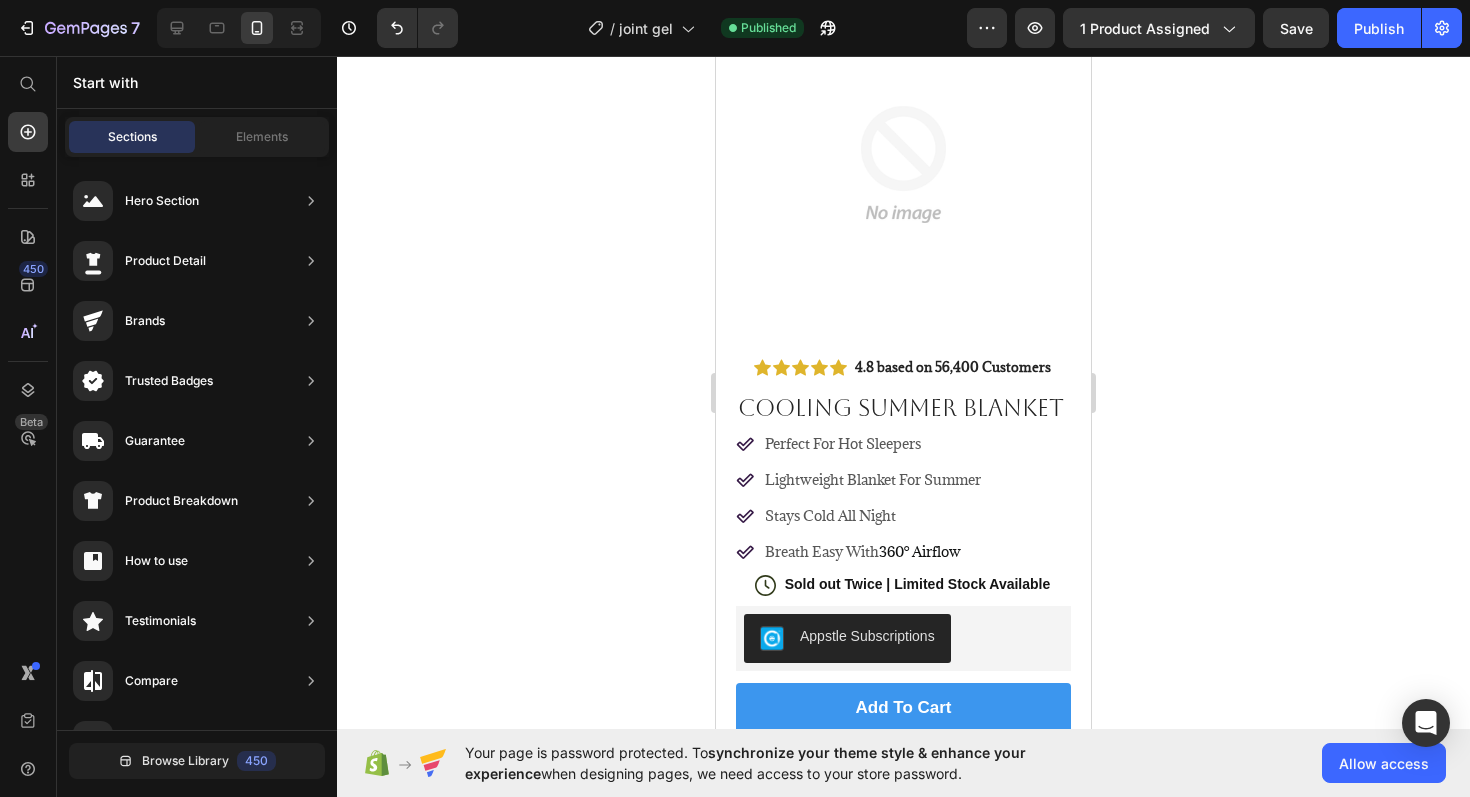 scroll, scrollTop: 0, scrollLeft: 0, axis: both 